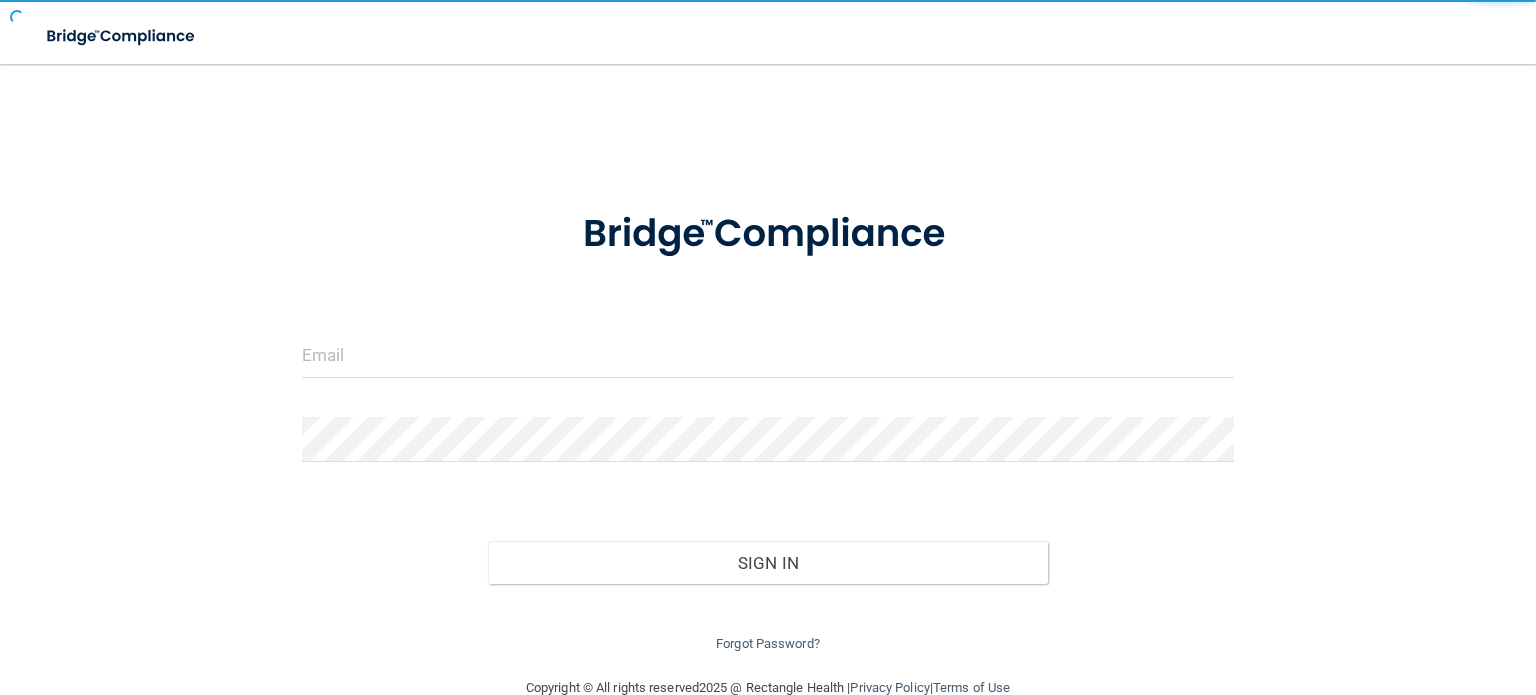 scroll, scrollTop: 0, scrollLeft: 0, axis: both 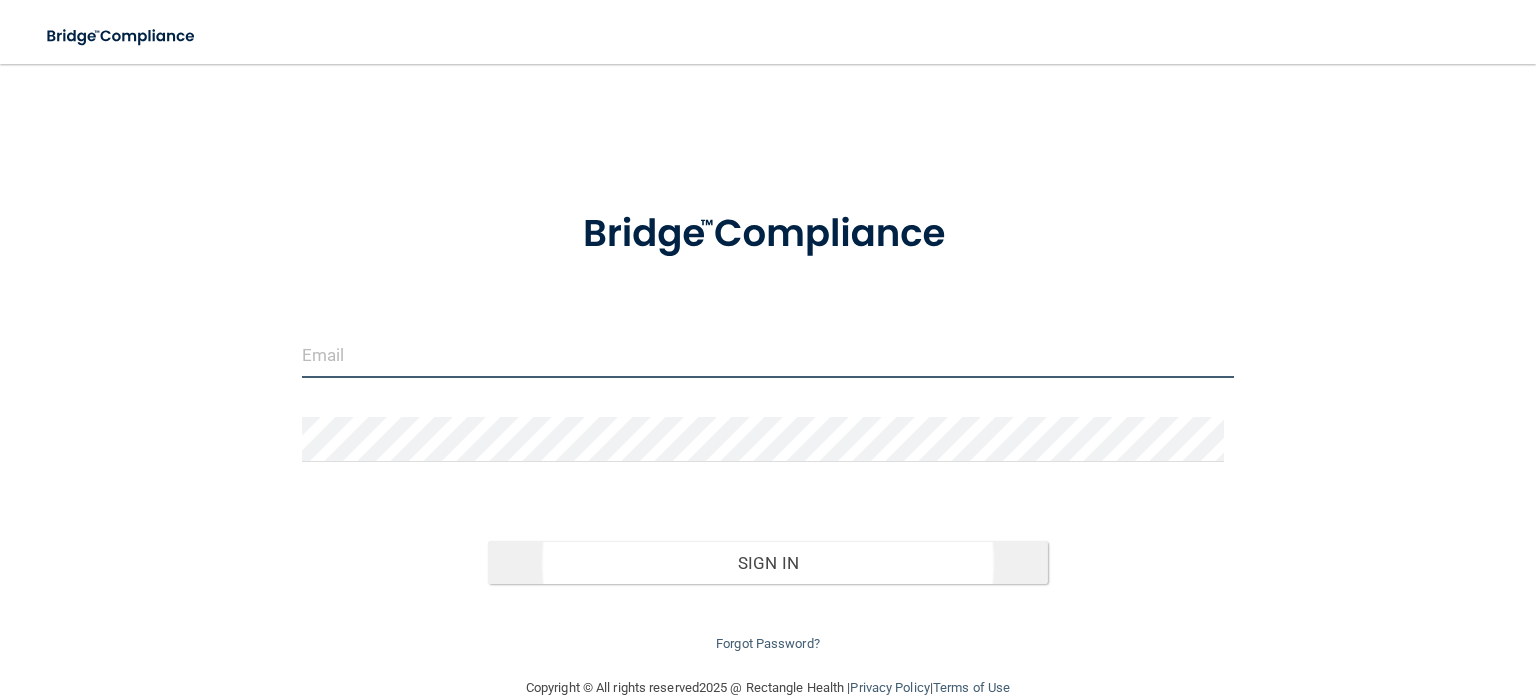 type on "[EMAIL_ADDRESS][DOMAIN_NAME]" 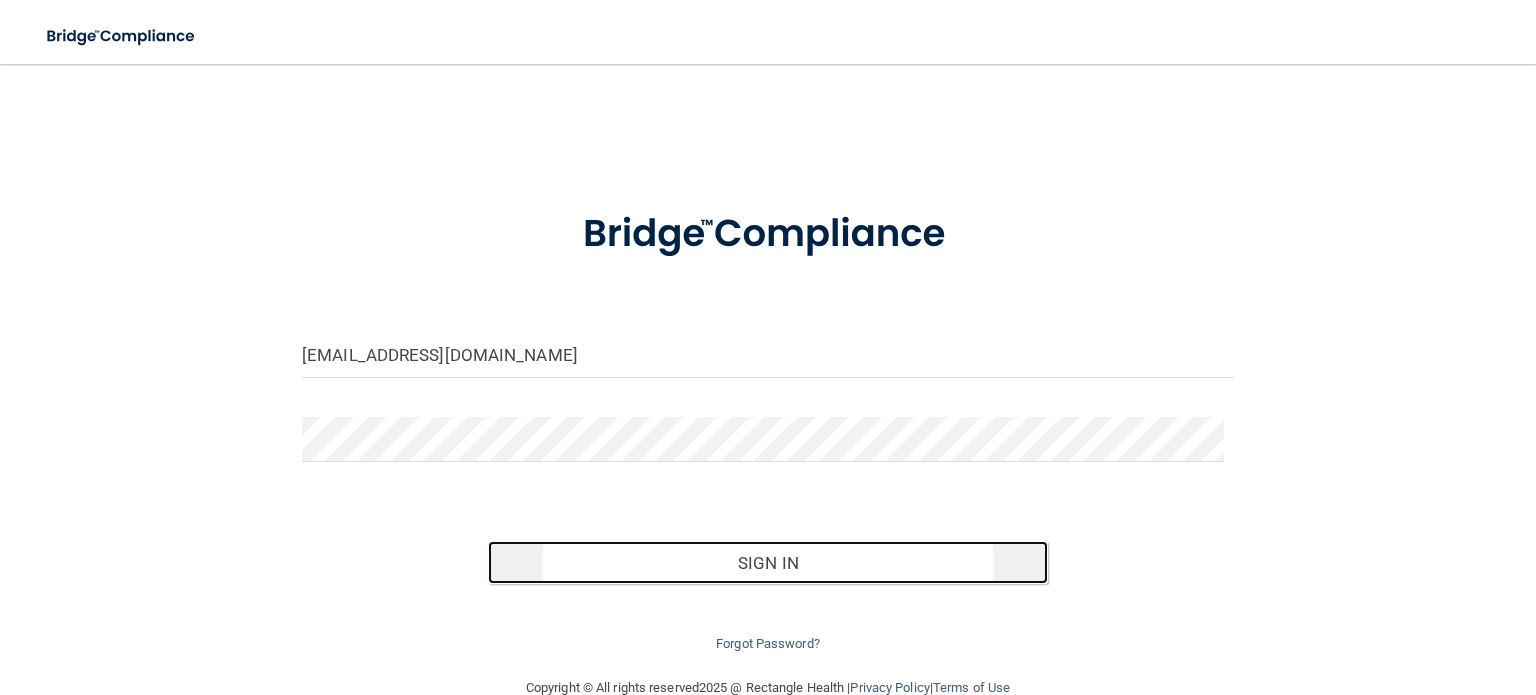 drag, startPoint x: 643, startPoint y: 566, endPoint x: 634, endPoint y: 558, distance: 12.0415945 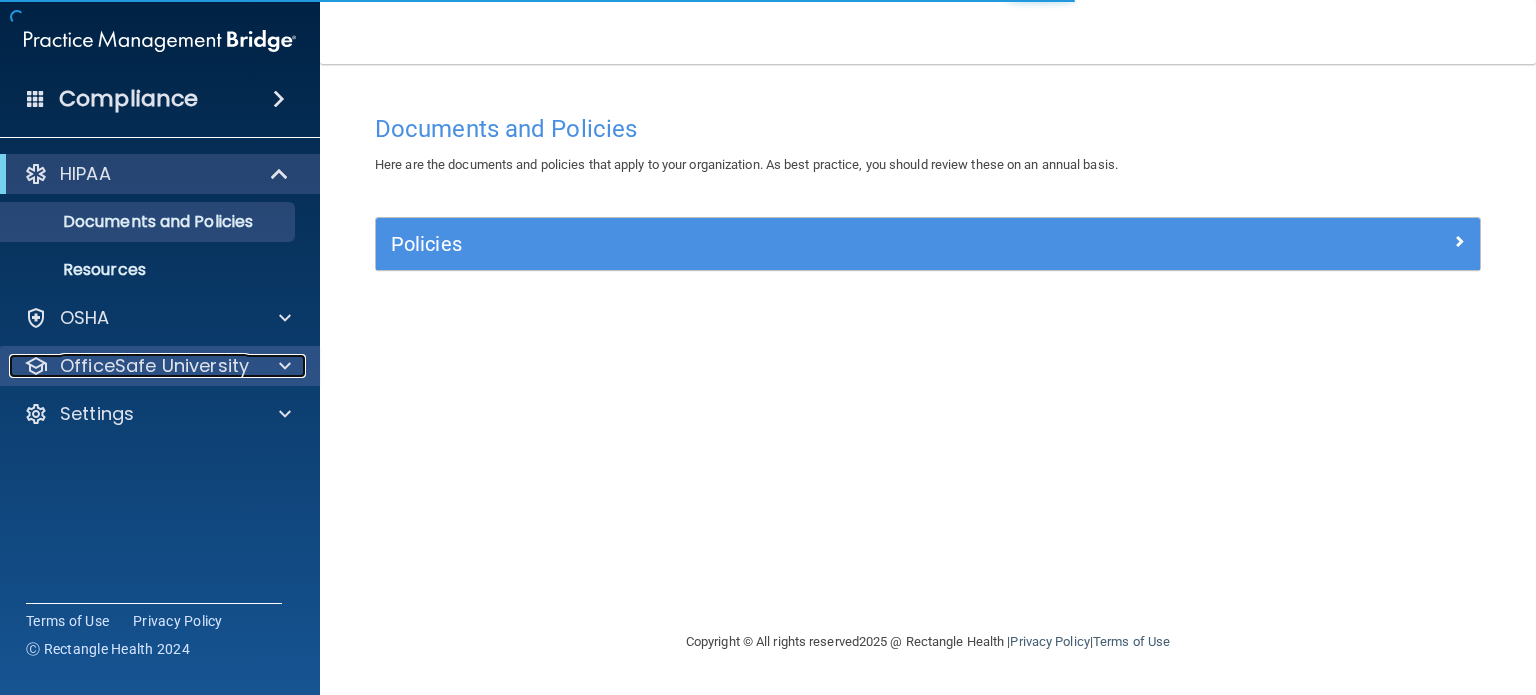click on "OfficeSafe University" at bounding box center (154, 366) 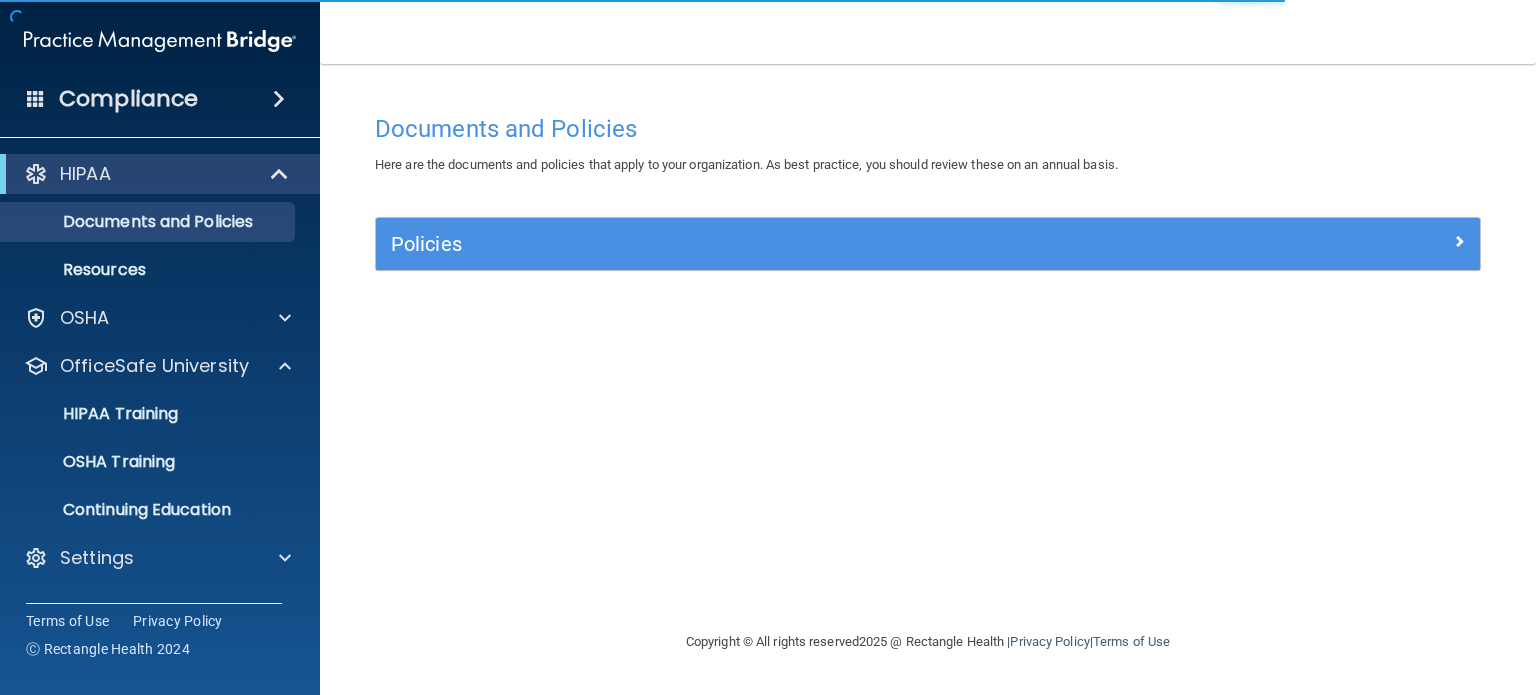 click on "HIPAA Training                   OSHA Training                   Continuing Education" at bounding box center [161, 458] 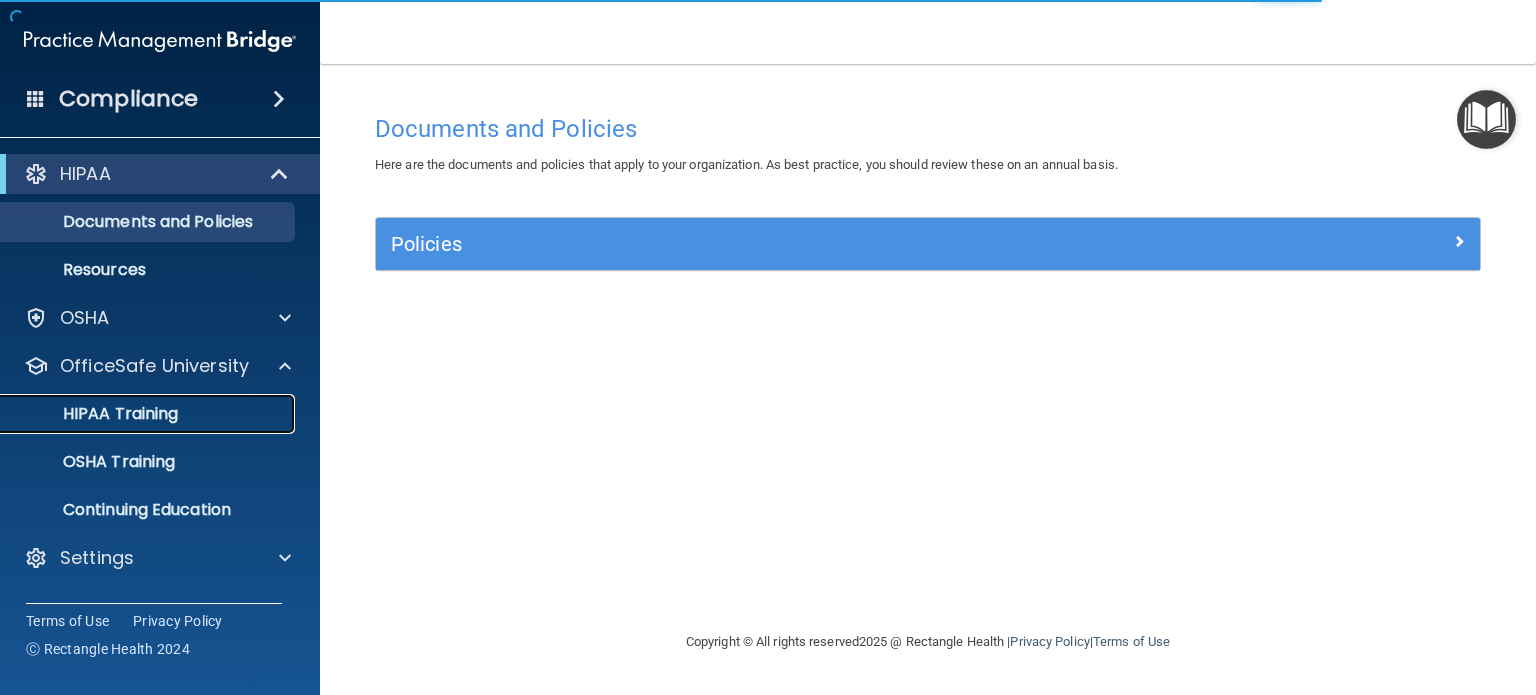 click on "HIPAA Training" at bounding box center (149, 414) 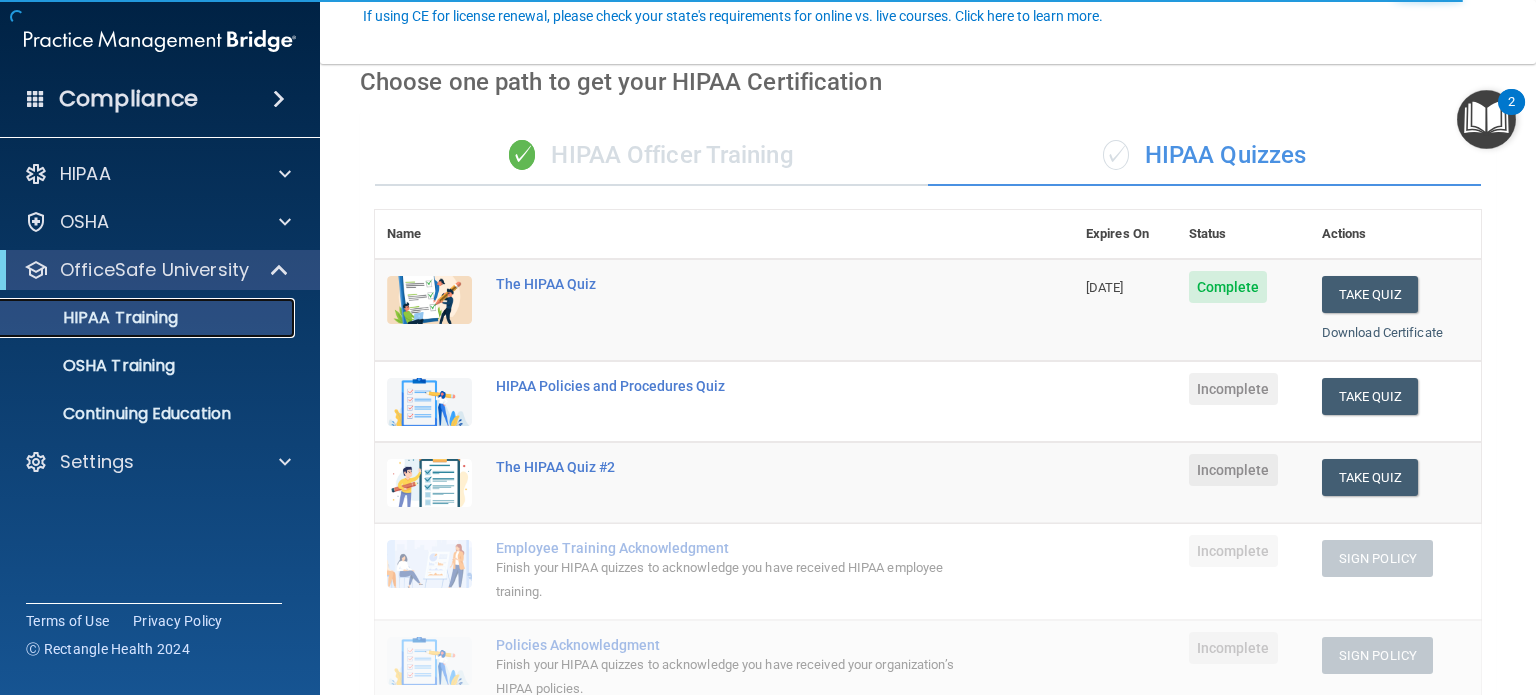 scroll, scrollTop: 200, scrollLeft: 0, axis: vertical 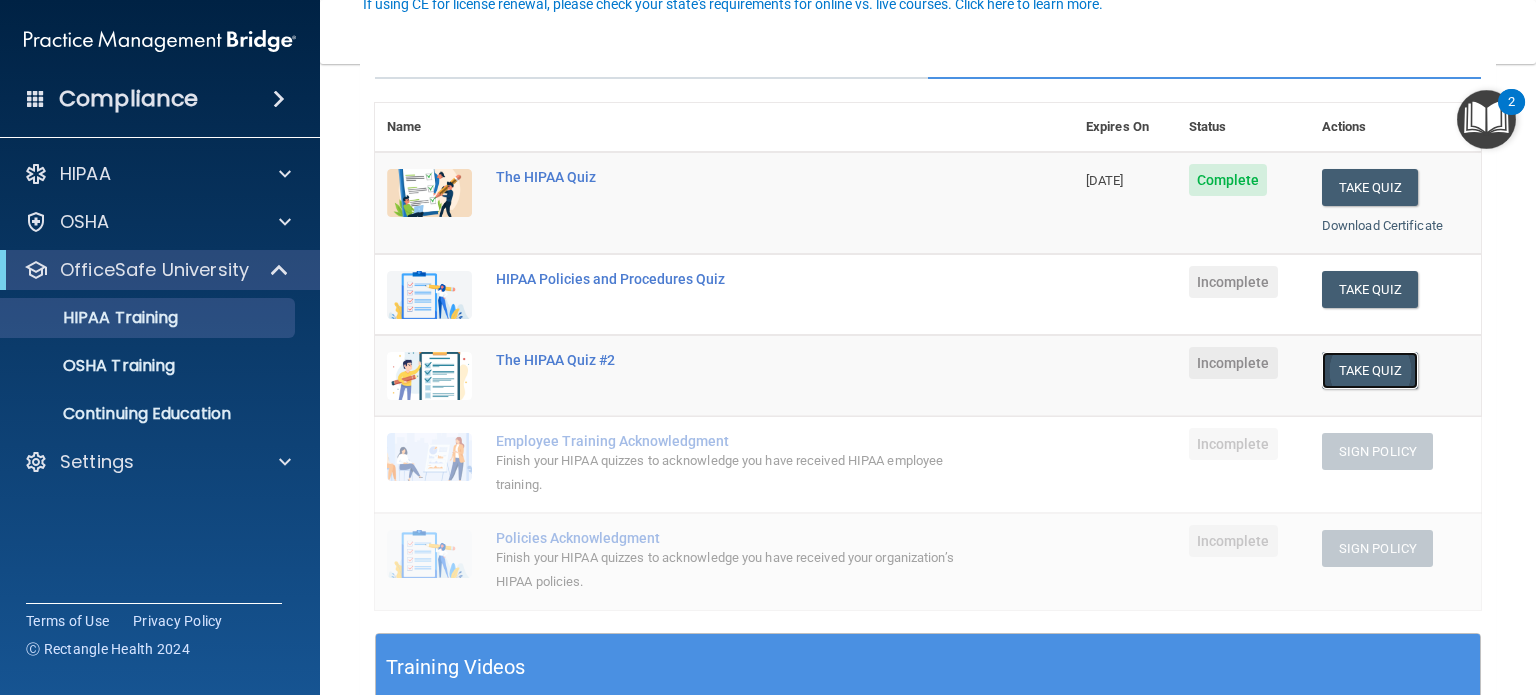 click on "Take Quiz" at bounding box center (1370, 370) 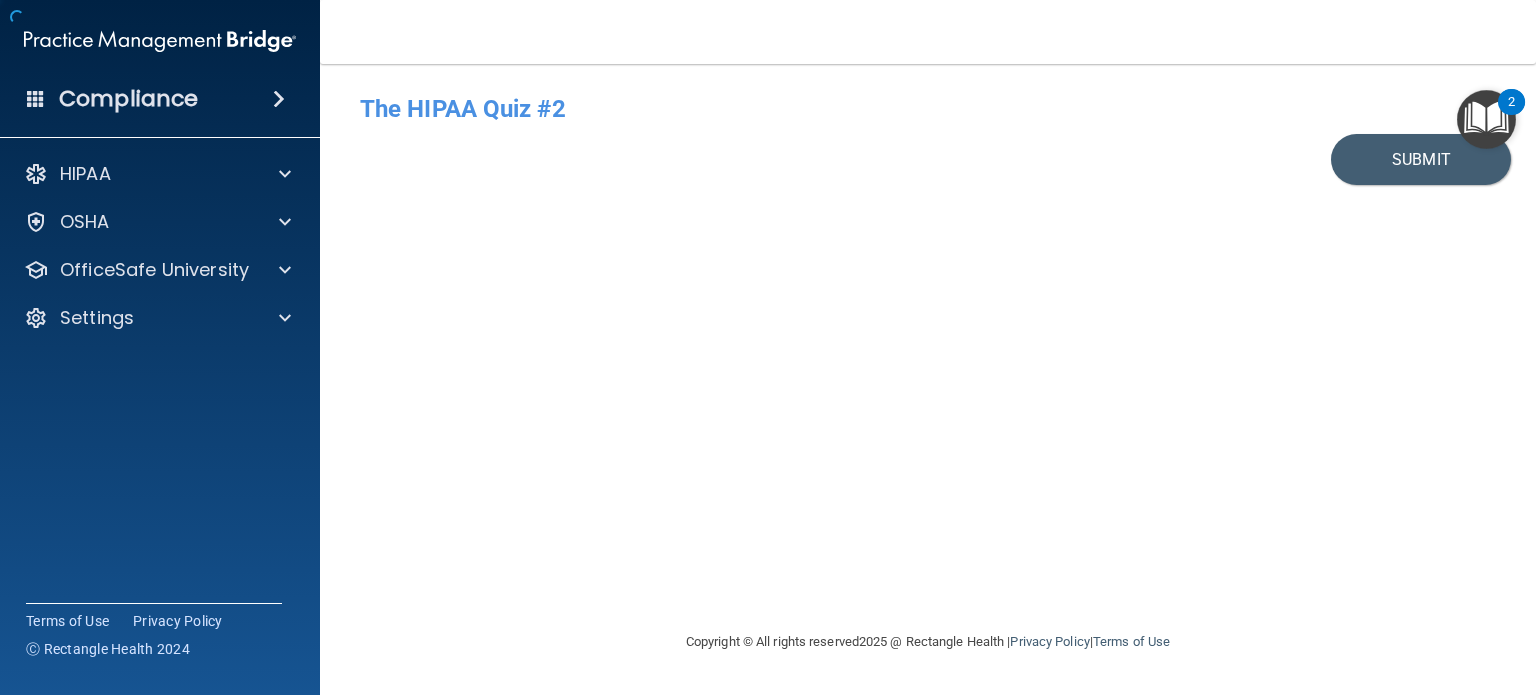 scroll, scrollTop: 0, scrollLeft: 0, axis: both 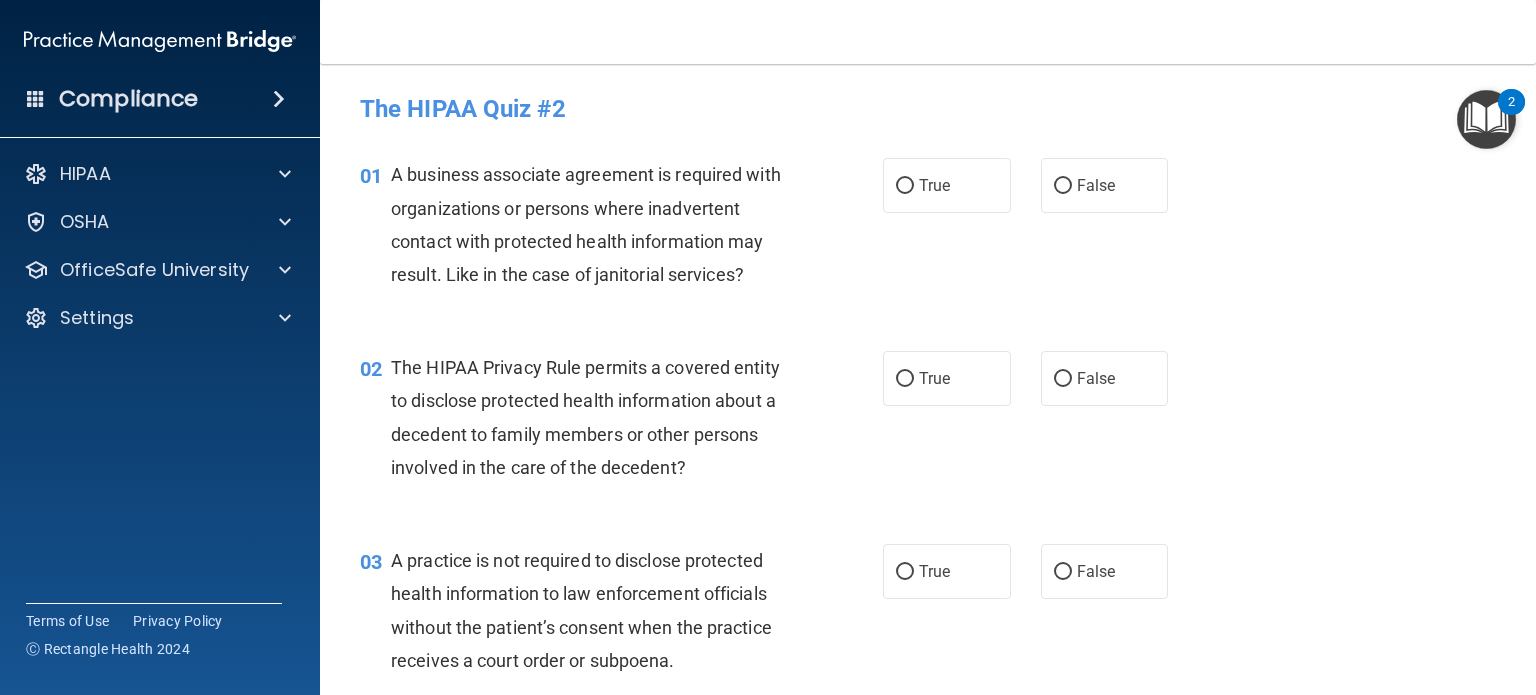 click on "2" at bounding box center [1511, 102] 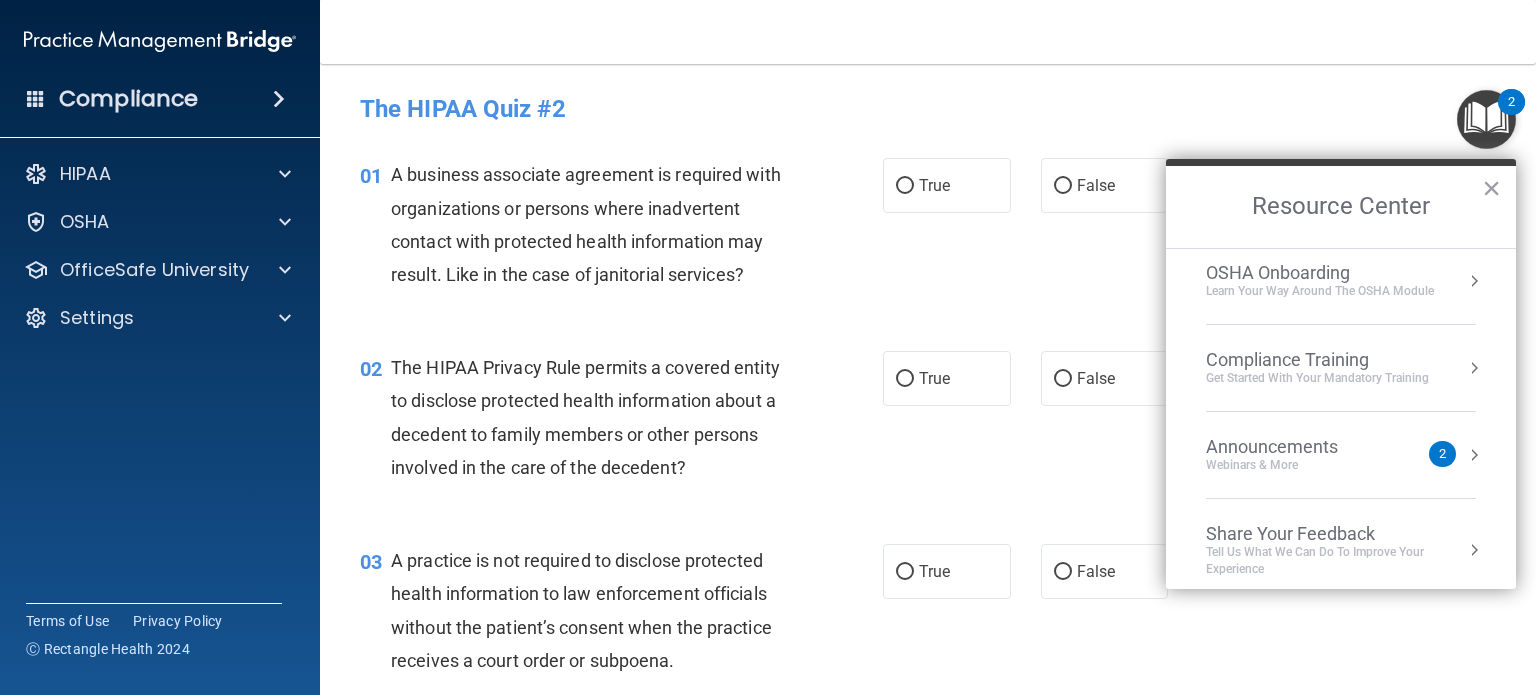scroll, scrollTop: 109, scrollLeft: 0, axis: vertical 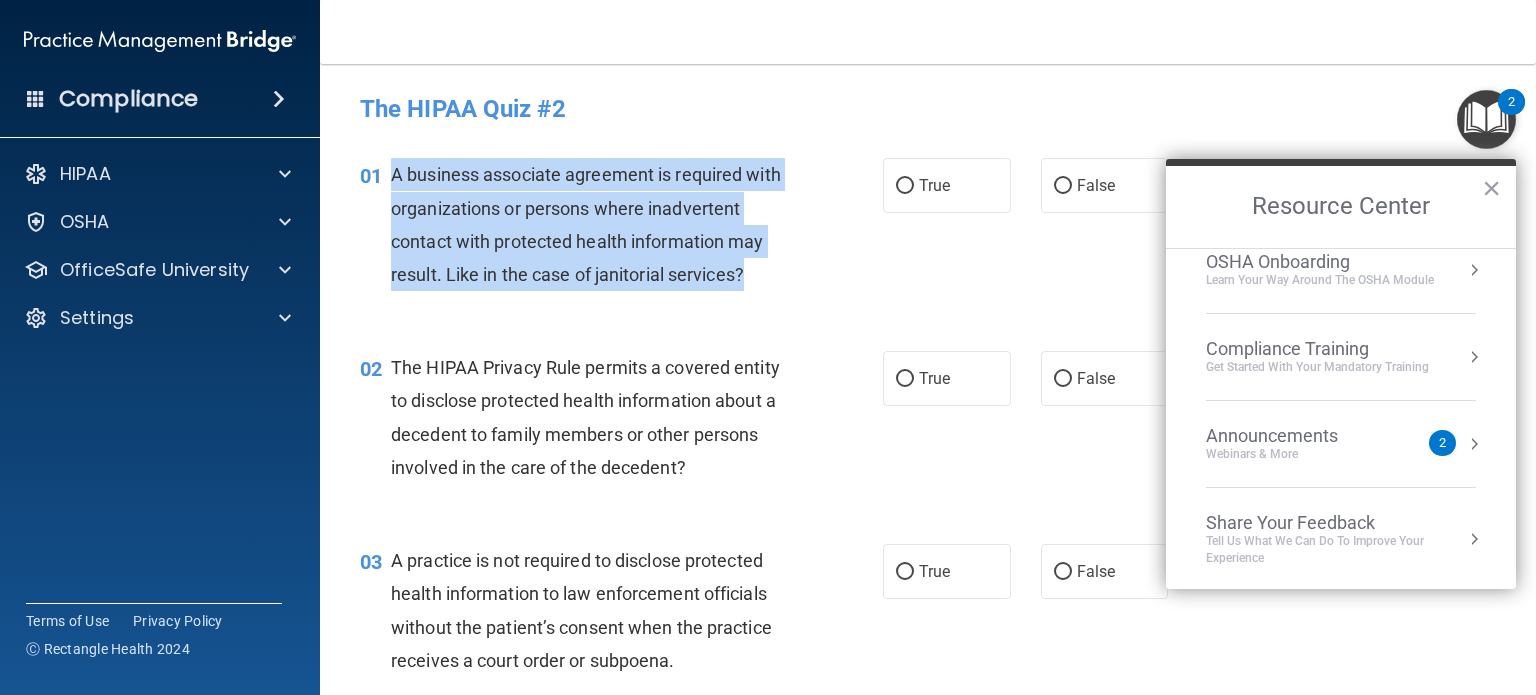 drag, startPoint x: 390, startPoint y: 170, endPoint x: 759, endPoint y: 278, distance: 384.48016 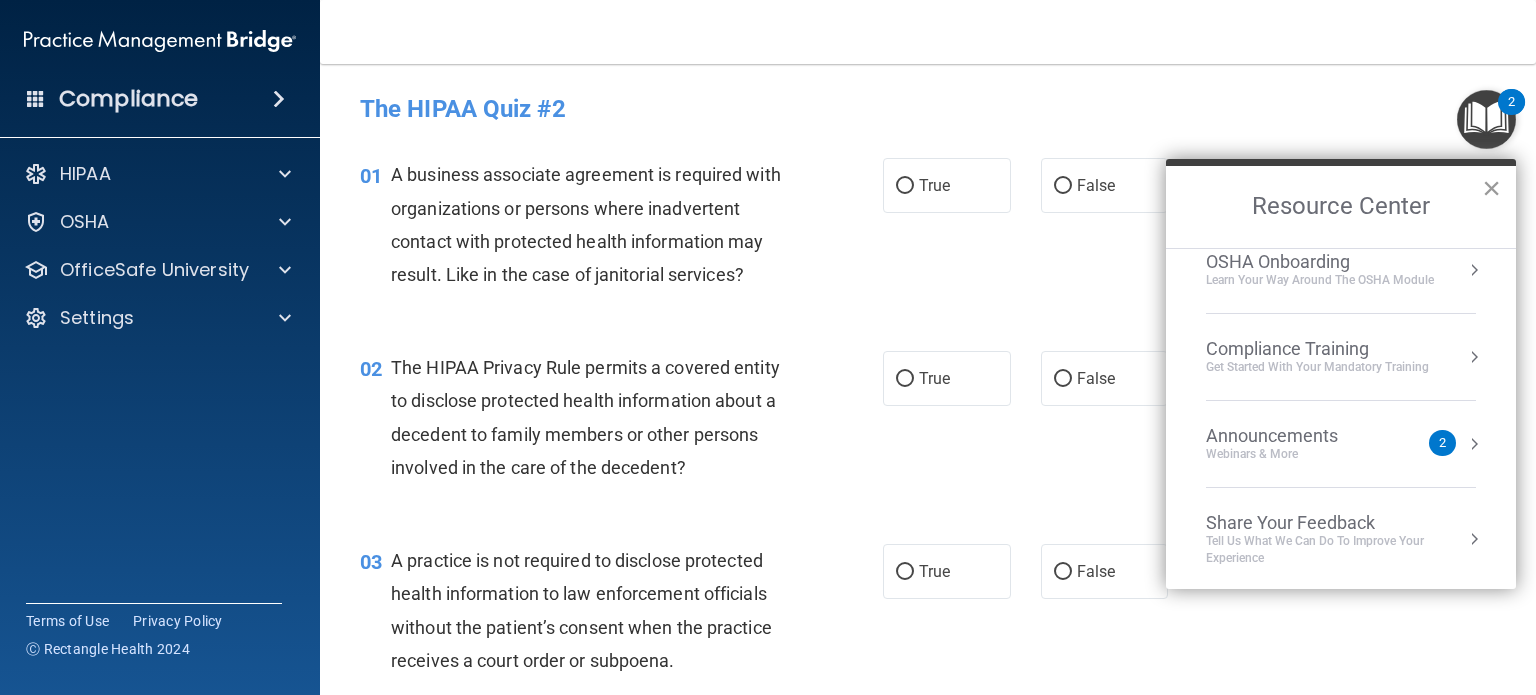 drag, startPoint x: 1511, startPoint y: 177, endPoint x: 1499, endPoint y: 185, distance: 14.422205 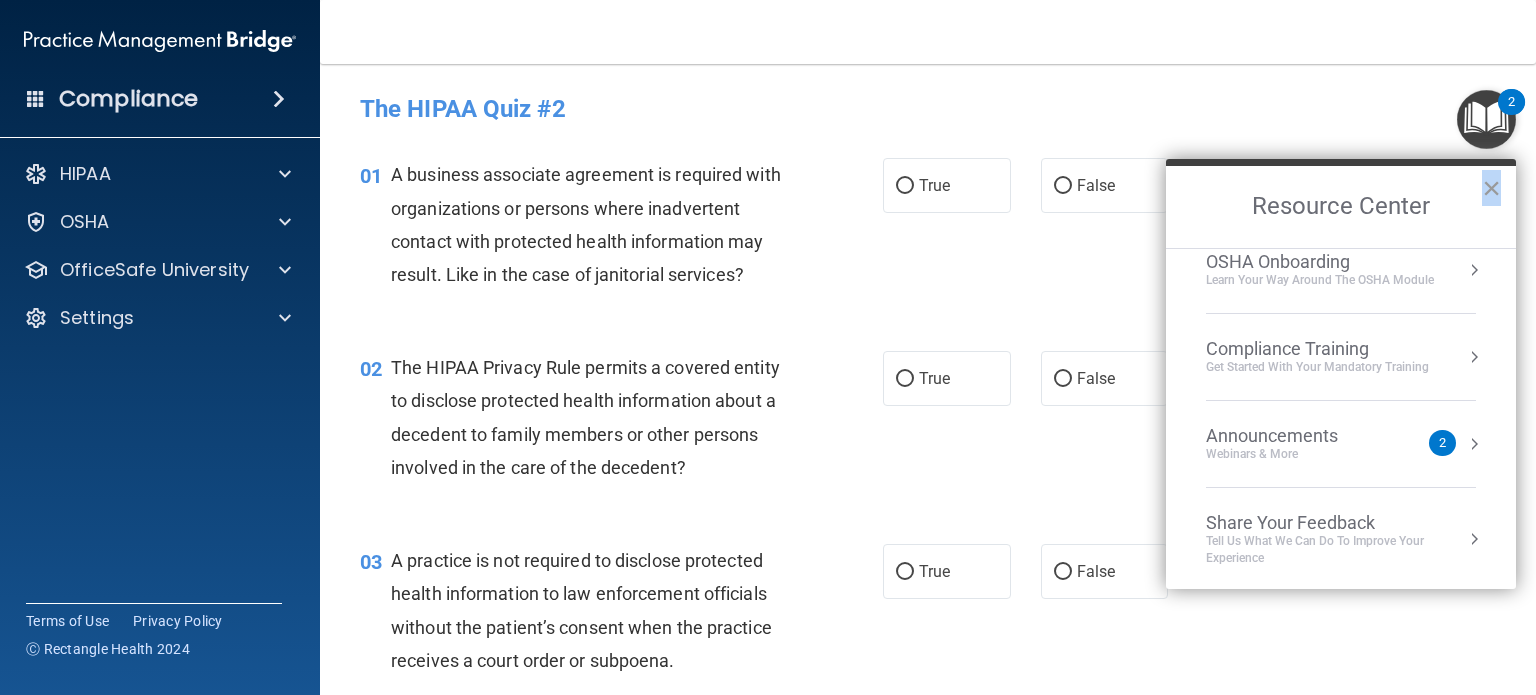 click on "×" at bounding box center [1491, 188] 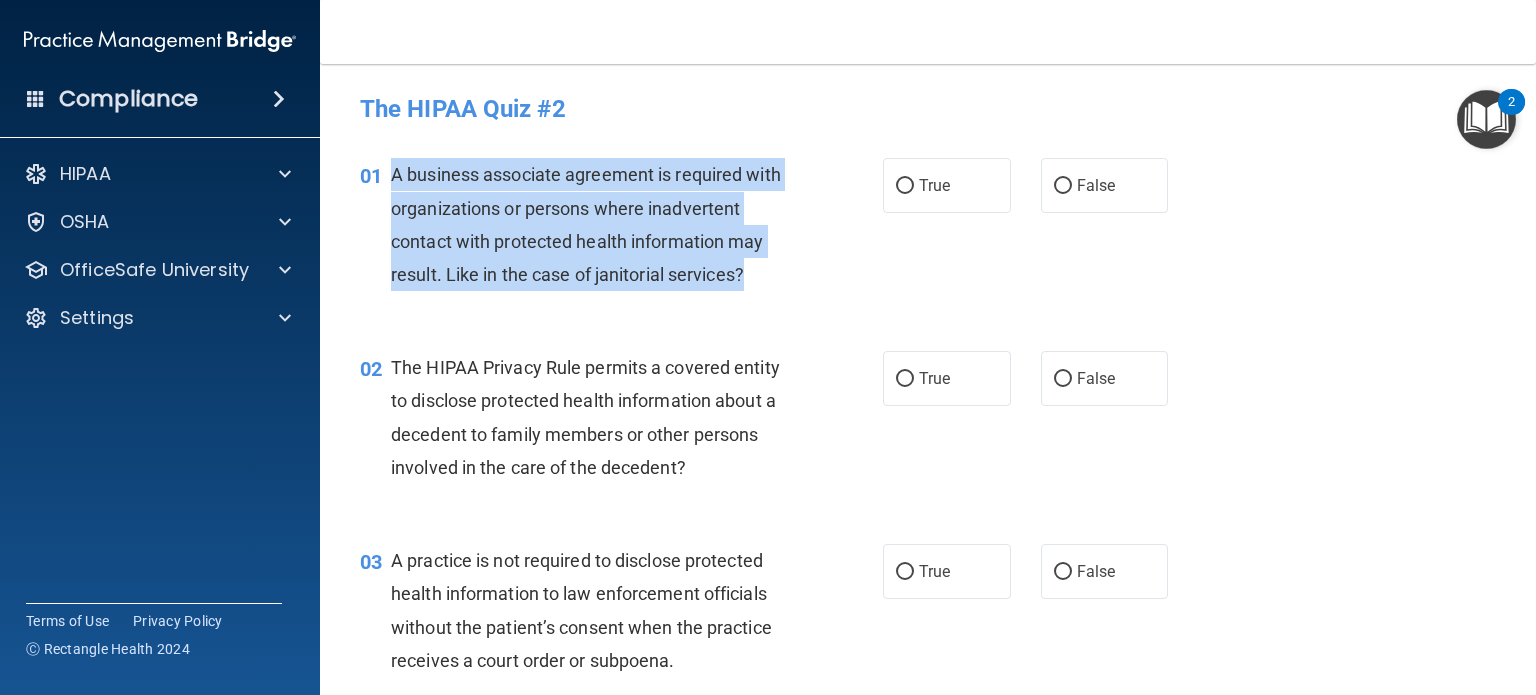 drag, startPoint x: 386, startPoint y: 167, endPoint x: 752, endPoint y: 283, distance: 383.94272 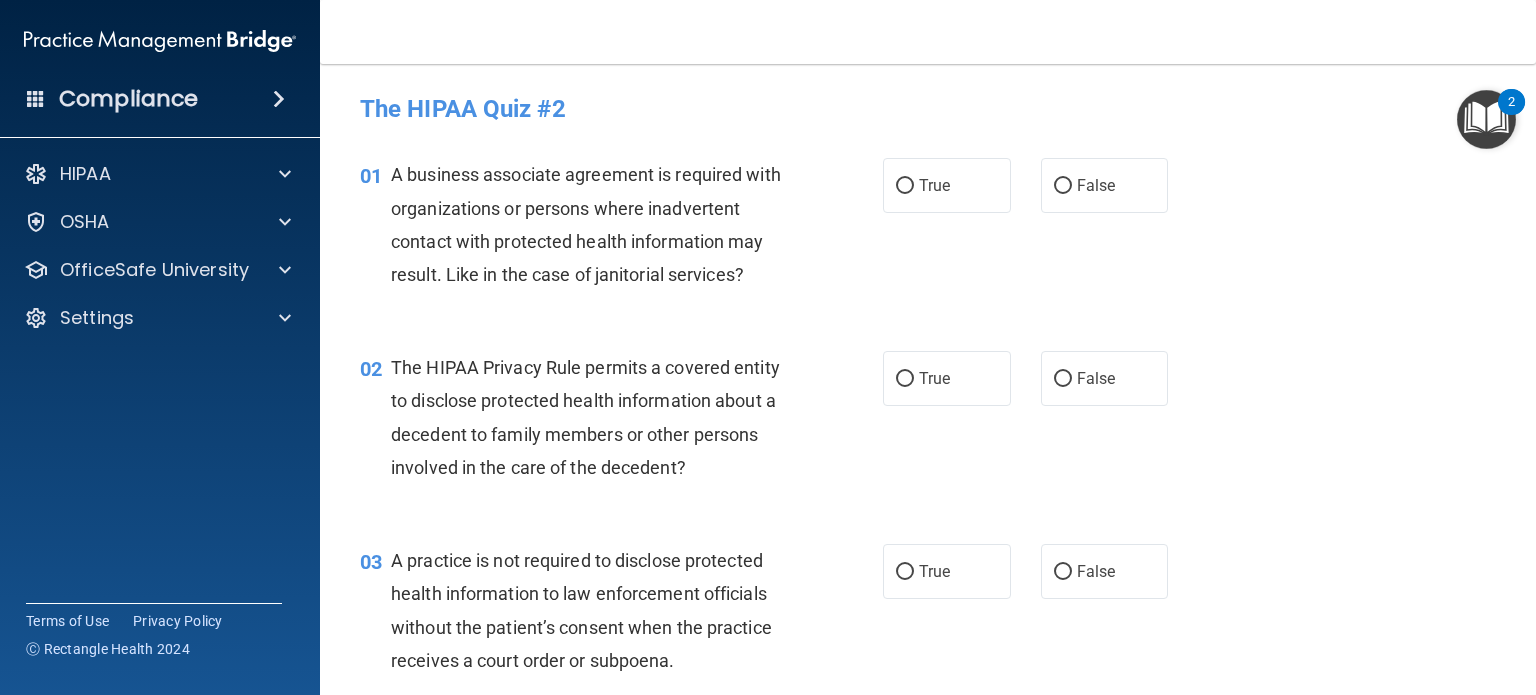 drag, startPoint x: 976, startPoint y: 185, endPoint x: 623, endPoint y: 234, distance: 356.3846 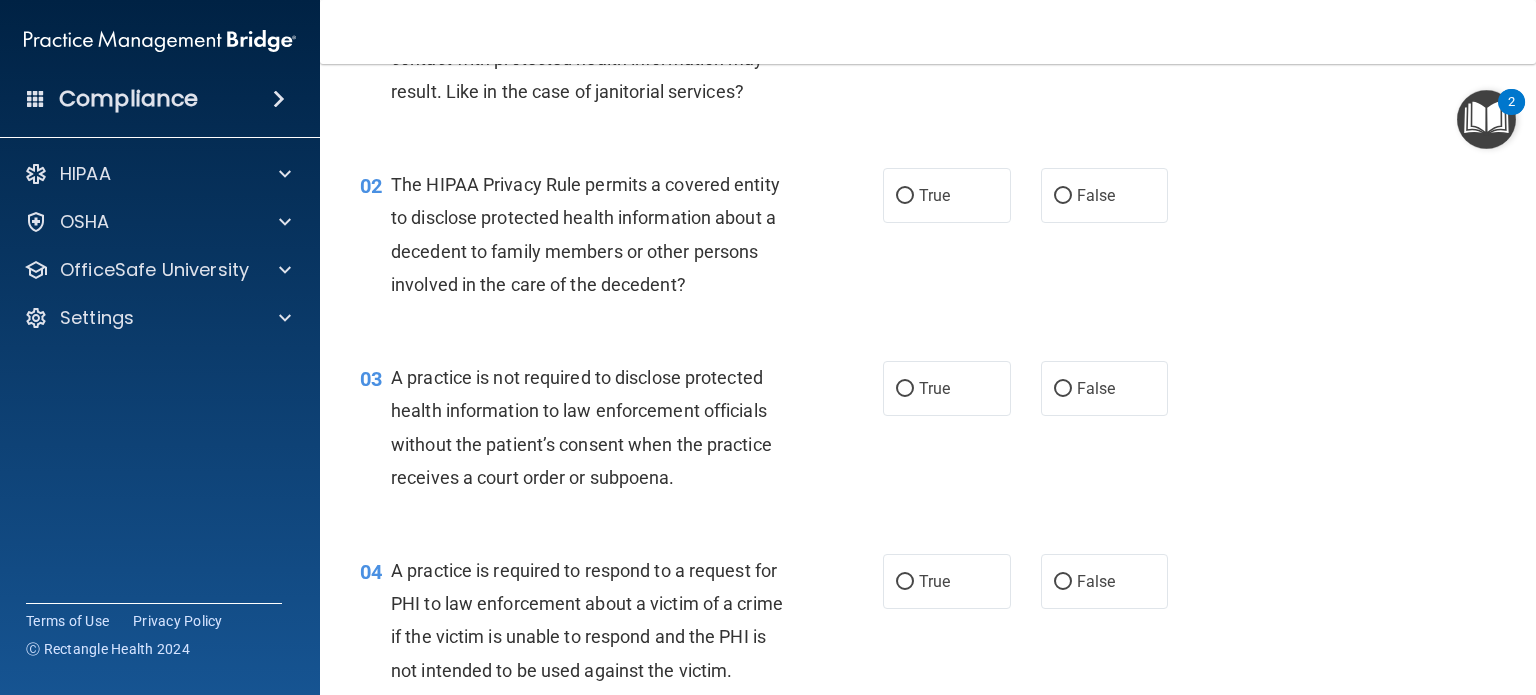 scroll, scrollTop: 200, scrollLeft: 0, axis: vertical 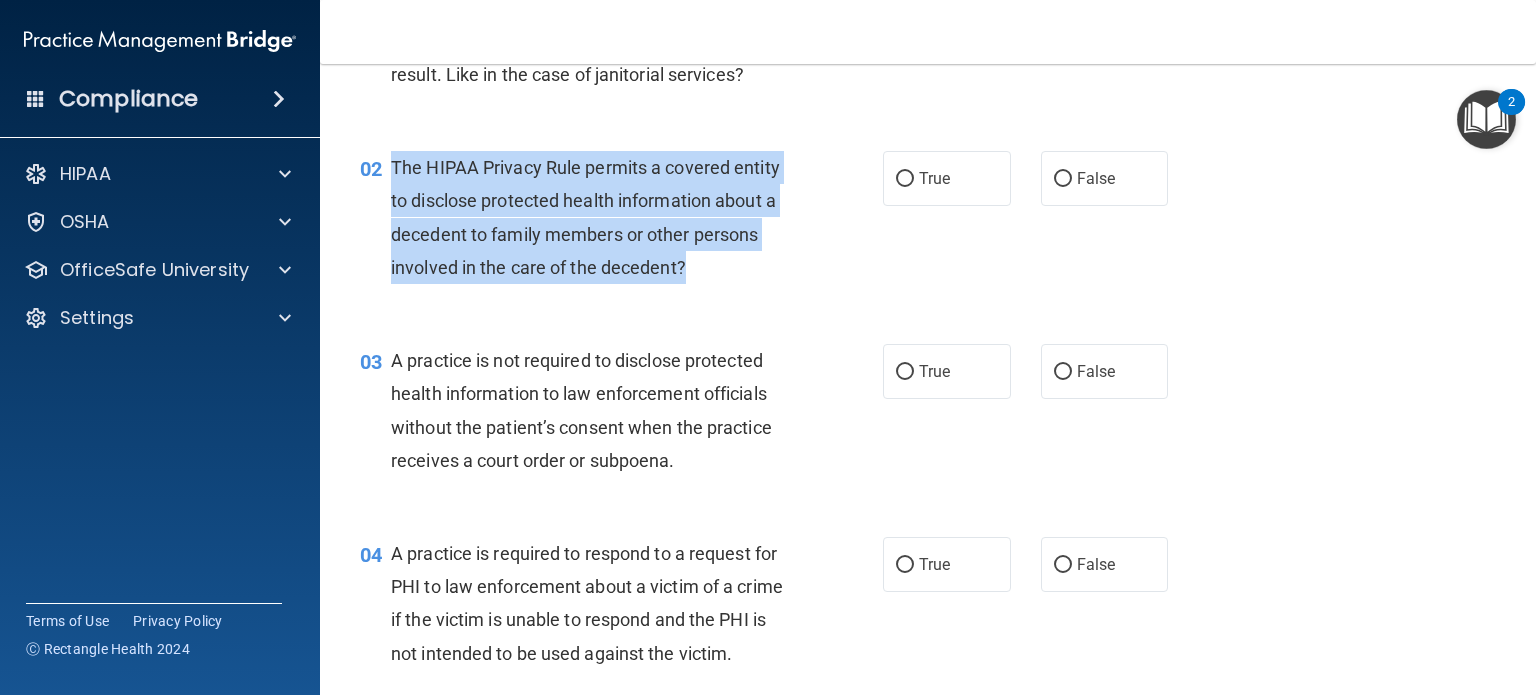 drag, startPoint x: 394, startPoint y: 163, endPoint x: 720, endPoint y: 279, distance: 346.02313 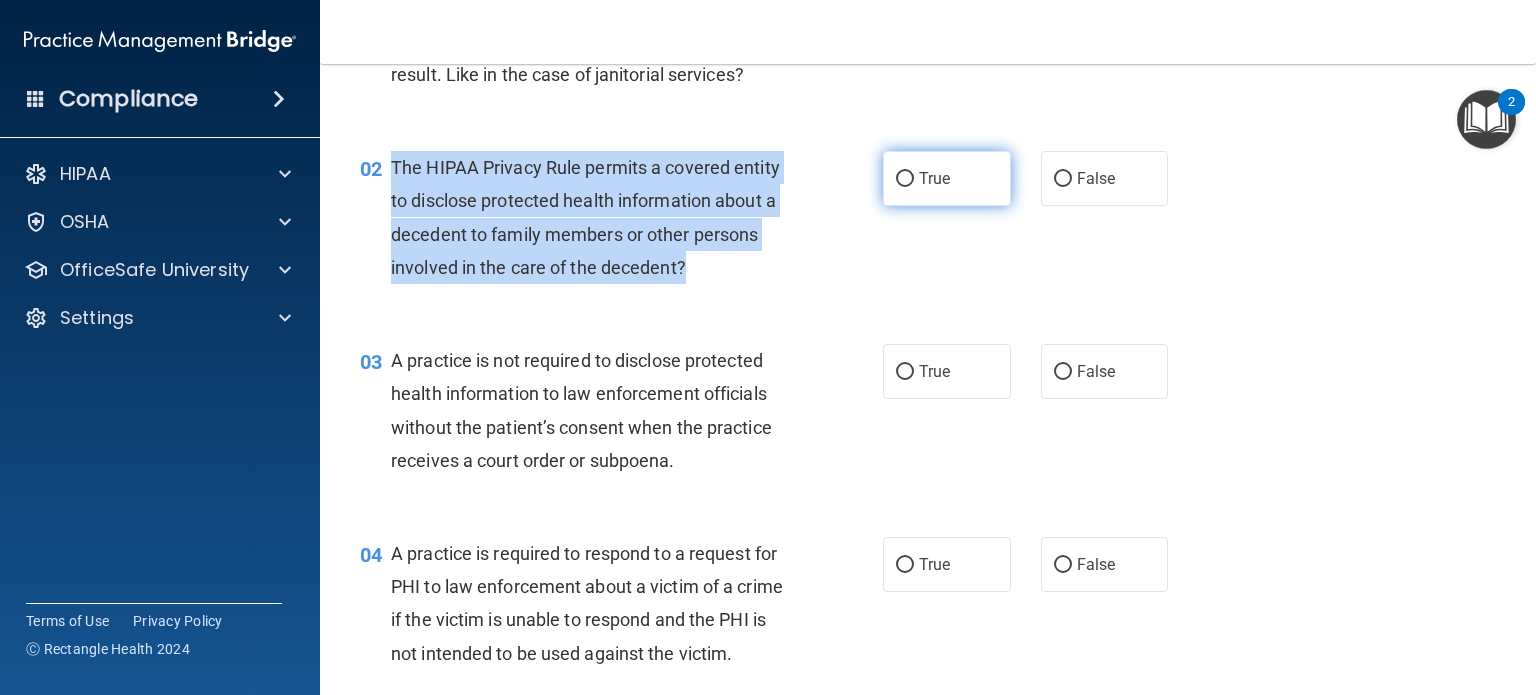 drag, startPoint x: 908, startPoint y: 192, endPoint x: 910, endPoint y: 177, distance: 15.132746 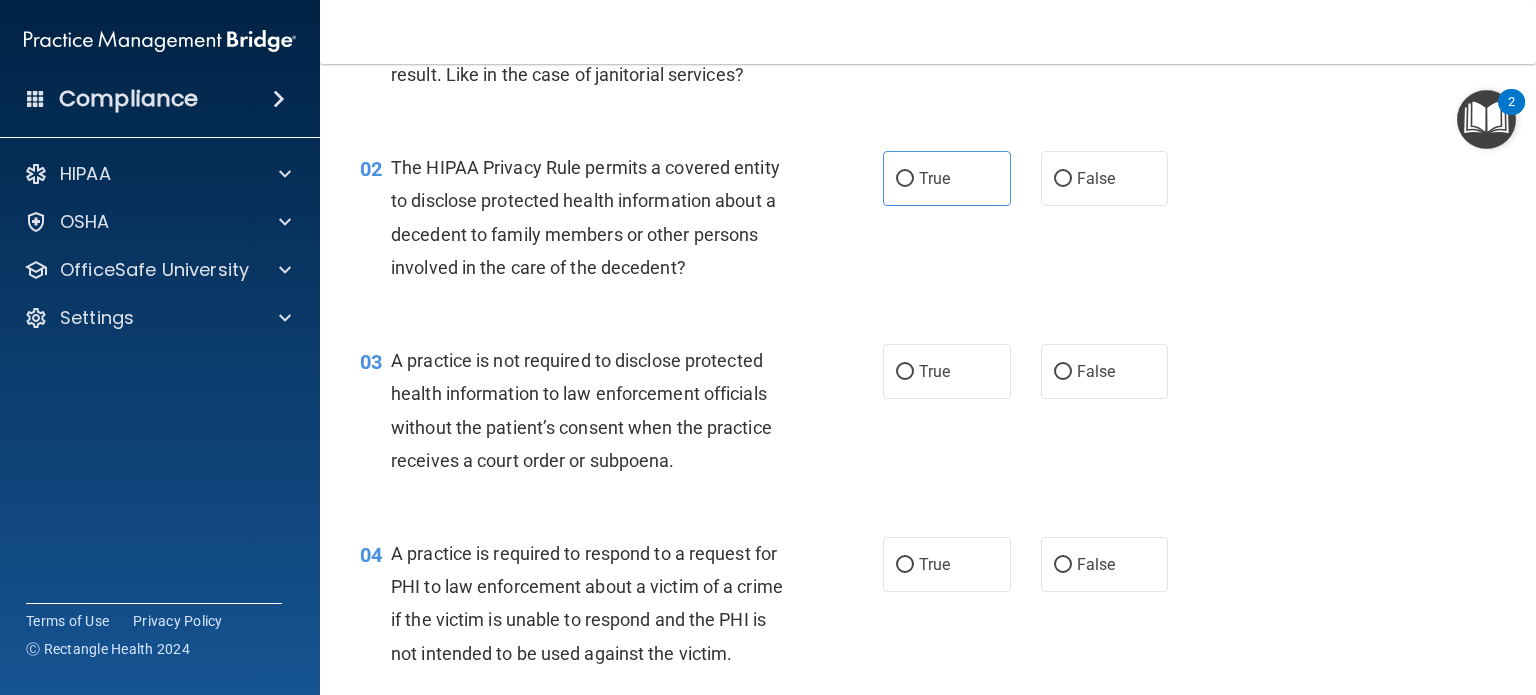 click on "02       The HIPAA Privacy Rule permits a covered entity to disclose protected health information about a decedent to family members or other persons involved in the care of the decedent?                 True           False" at bounding box center [928, 222] 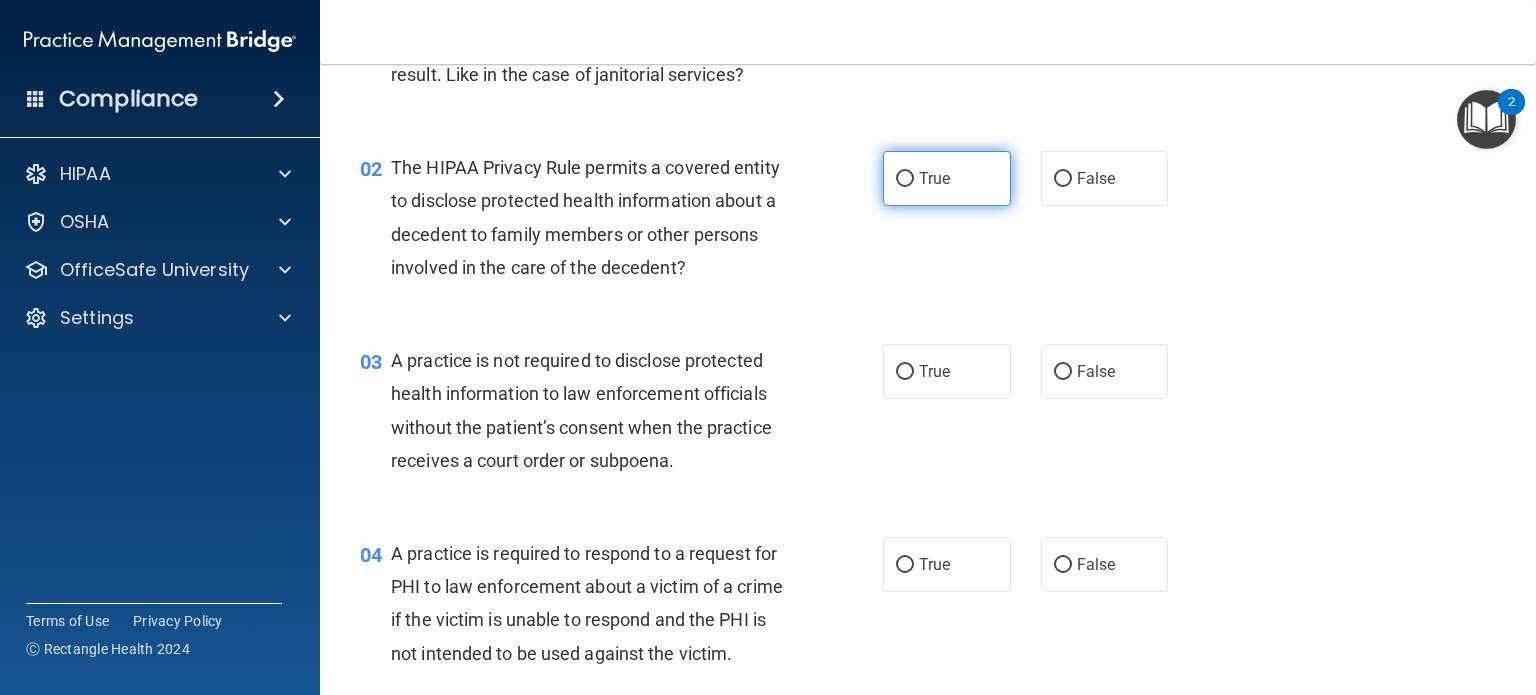 click on "True" at bounding box center (947, 178) 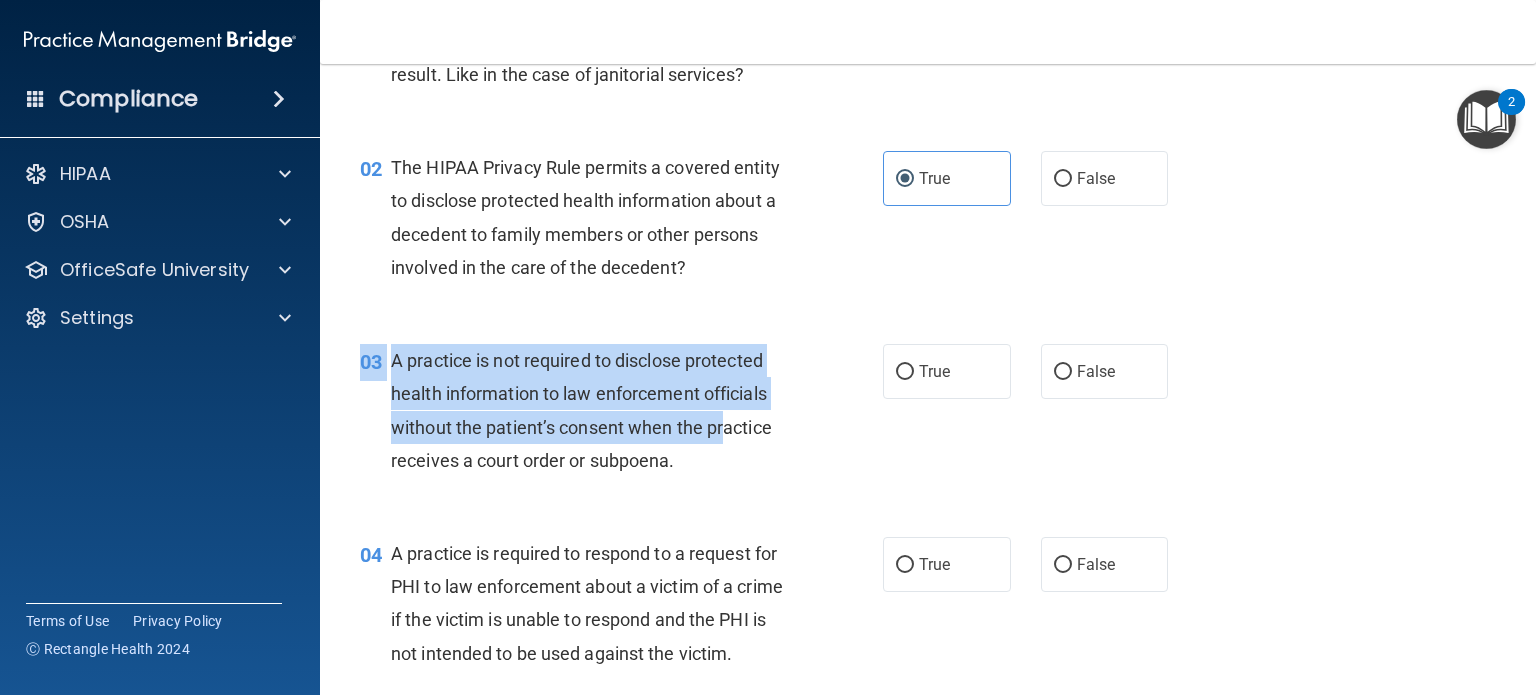 drag, startPoint x: 383, startPoint y: 339, endPoint x: 616, endPoint y: 383, distance: 237.11812 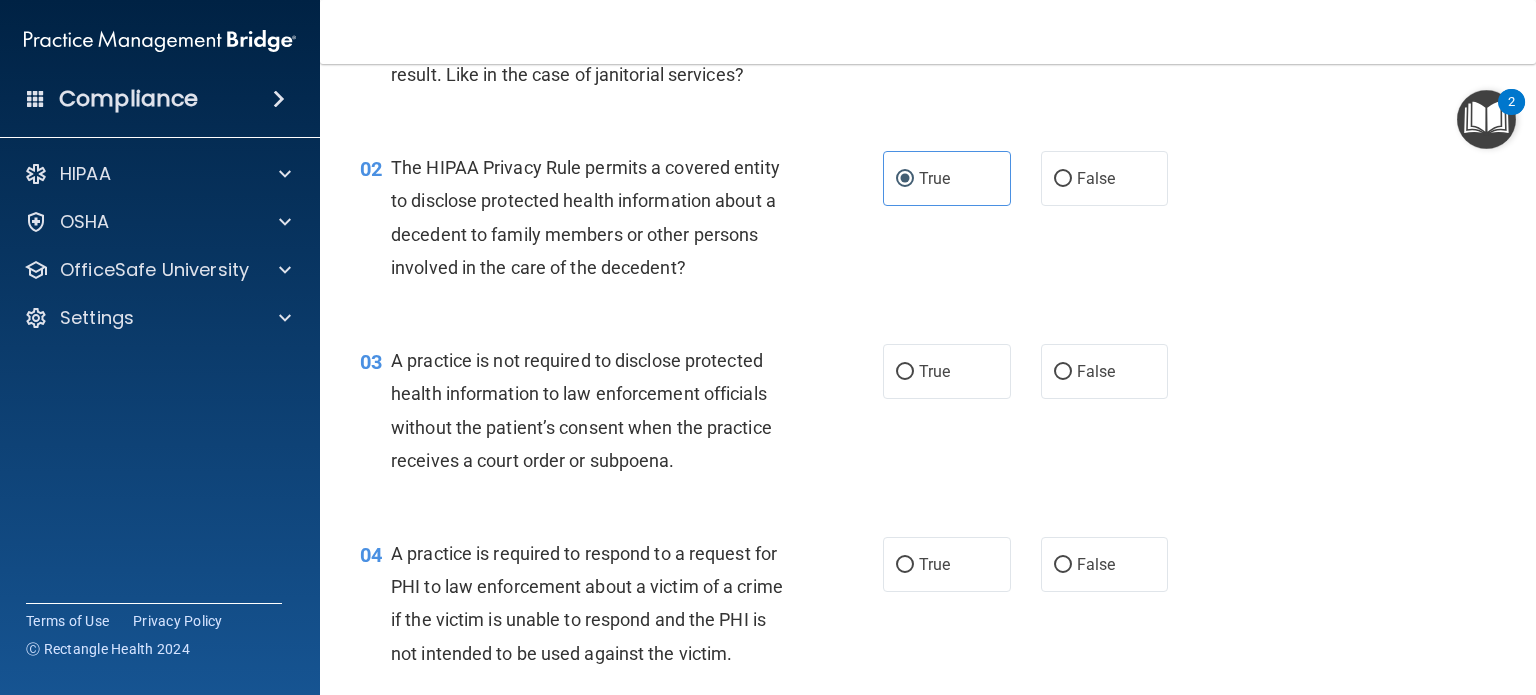 drag, startPoint x: 430, startPoint y: 286, endPoint x: 429, endPoint y: 310, distance: 24.020824 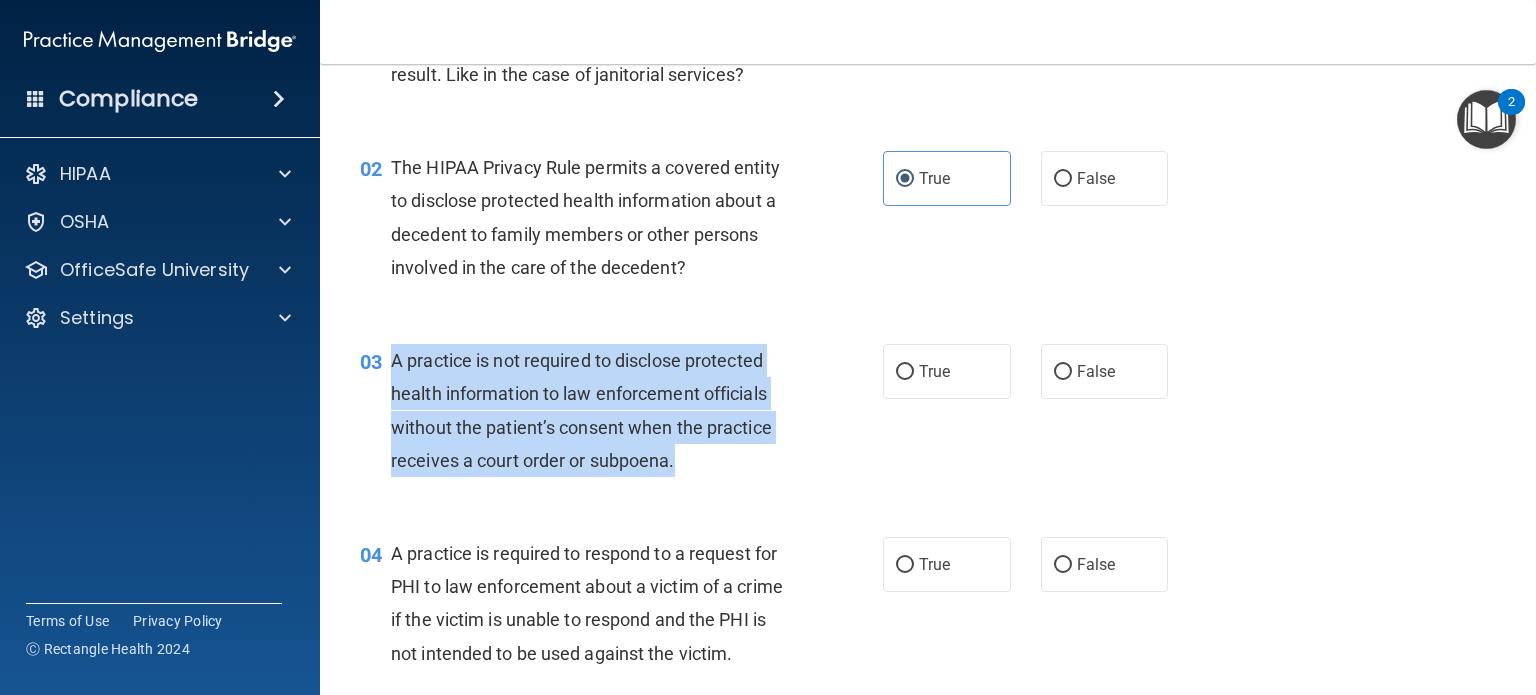 drag, startPoint x: 388, startPoint y: 358, endPoint x: 711, endPoint y: 479, distance: 344.9203 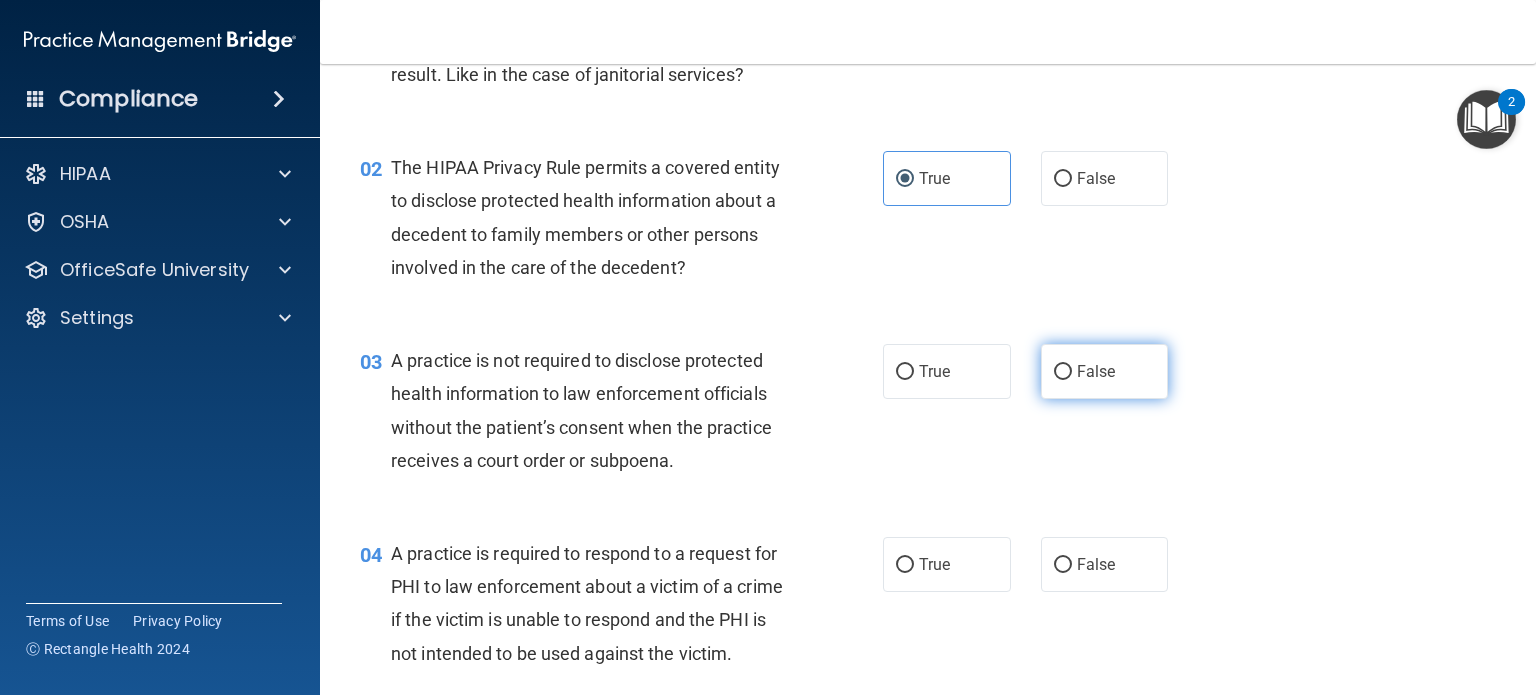 drag, startPoint x: 1091, startPoint y: 375, endPoint x: 1058, endPoint y: 347, distance: 43.27817 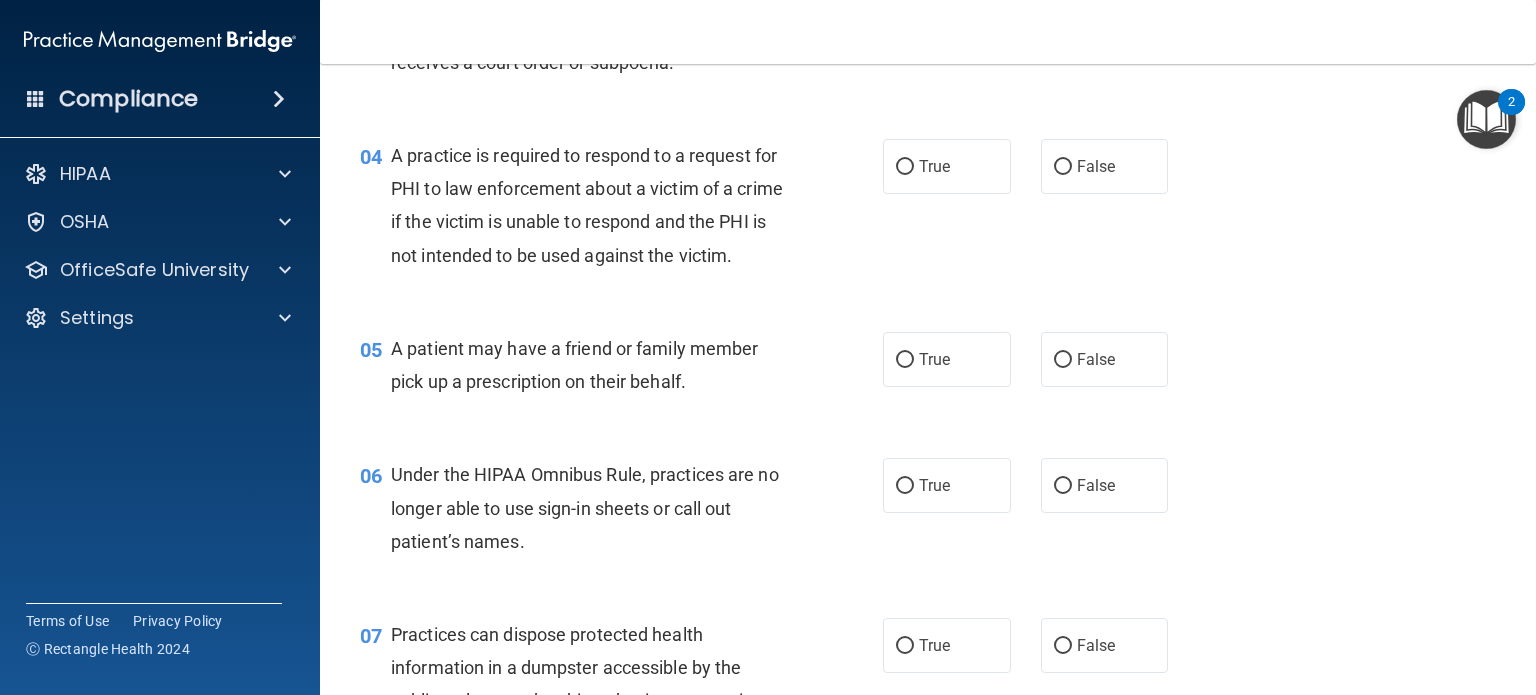scroll, scrollTop: 600, scrollLeft: 0, axis: vertical 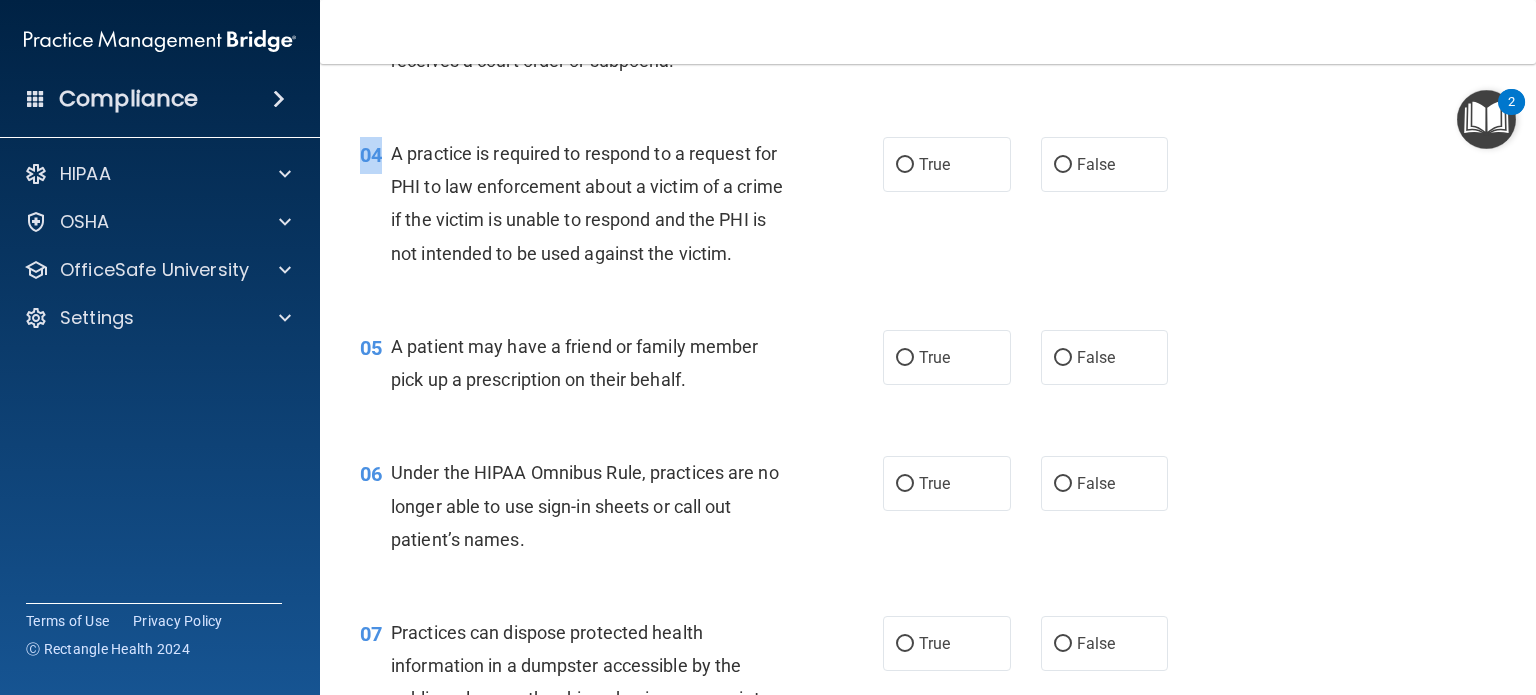 drag, startPoint x: 389, startPoint y: 143, endPoint x: 571, endPoint y: 321, distance: 254.57416 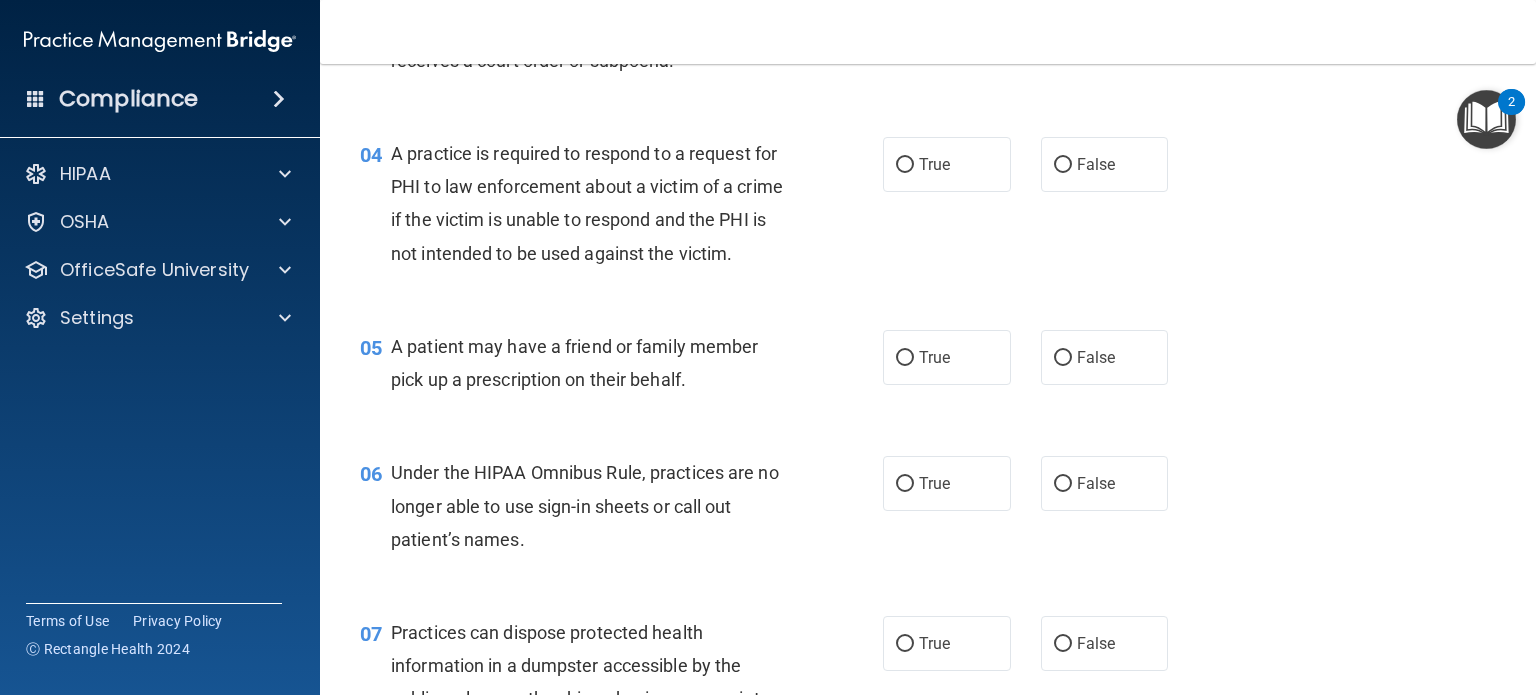 click on "04       A practice is required to respond to a request for PHI to law enforcement about a victim of a crime if the victim is unable to respond and the PHI is not intended to be used against the victim.                 True           False" at bounding box center (928, 208) 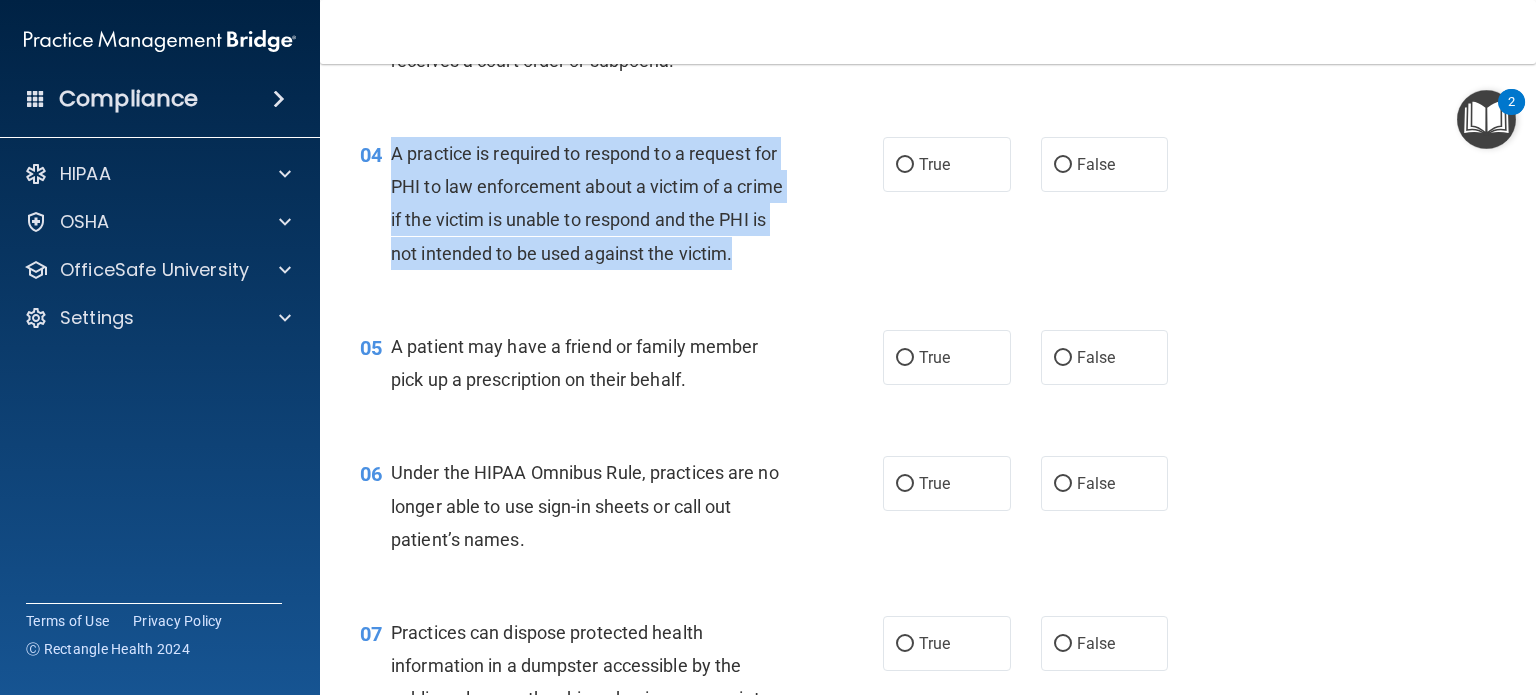 drag, startPoint x: 392, startPoint y: 149, endPoint x: 509, endPoint y: 235, distance: 145.20676 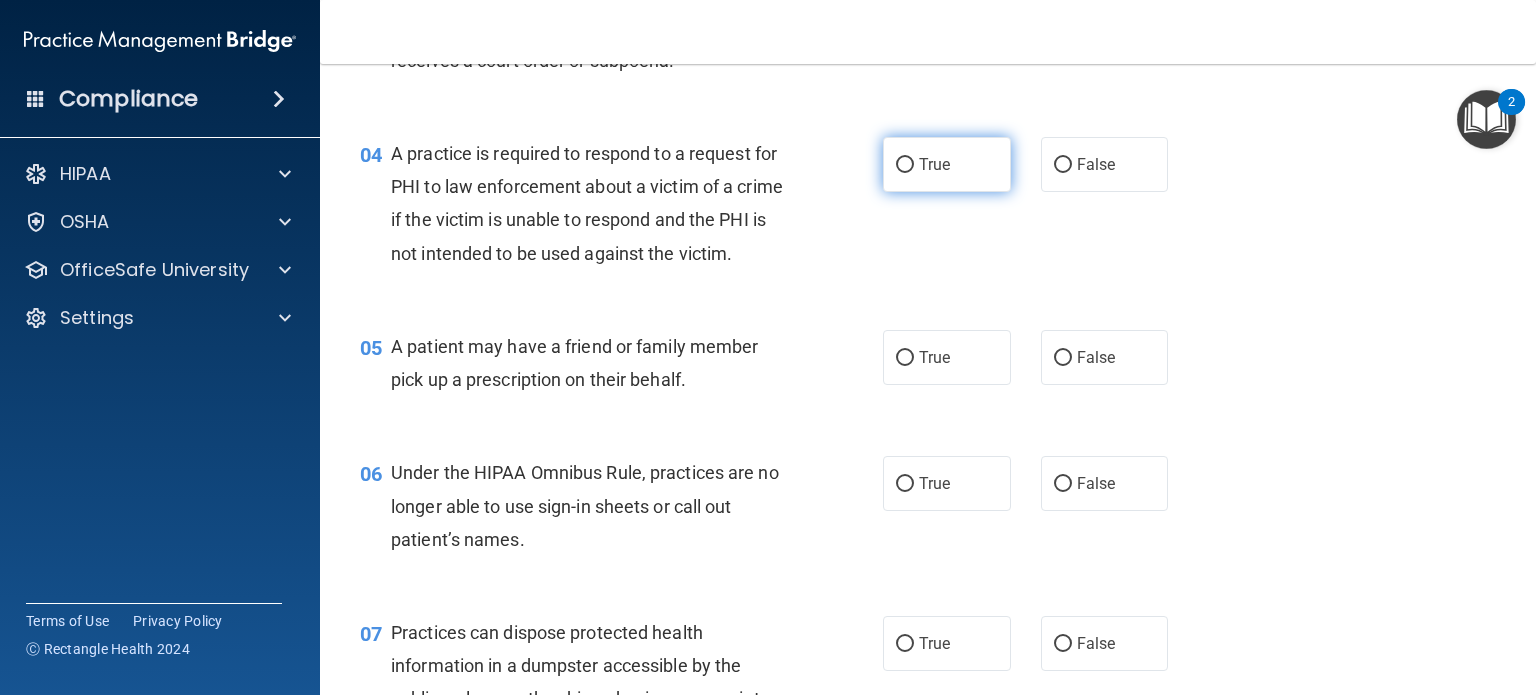 click on "True" at bounding box center (947, 164) 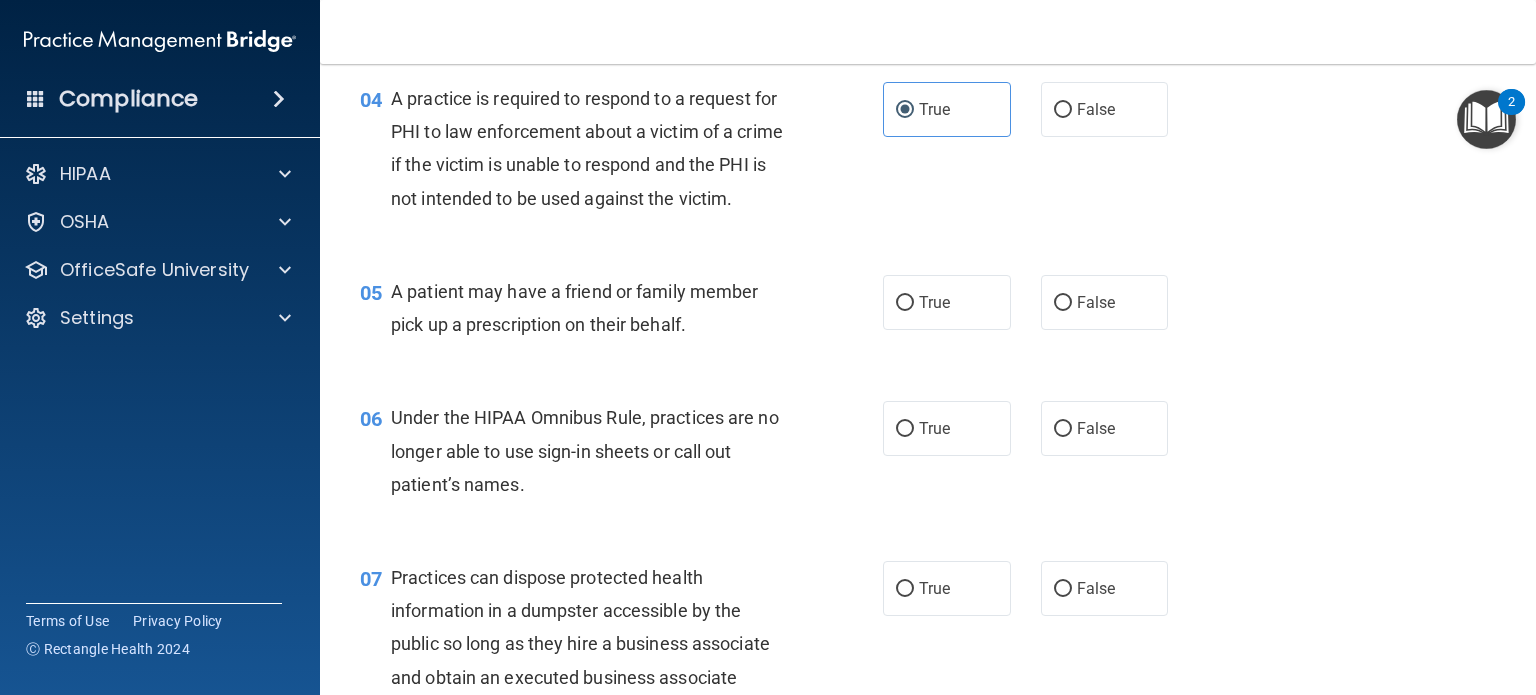 scroll, scrollTop: 700, scrollLeft: 0, axis: vertical 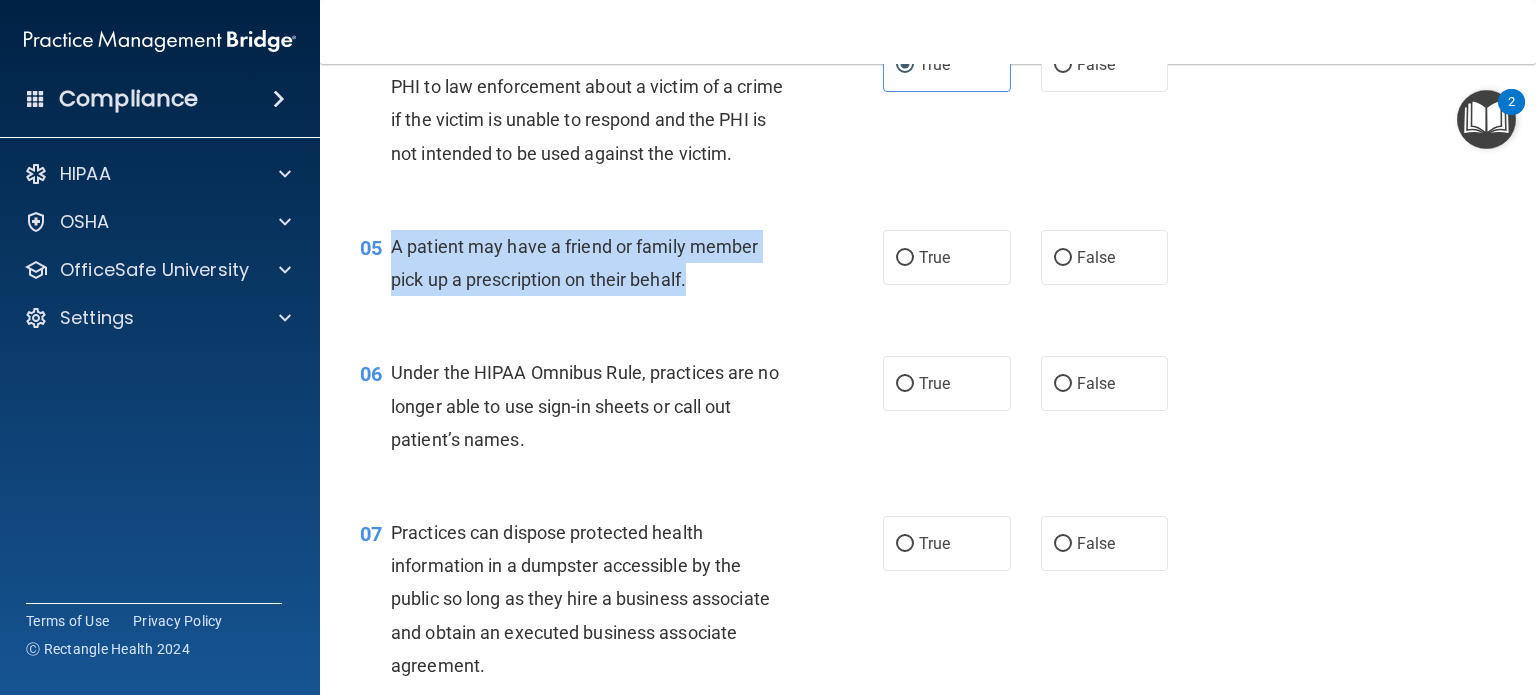 drag, startPoint x: 384, startPoint y: 274, endPoint x: 704, endPoint y: 323, distance: 323.72983 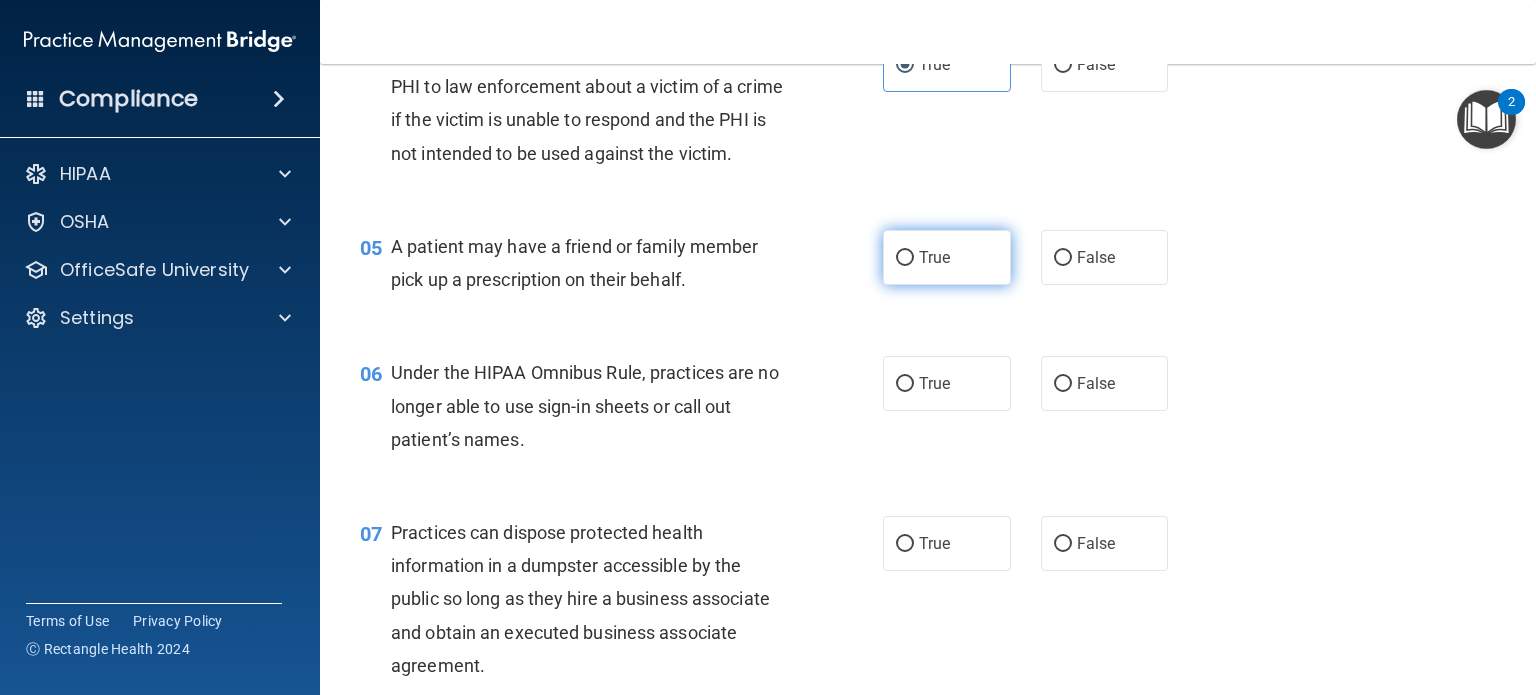 click on "True" at bounding box center [947, 257] 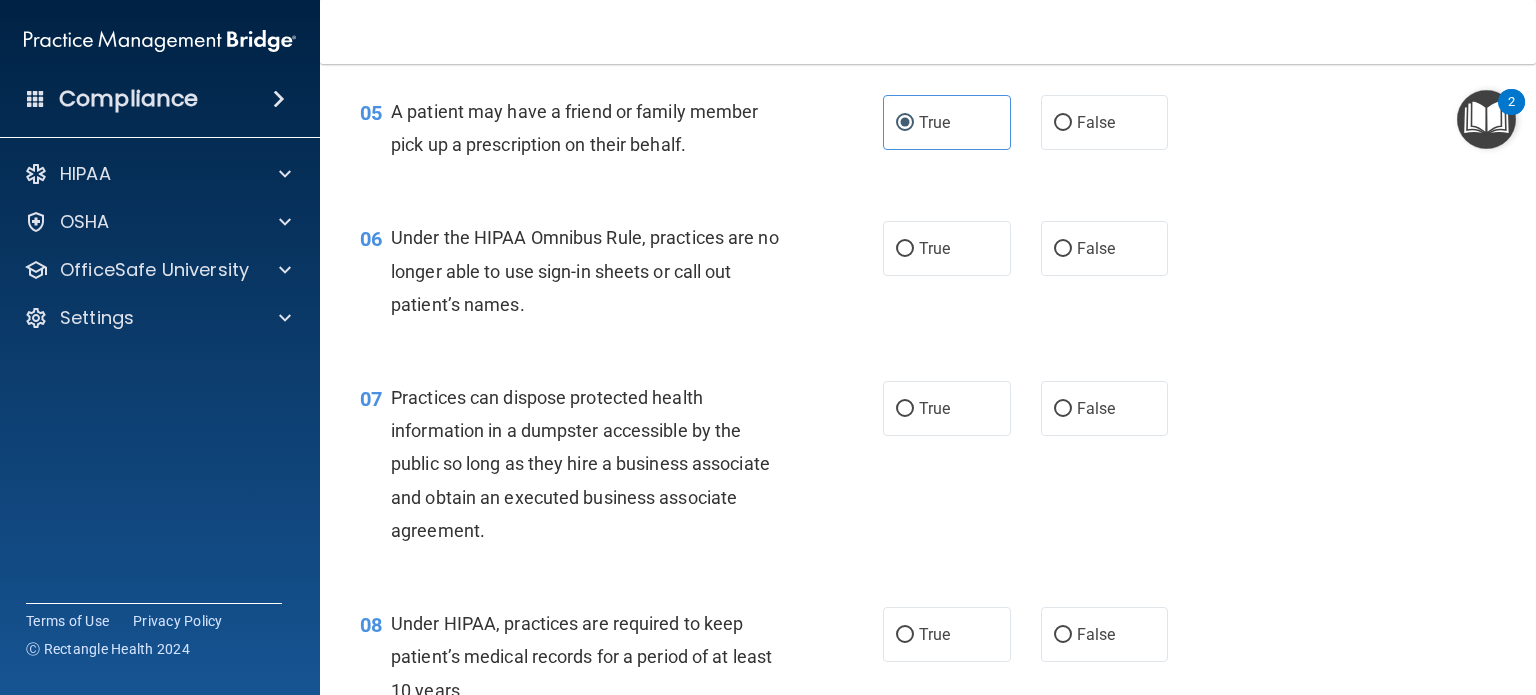 scroll, scrollTop: 900, scrollLeft: 0, axis: vertical 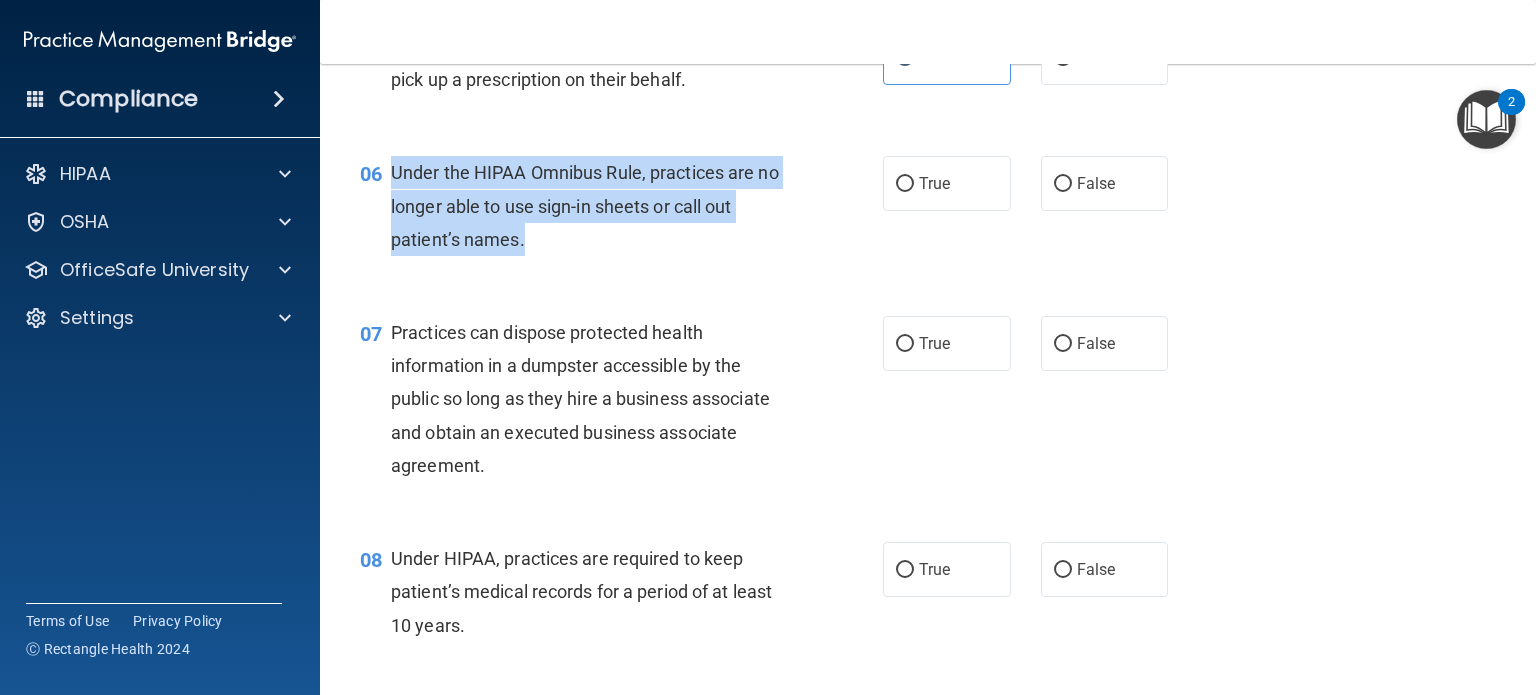 drag, startPoint x: 389, startPoint y: 193, endPoint x: 572, endPoint y: 291, distance: 207.58853 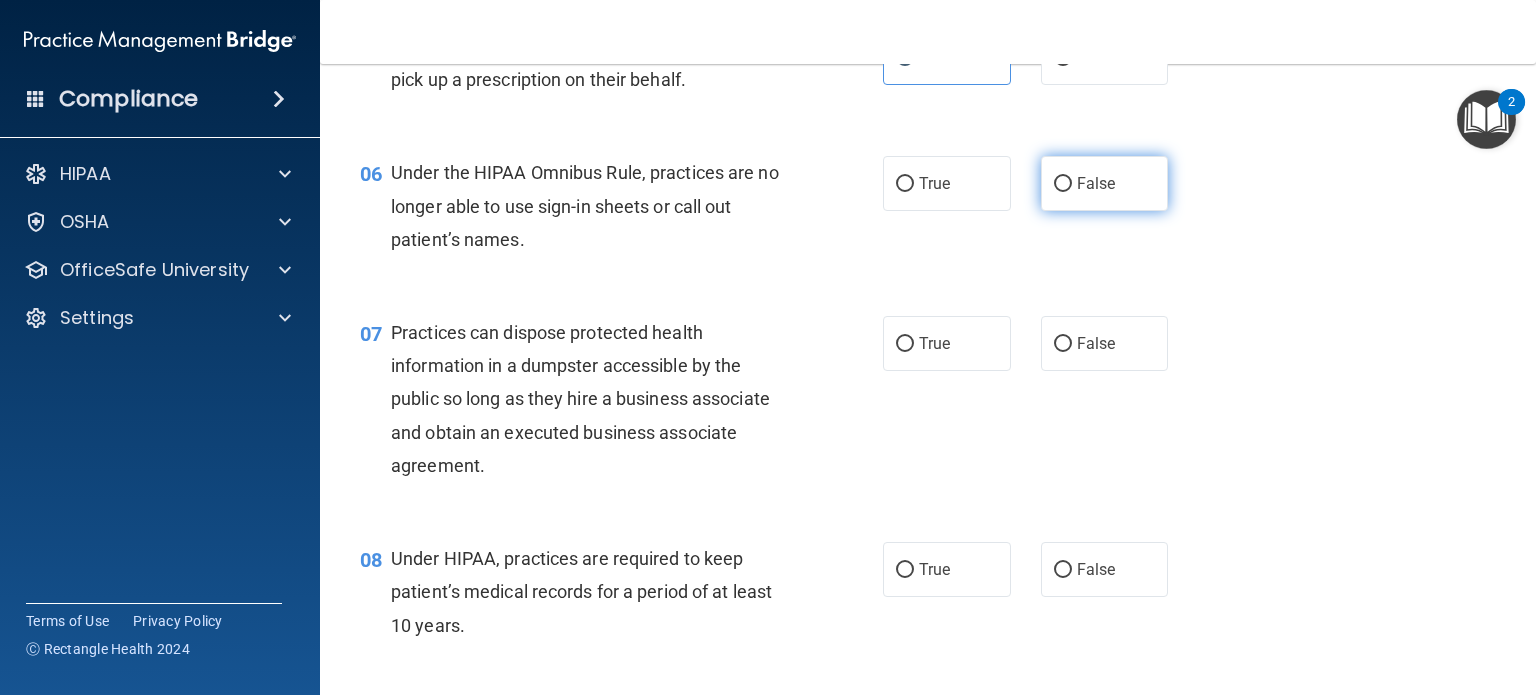 click on "False" at bounding box center [1105, 183] 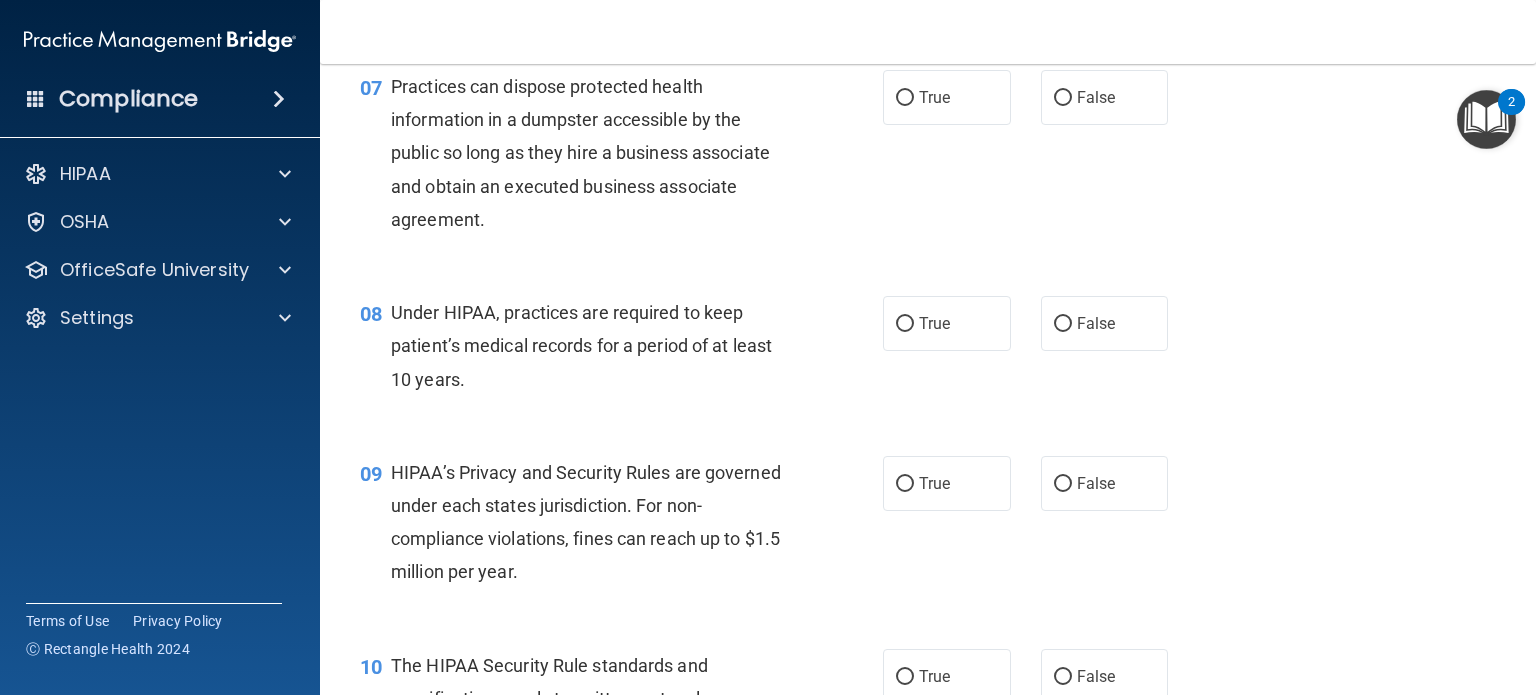 scroll, scrollTop: 1100, scrollLeft: 0, axis: vertical 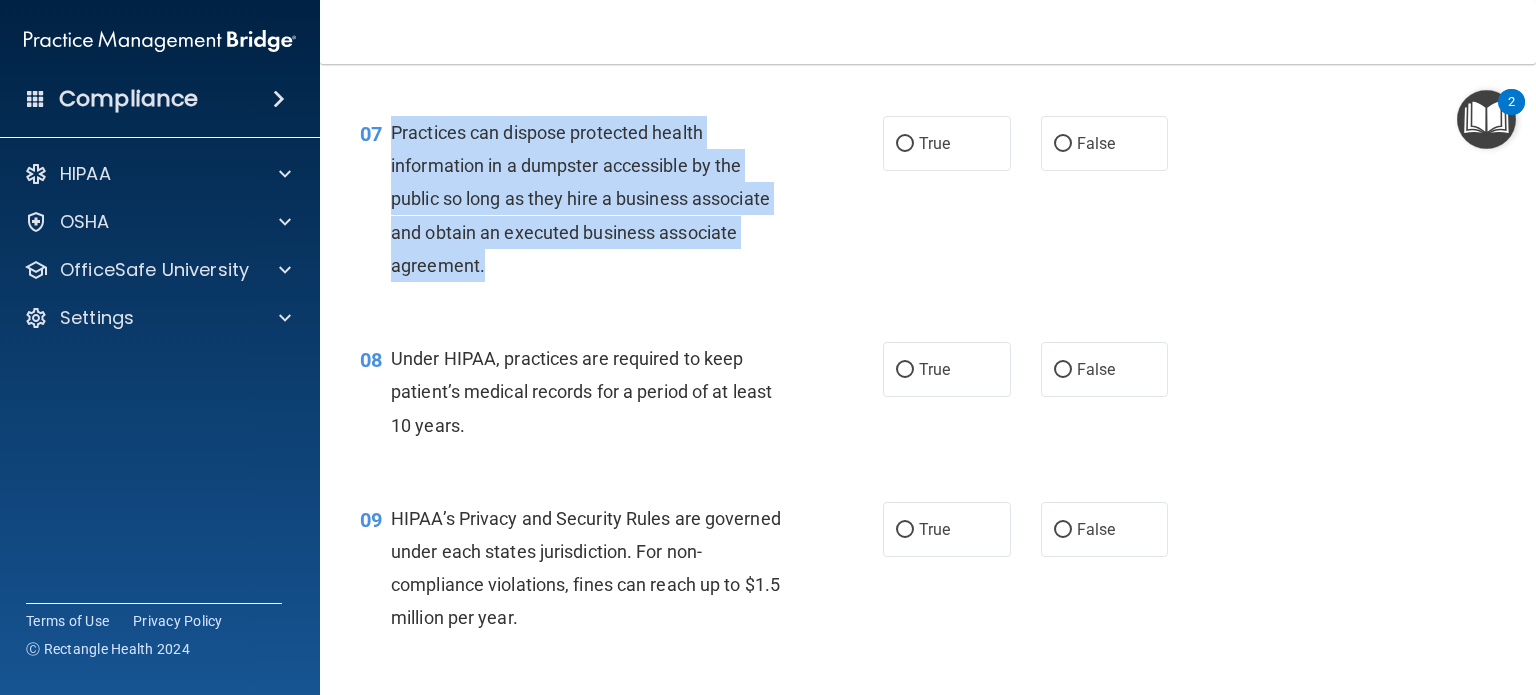 drag, startPoint x: 390, startPoint y: 159, endPoint x: 544, endPoint y: 297, distance: 206.78491 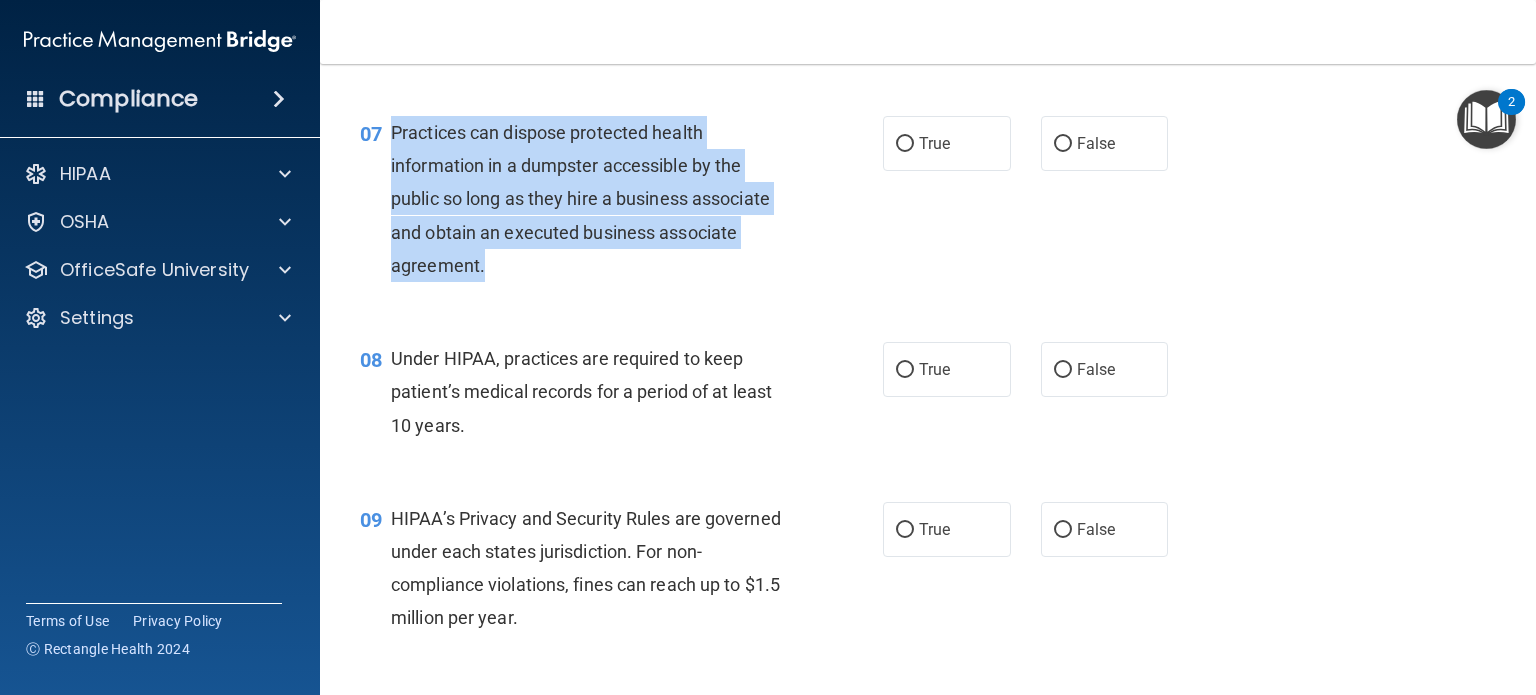 copy on "Practices can dispose protected health information in a dumpster accessible by the public so long as they hire a business associate and obtain an executed business associate agreement." 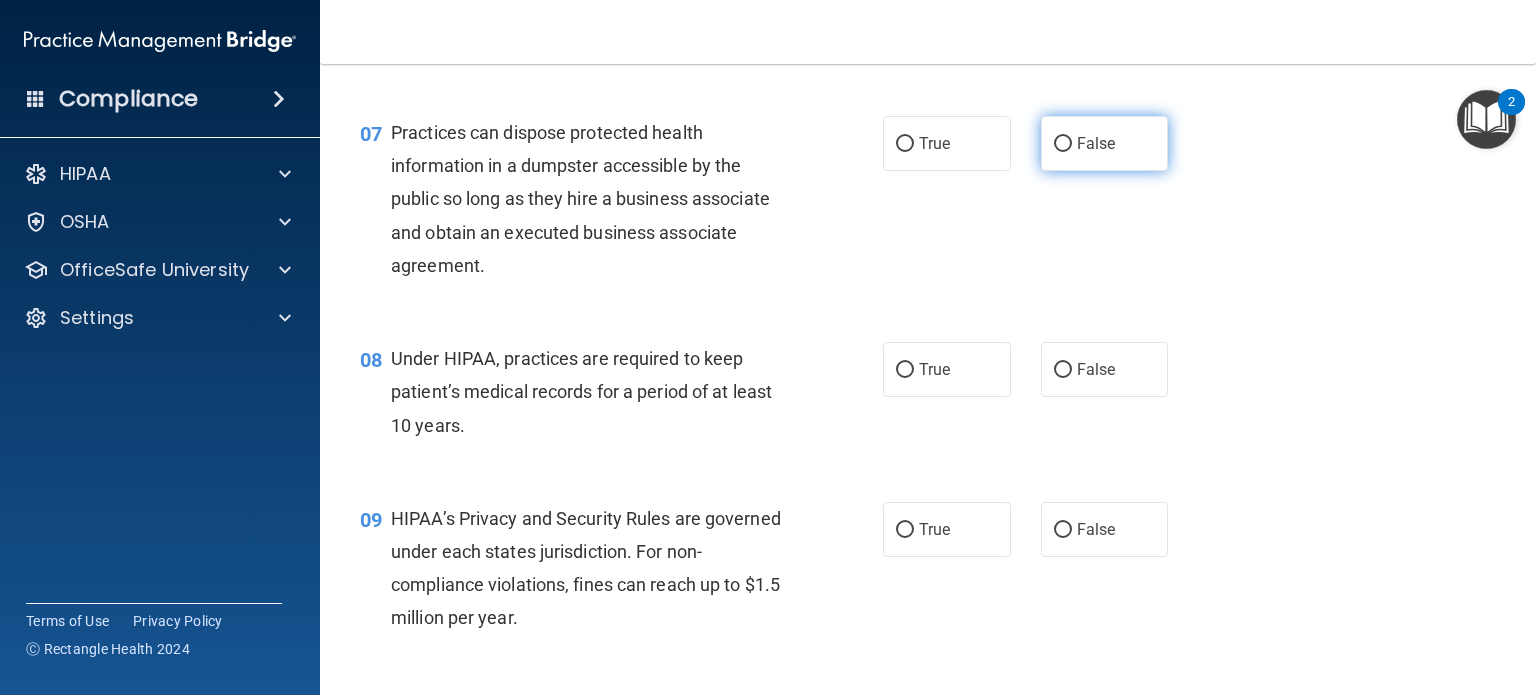 click on "False" at bounding box center [1105, 143] 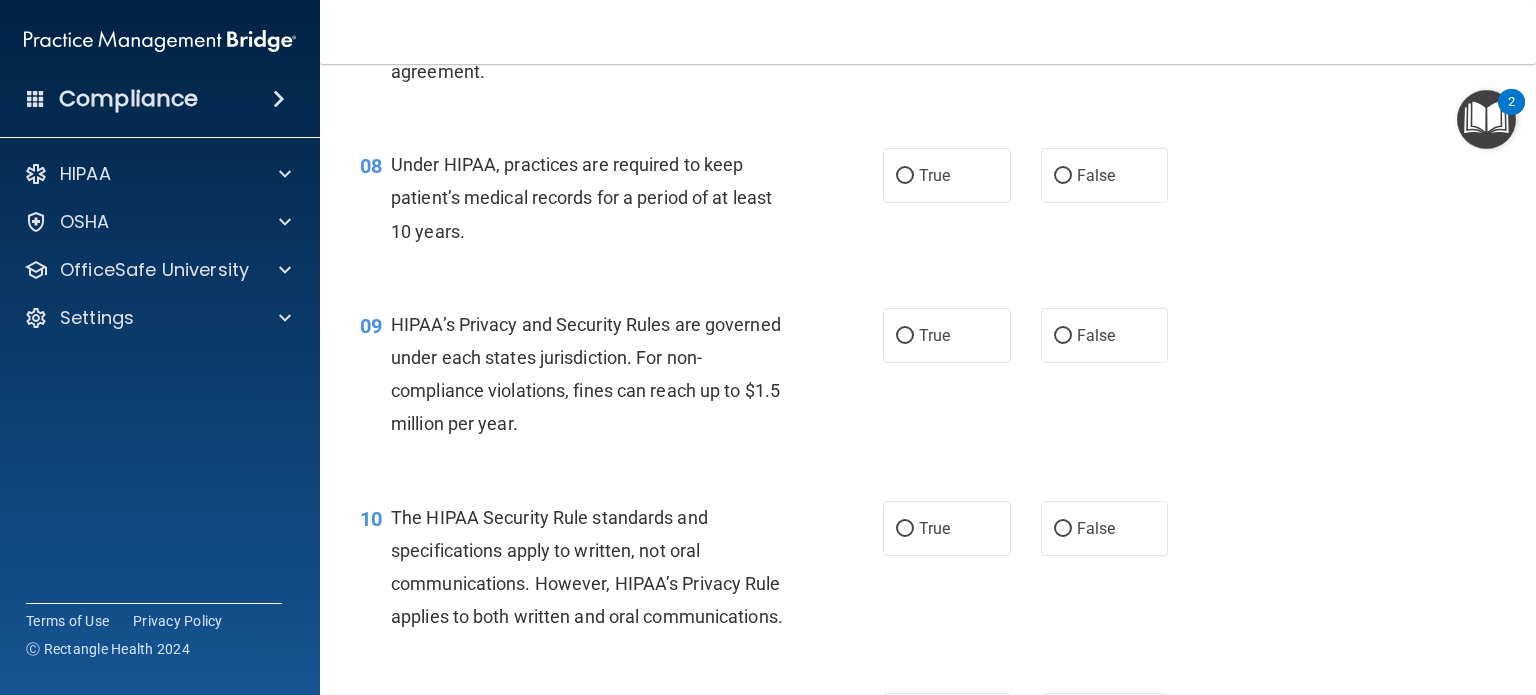 scroll, scrollTop: 1400, scrollLeft: 0, axis: vertical 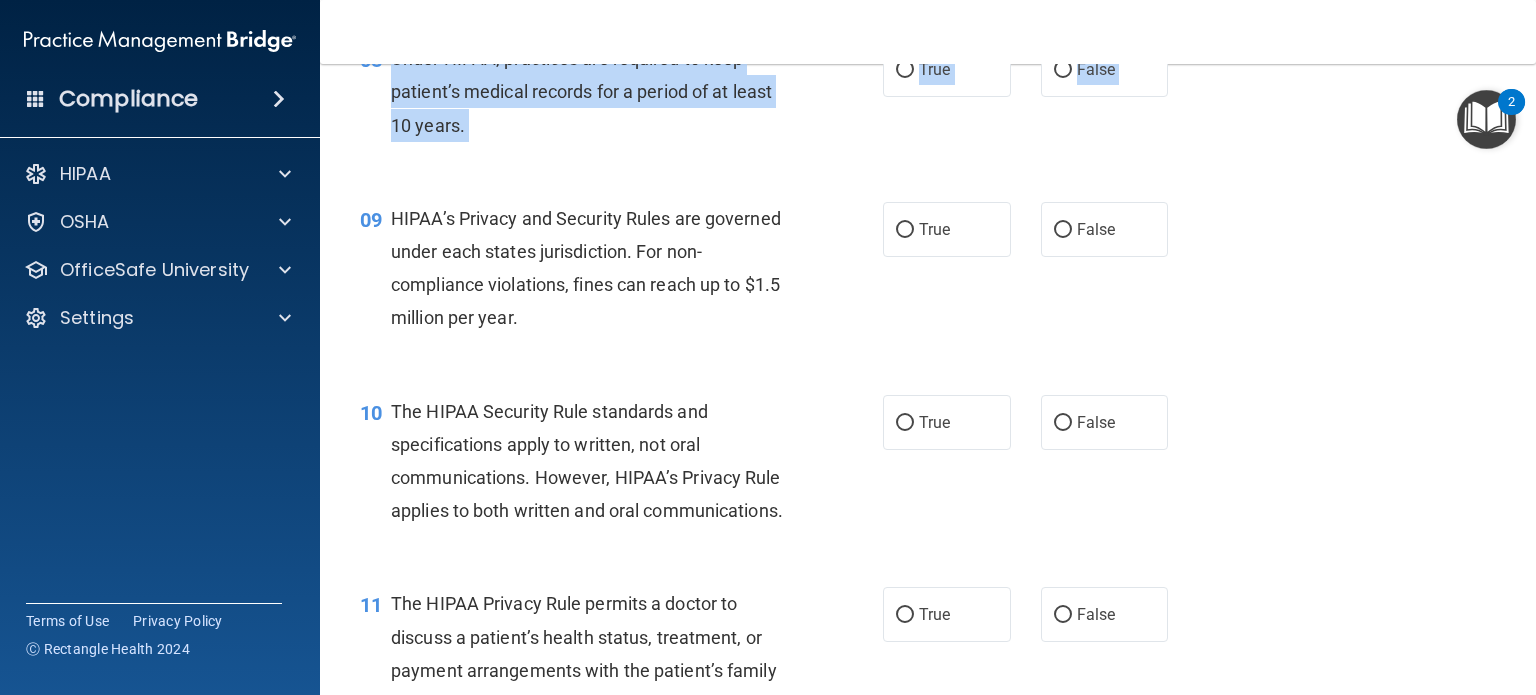 drag, startPoint x: 387, startPoint y: 86, endPoint x: 456, endPoint y: 191, distance: 125.64235 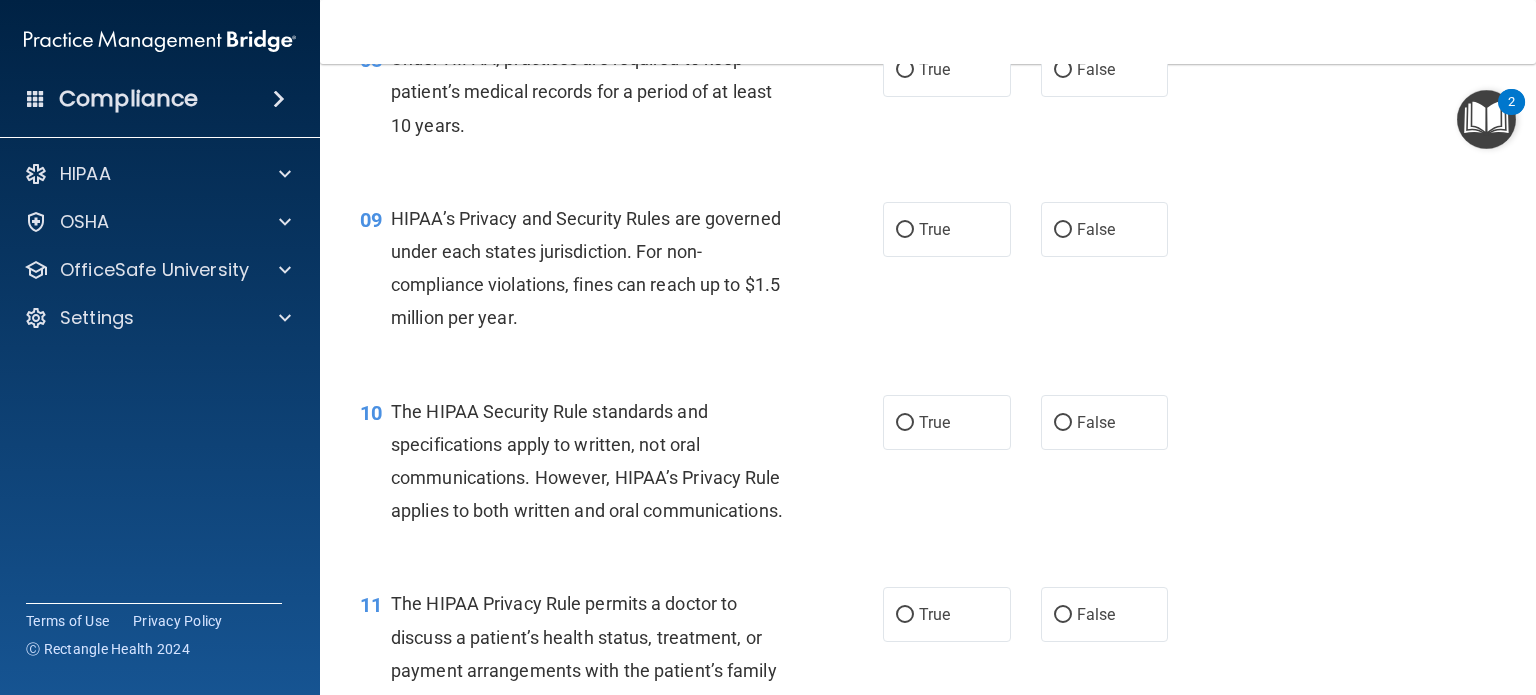 drag, startPoint x: 448, startPoint y: 123, endPoint x: 1056, endPoint y: 180, distance: 610.666 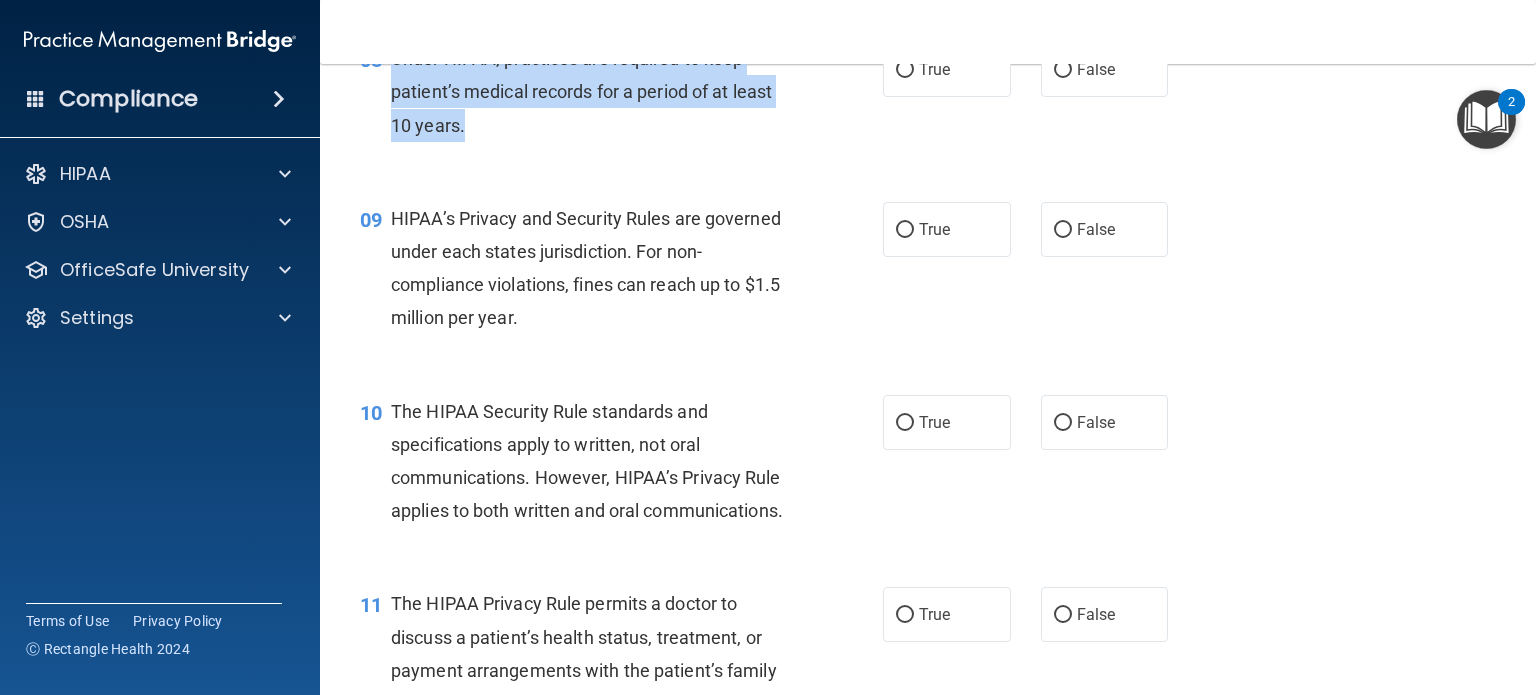 drag, startPoint x: 380, startPoint y: 80, endPoint x: 462, endPoint y: 169, distance: 121.016525 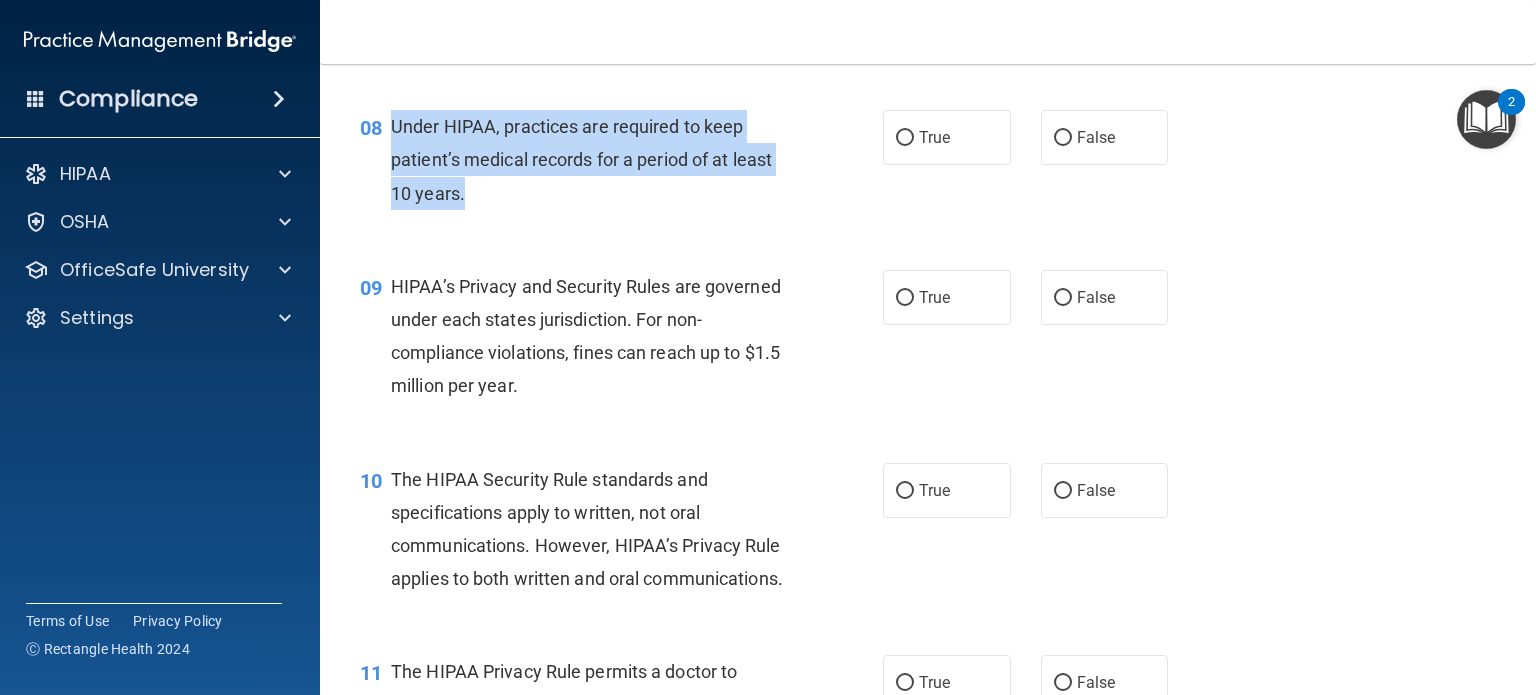 scroll, scrollTop: 1300, scrollLeft: 0, axis: vertical 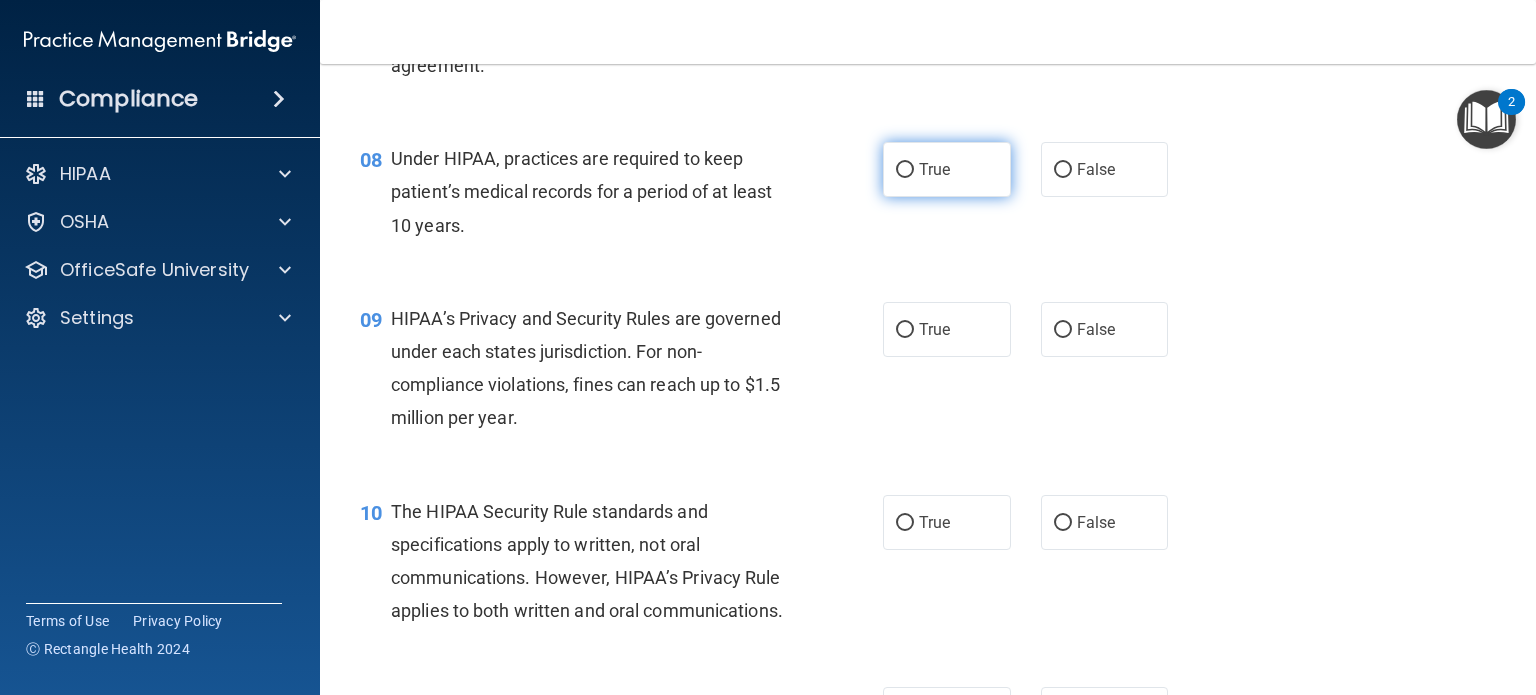 click on "True" at bounding box center [934, 169] 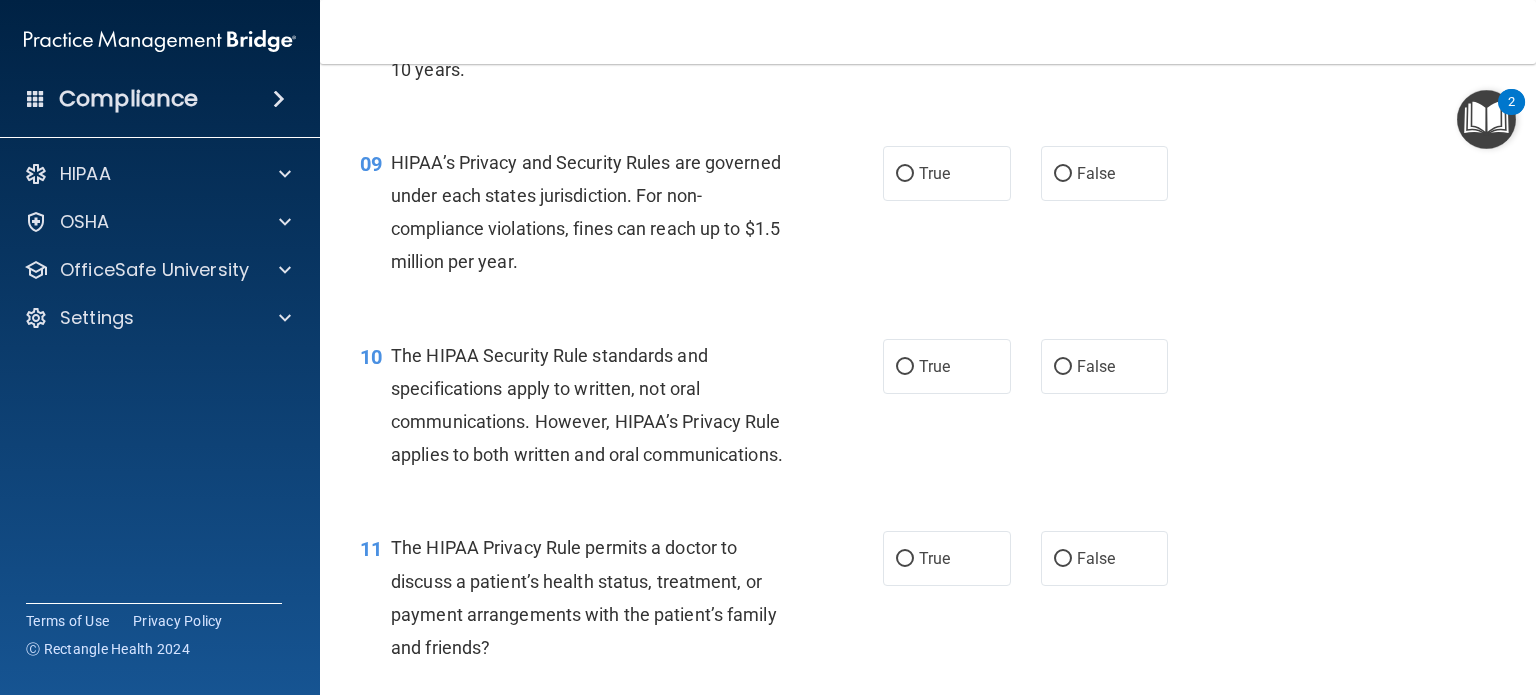 scroll, scrollTop: 1500, scrollLeft: 0, axis: vertical 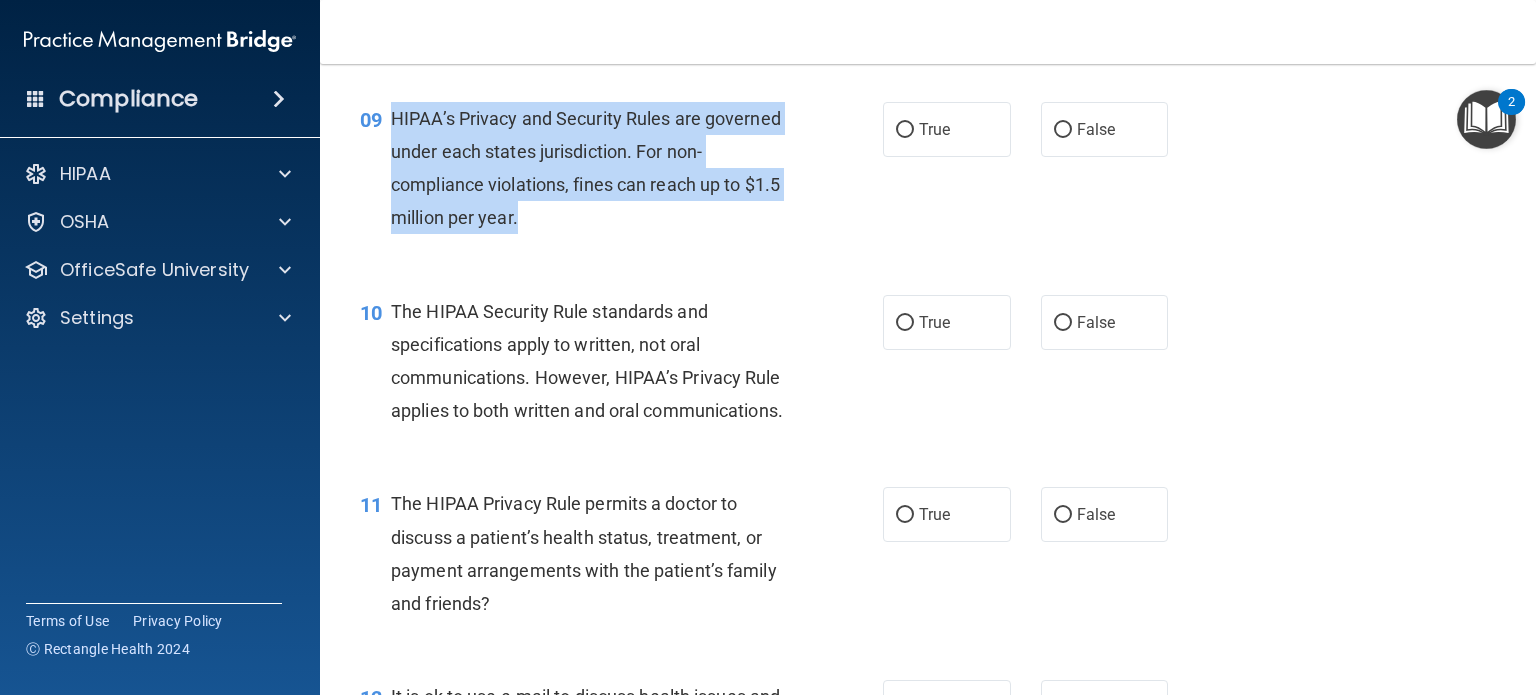 drag, startPoint x: 388, startPoint y: 143, endPoint x: 566, endPoint y: 275, distance: 221.60326 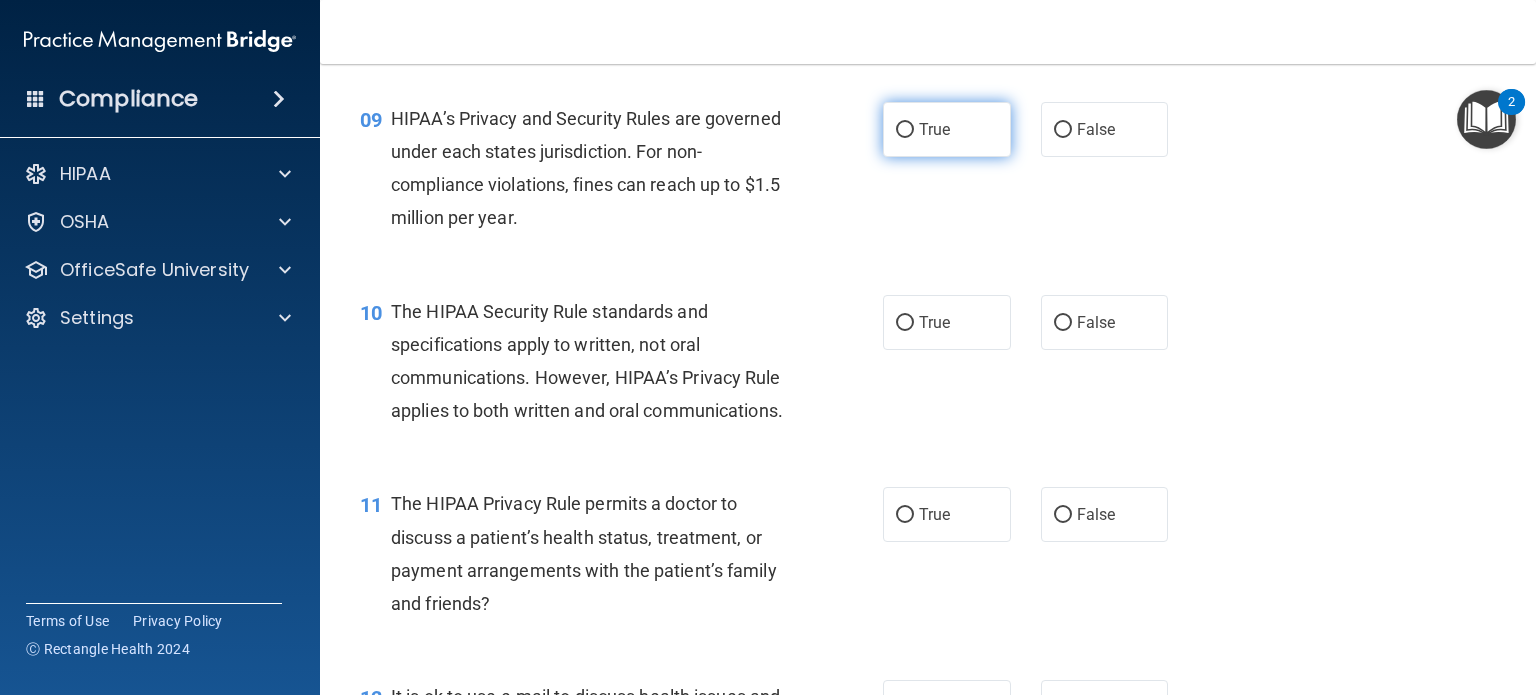 click on "True" at bounding box center (947, 129) 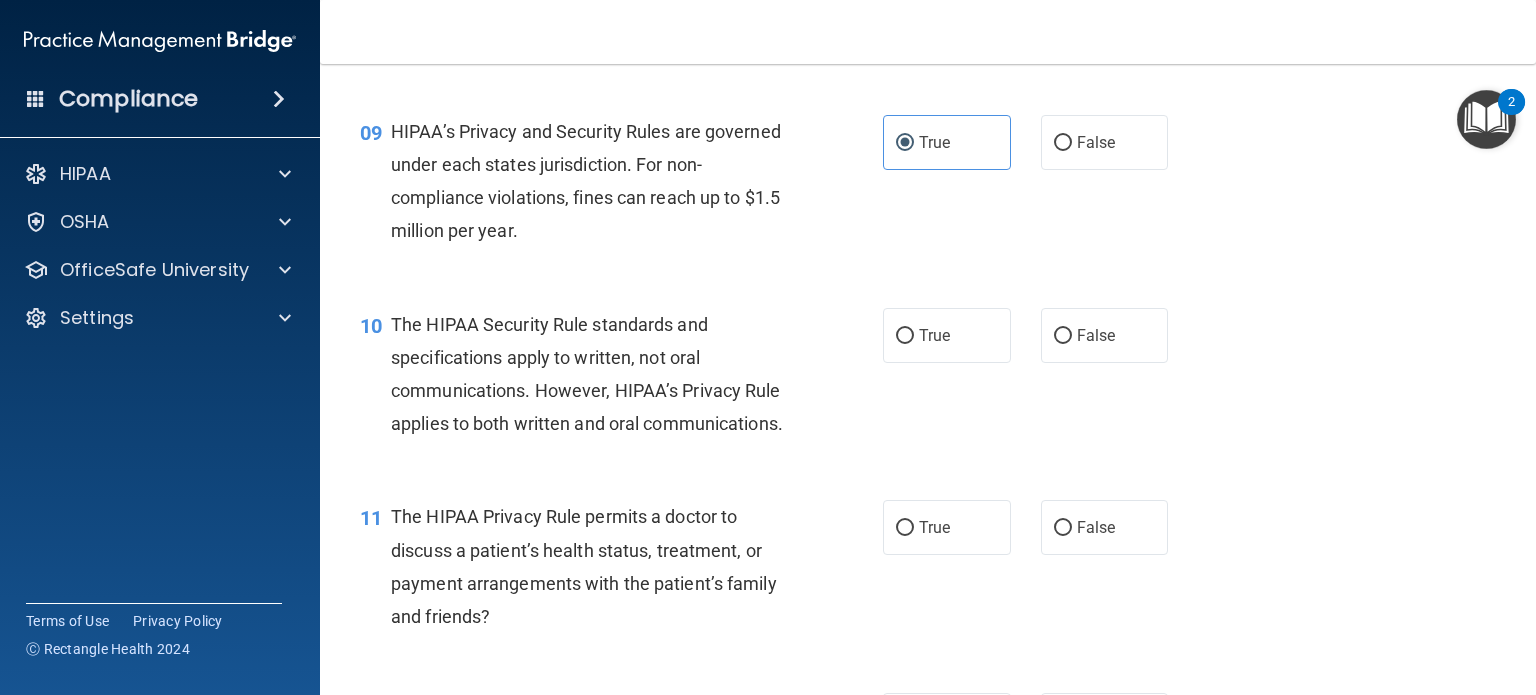scroll, scrollTop: 1600, scrollLeft: 0, axis: vertical 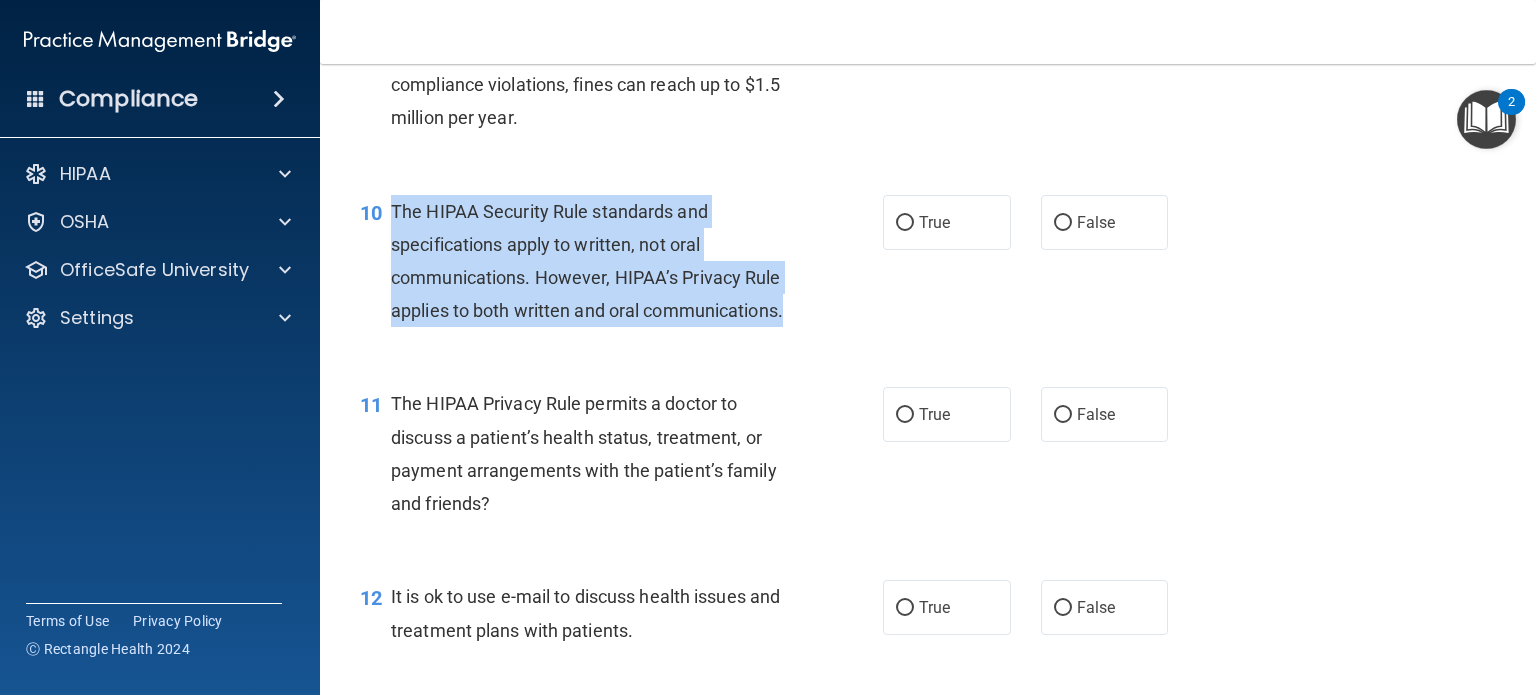 drag, startPoint x: 391, startPoint y: 235, endPoint x: 562, endPoint y: 383, distance: 226.1526 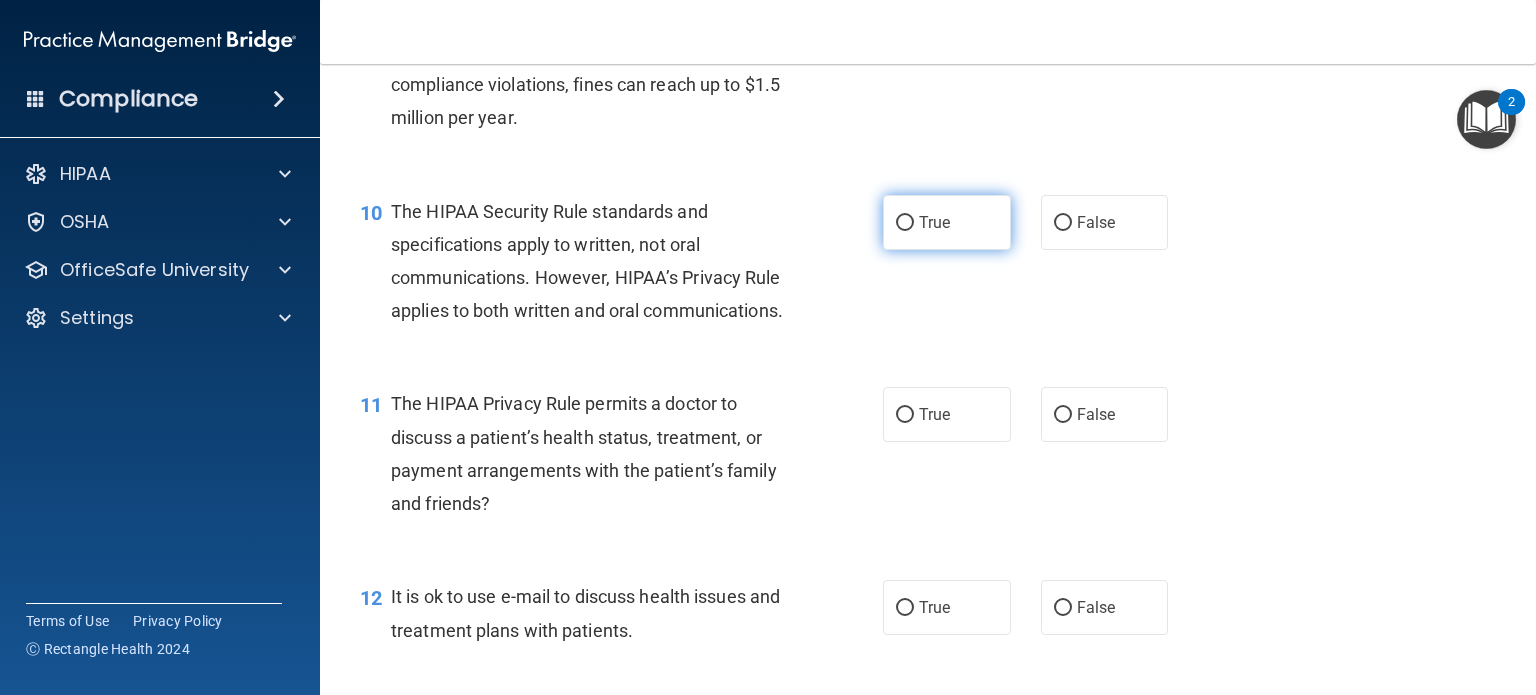 drag, startPoint x: 983, startPoint y: 259, endPoint x: 974, endPoint y: 249, distance: 13.453624 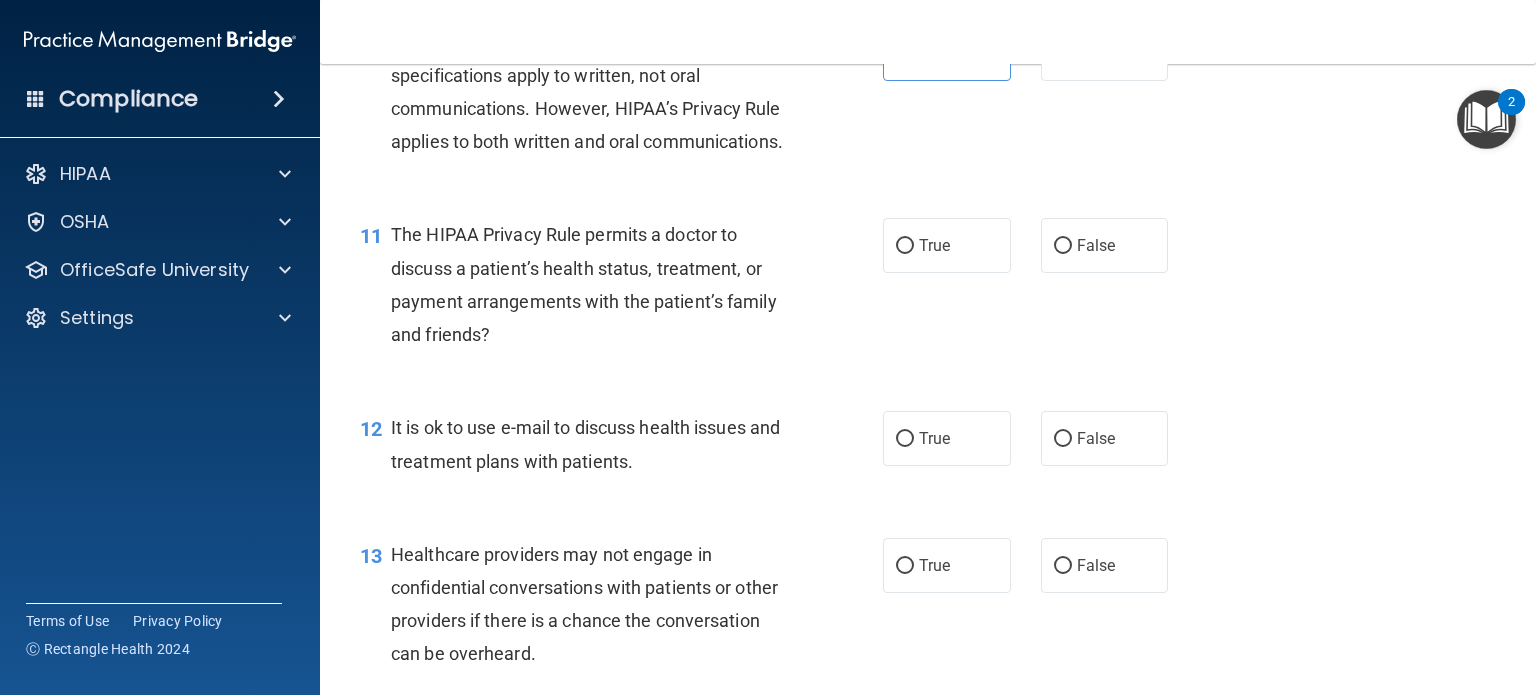 scroll, scrollTop: 1800, scrollLeft: 0, axis: vertical 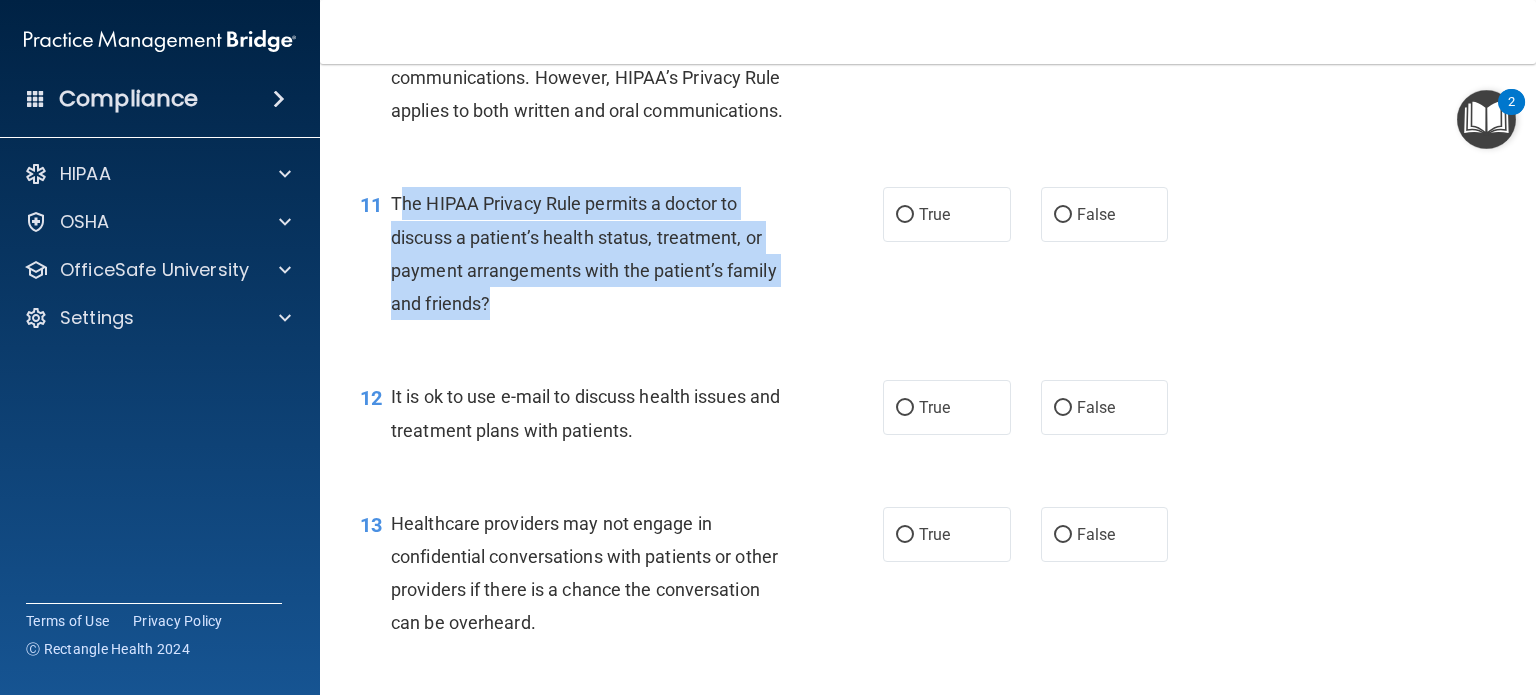 drag, startPoint x: 396, startPoint y: 259, endPoint x: 556, endPoint y: 361, distance: 189.74721 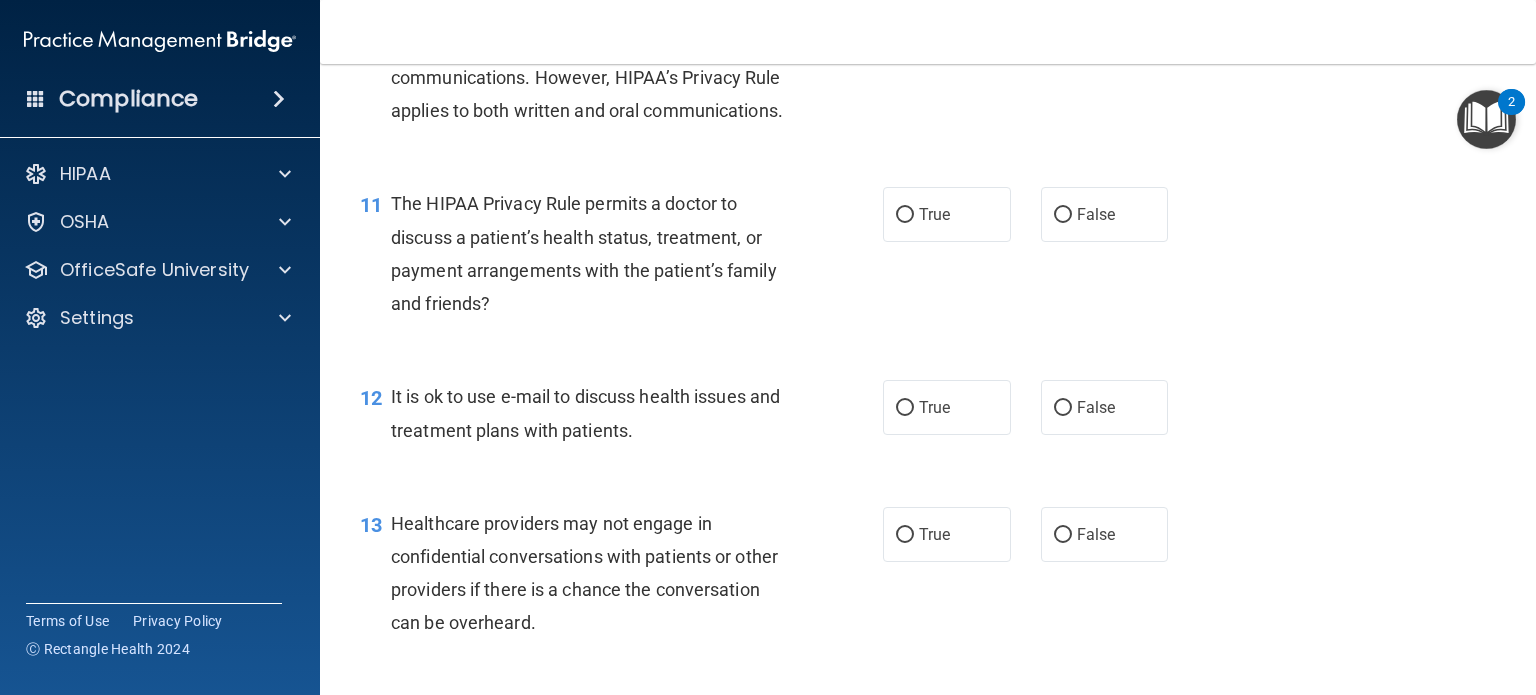 click on "10       The HIPAA Security Rule standards and specifications apply to written, not oral communications. However, HIPAA’s Privacy Rule applies to both written and oral communications.                 True           False" at bounding box center (928, 66) 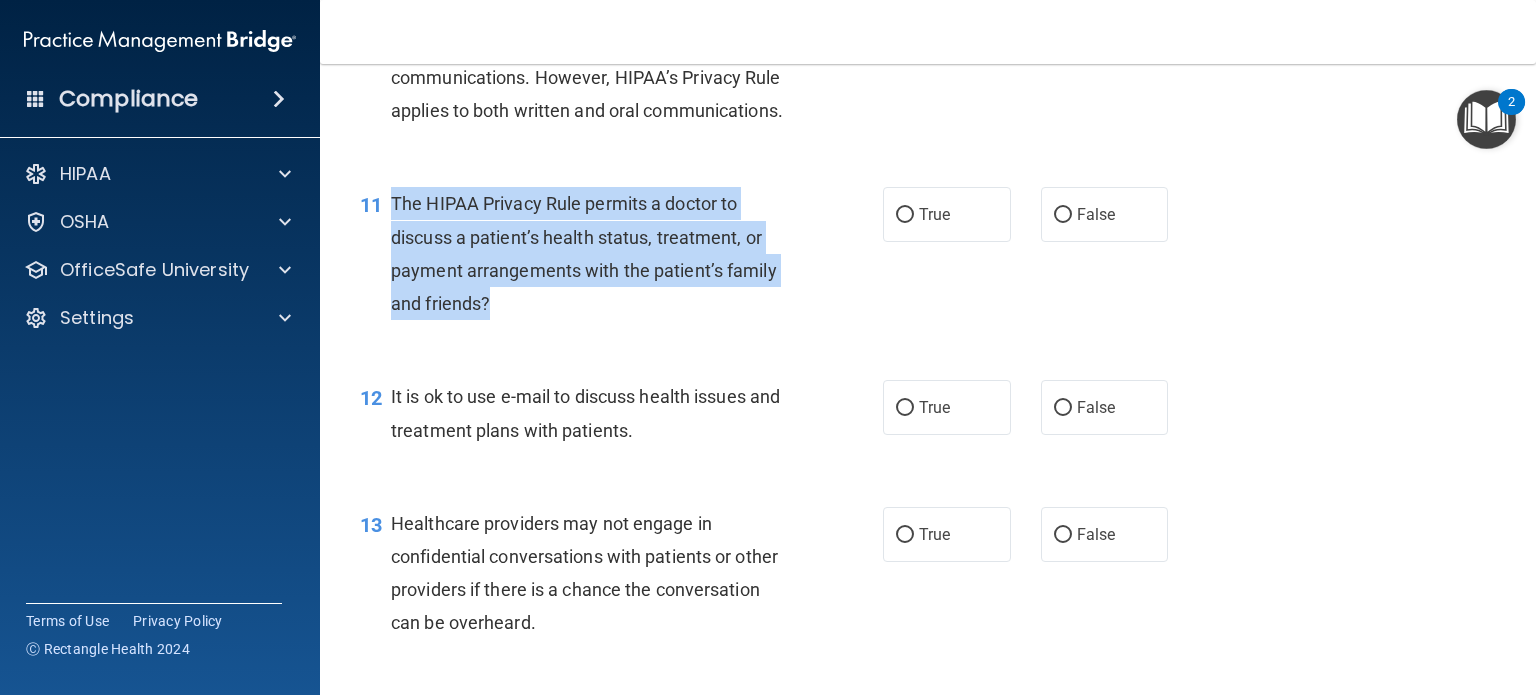 drag, startPoint x: 524, startPoint y: 374, endPoint x: 392, endPoint y: 269, distance: 168.66832 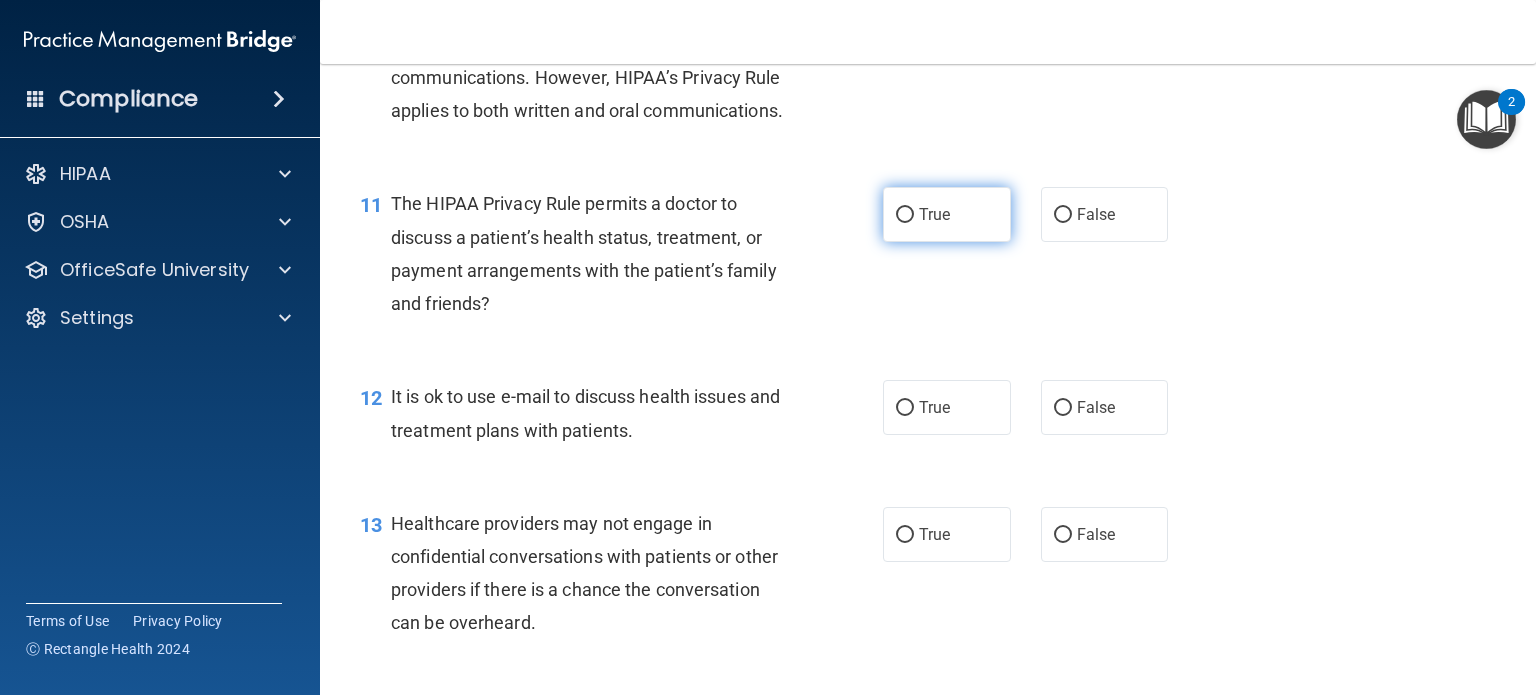 click on "True" at bounding box center [947, 214] 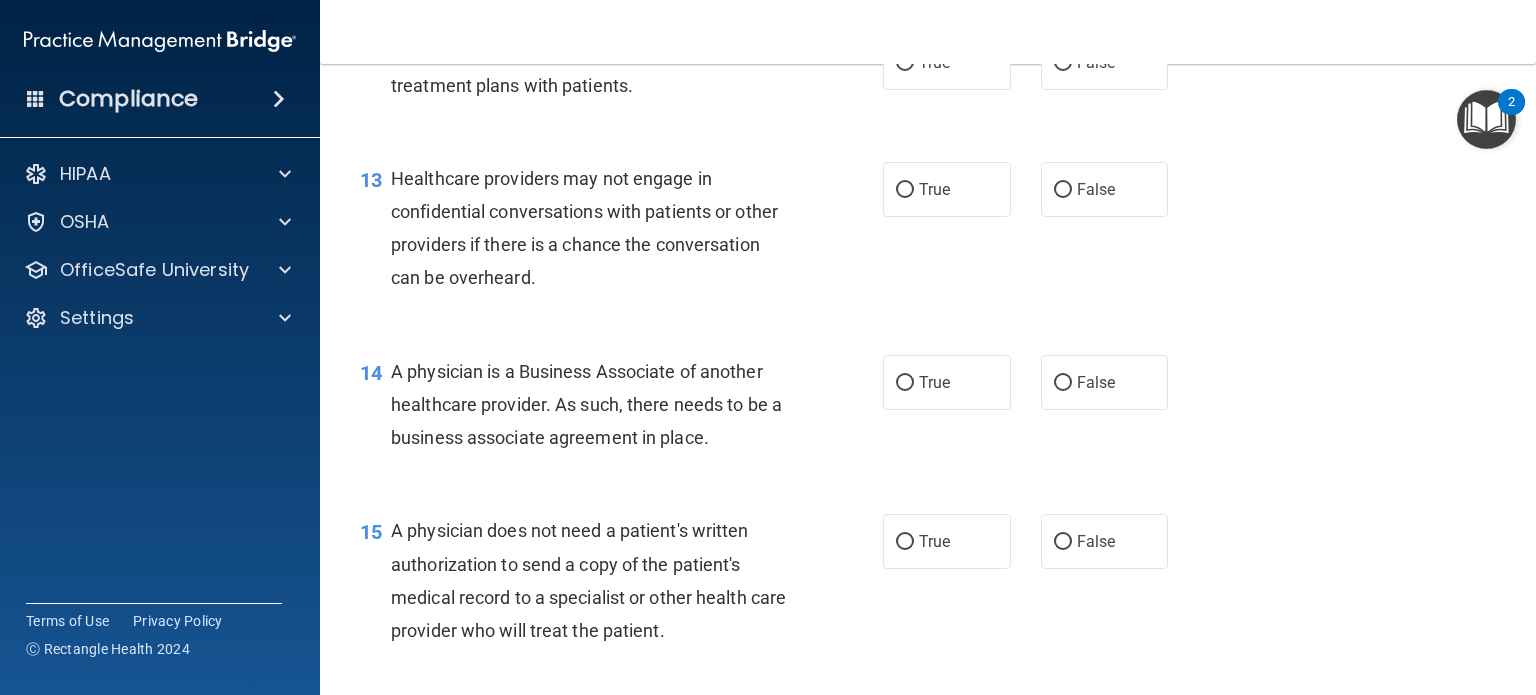 scroll, scrollTop: 2100, scrollLeft: 0, axis: vertical 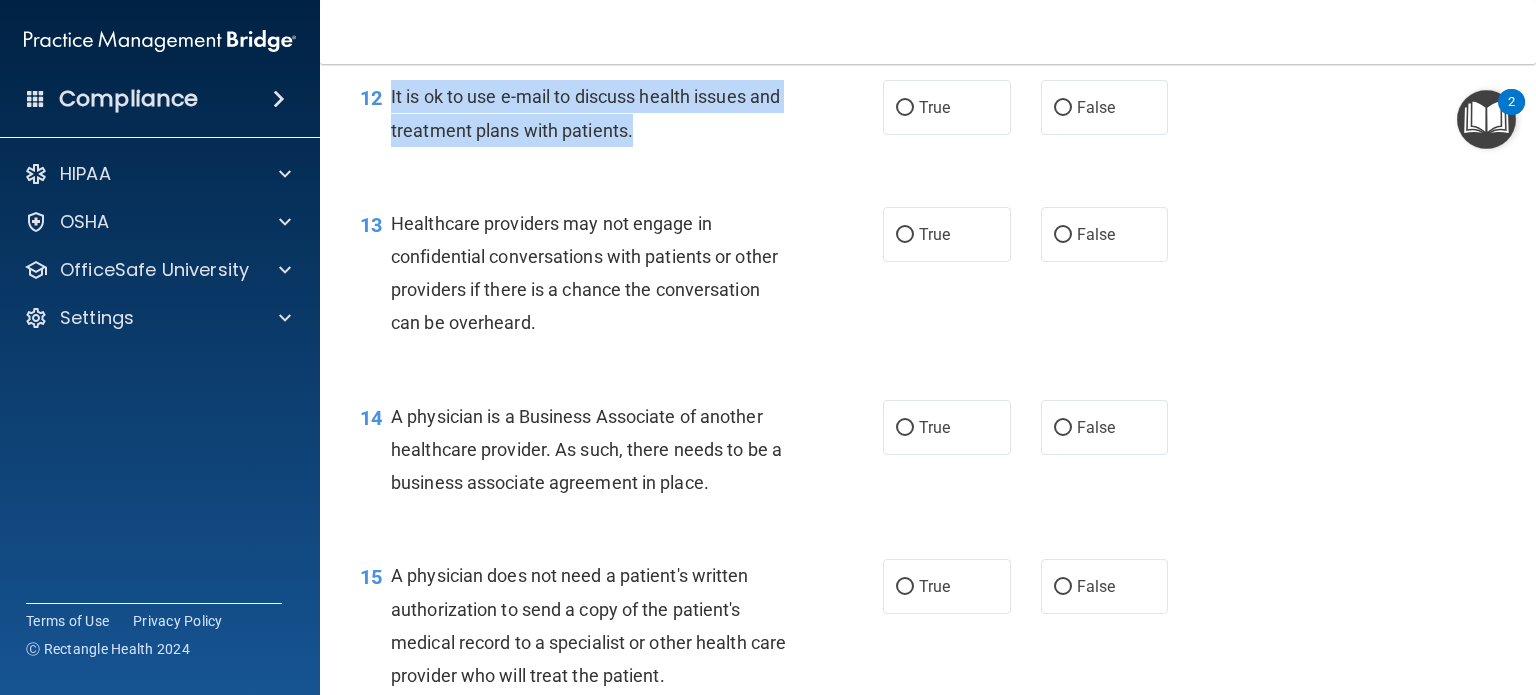 drag, startPoint x: 389, startPoint y: 155, endPoint x: 710, endPoint y: 221, distance: 327.7148 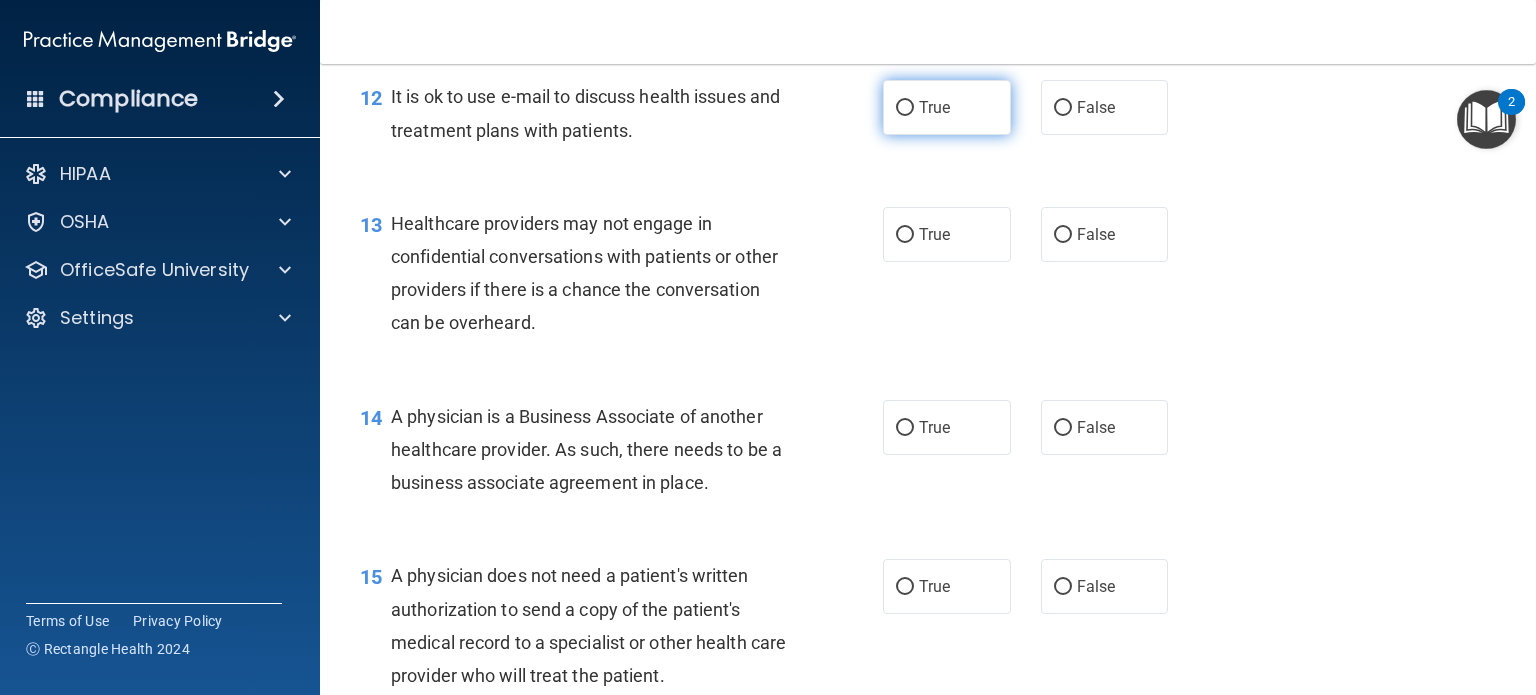 click on "True" at bounding box center (934, 107) 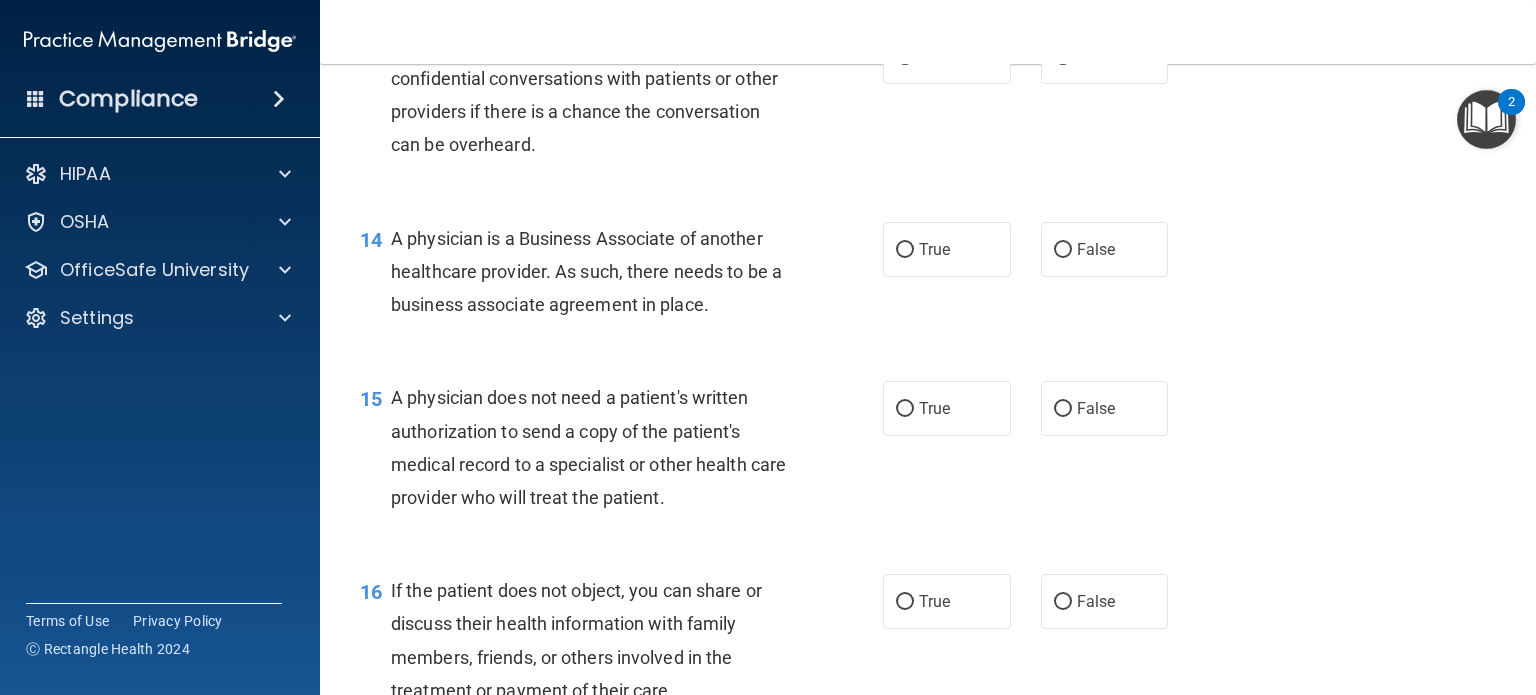 scroll, scrollTop: 2300, scrollLeft: 0, axis: vertical 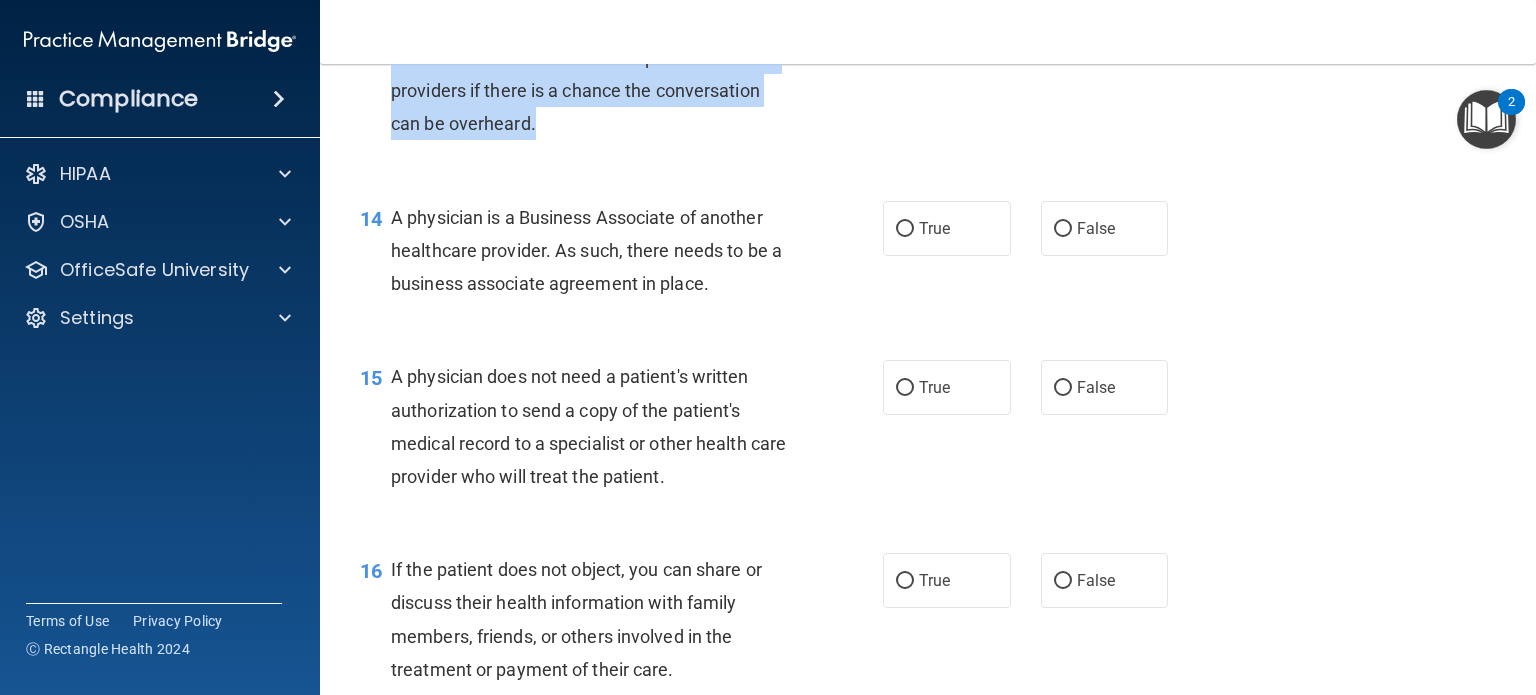 drag, startPoint x: 386, startPoint y: 76, endPoint x: 596, endPoint y: 204, distance: 245.93495 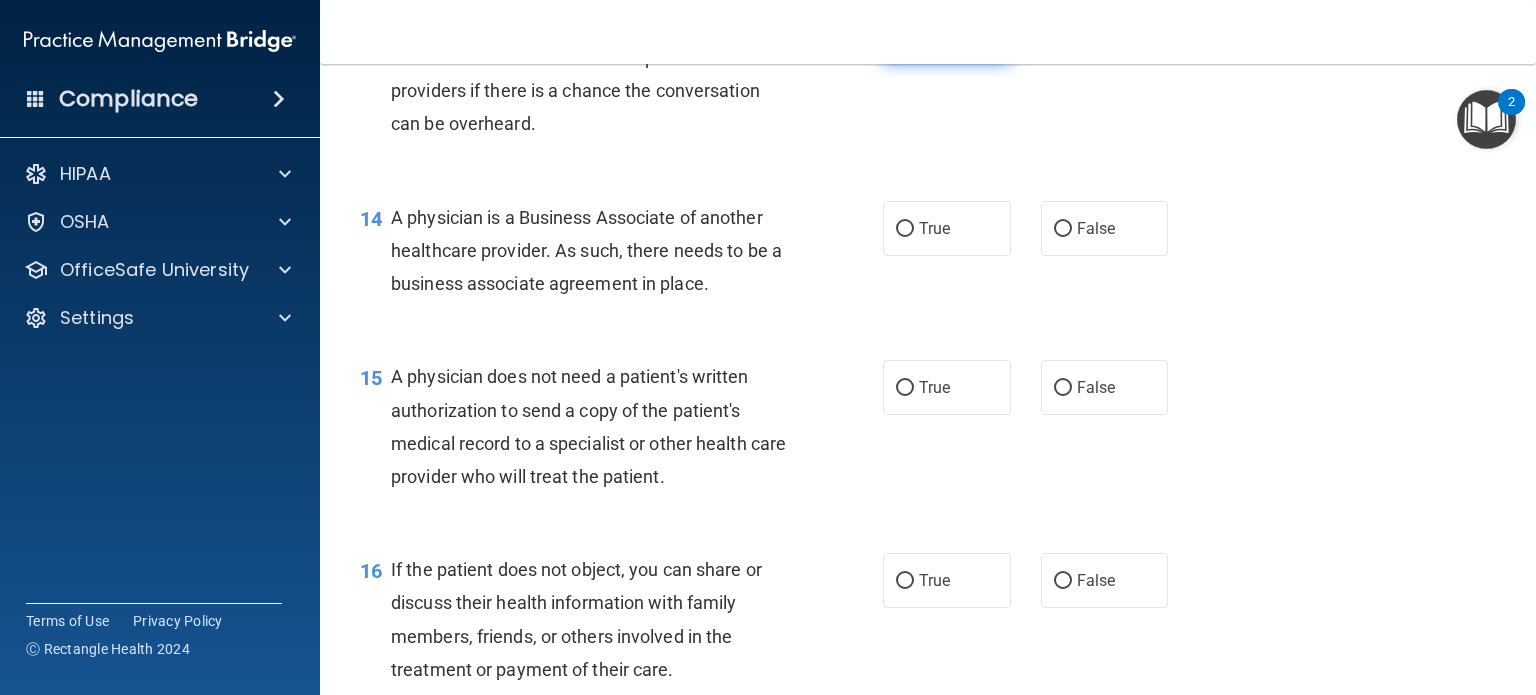 click on "True" at bounding box center [934, 35] 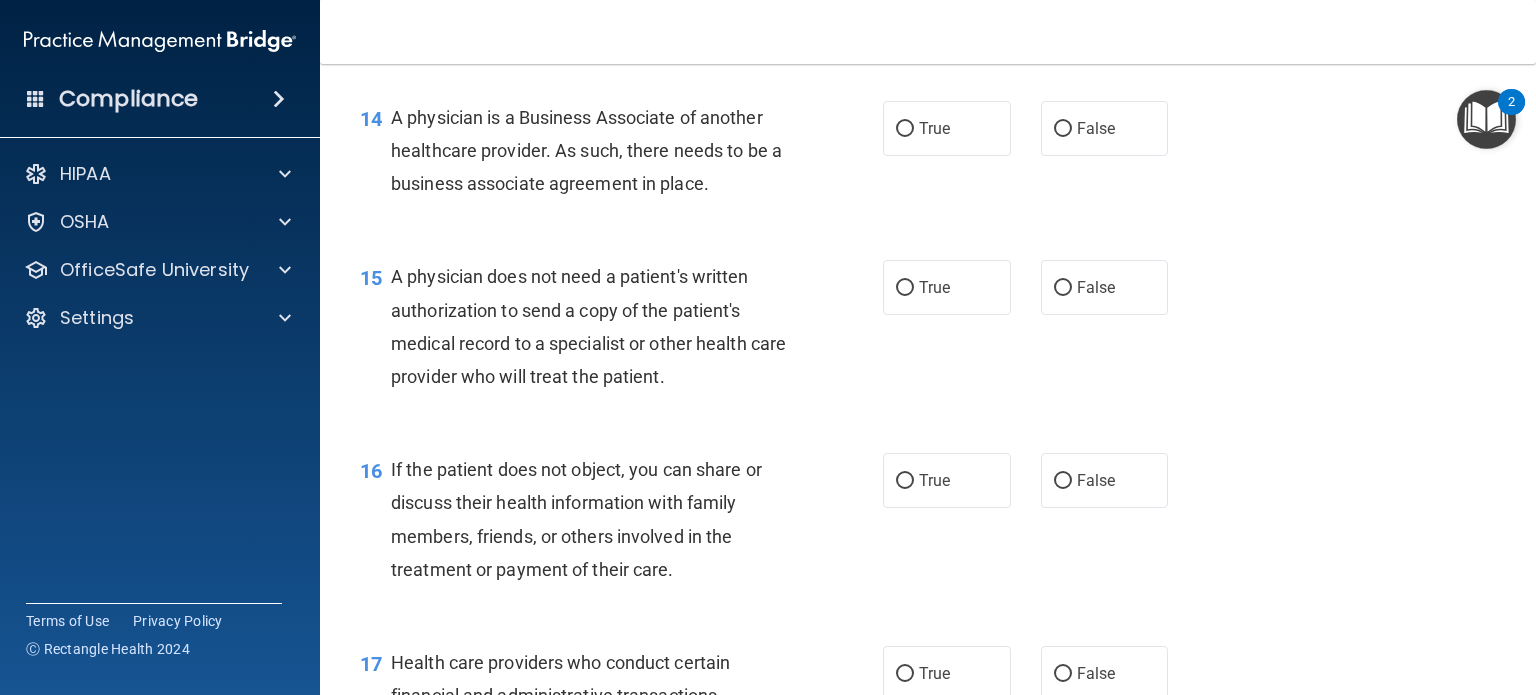 scroll, scrollTop: 2299, scrollLeft: 0, axis: vertical 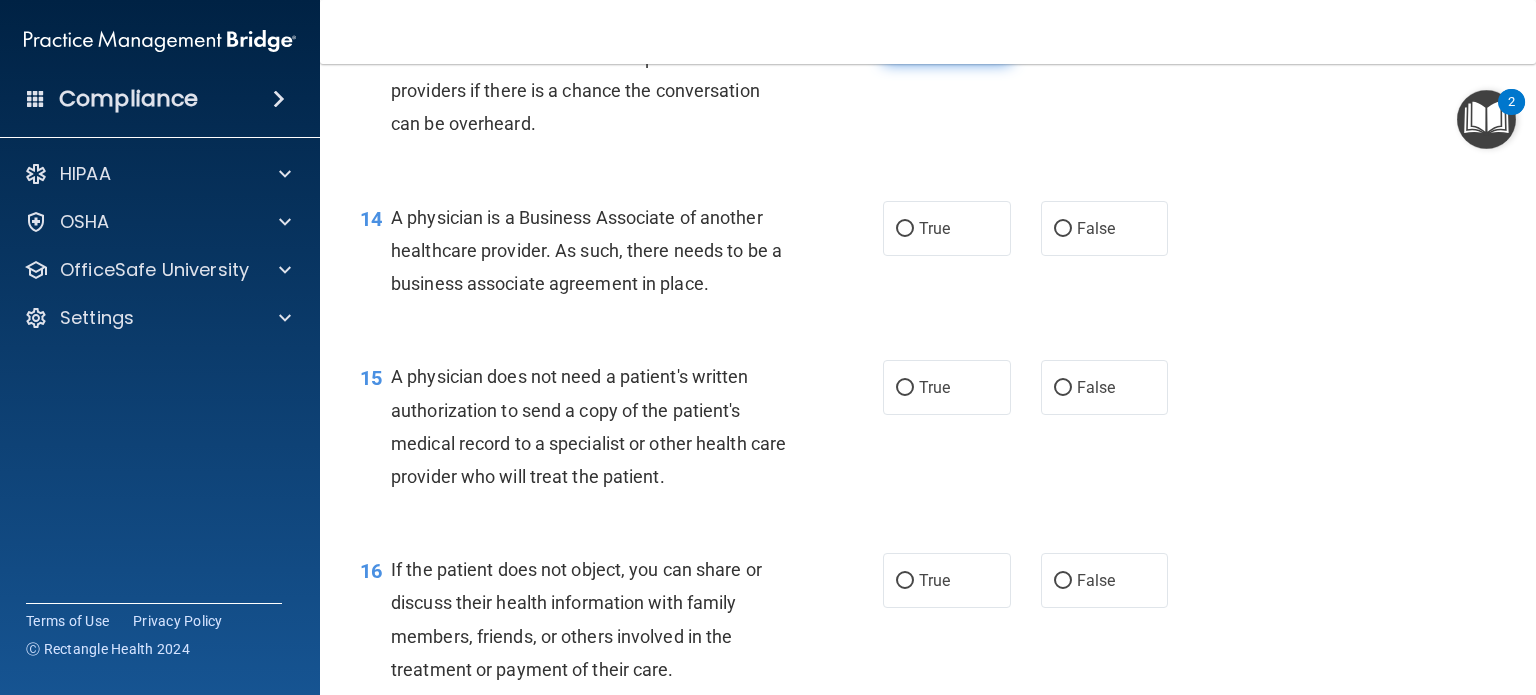 click on "True" at bounding box center [905, 36] 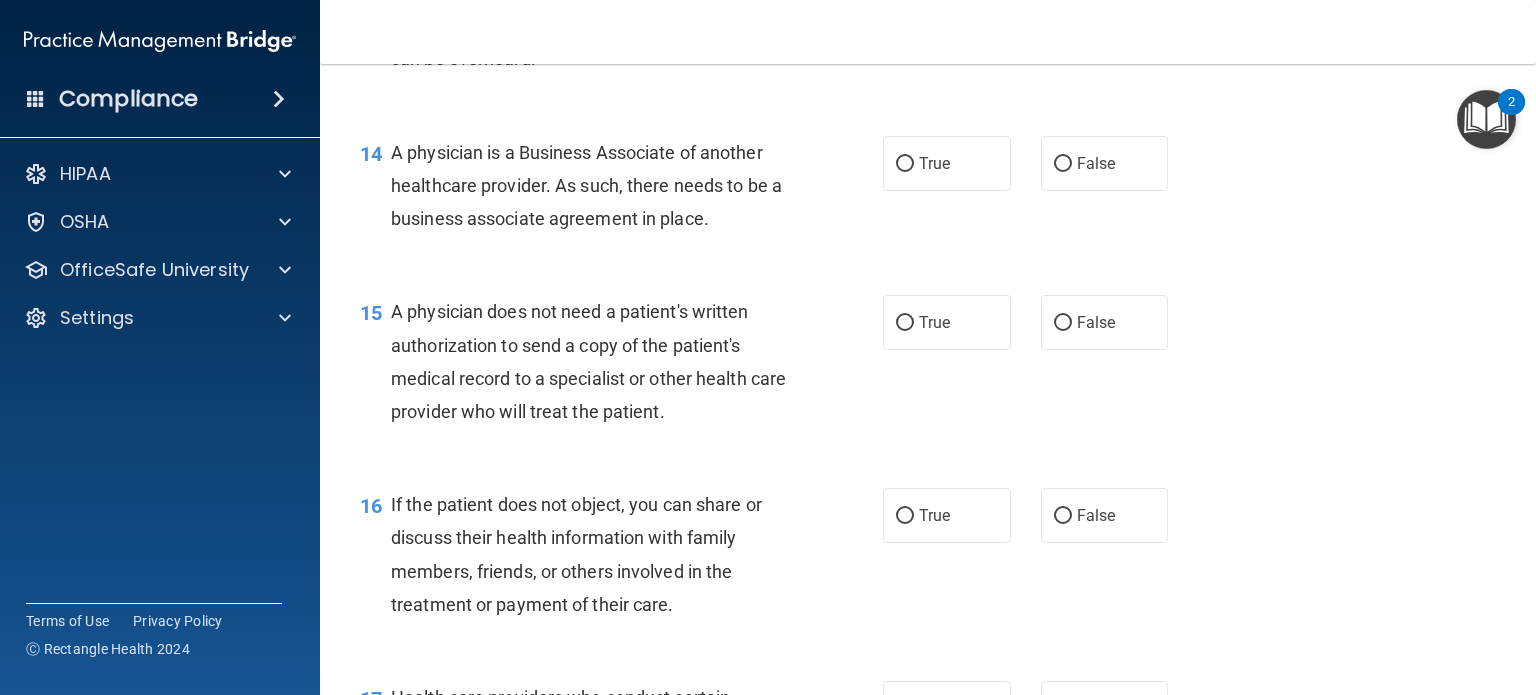 scroll, scrollTop: 2399, scrollLeft: 0, axis: vertical 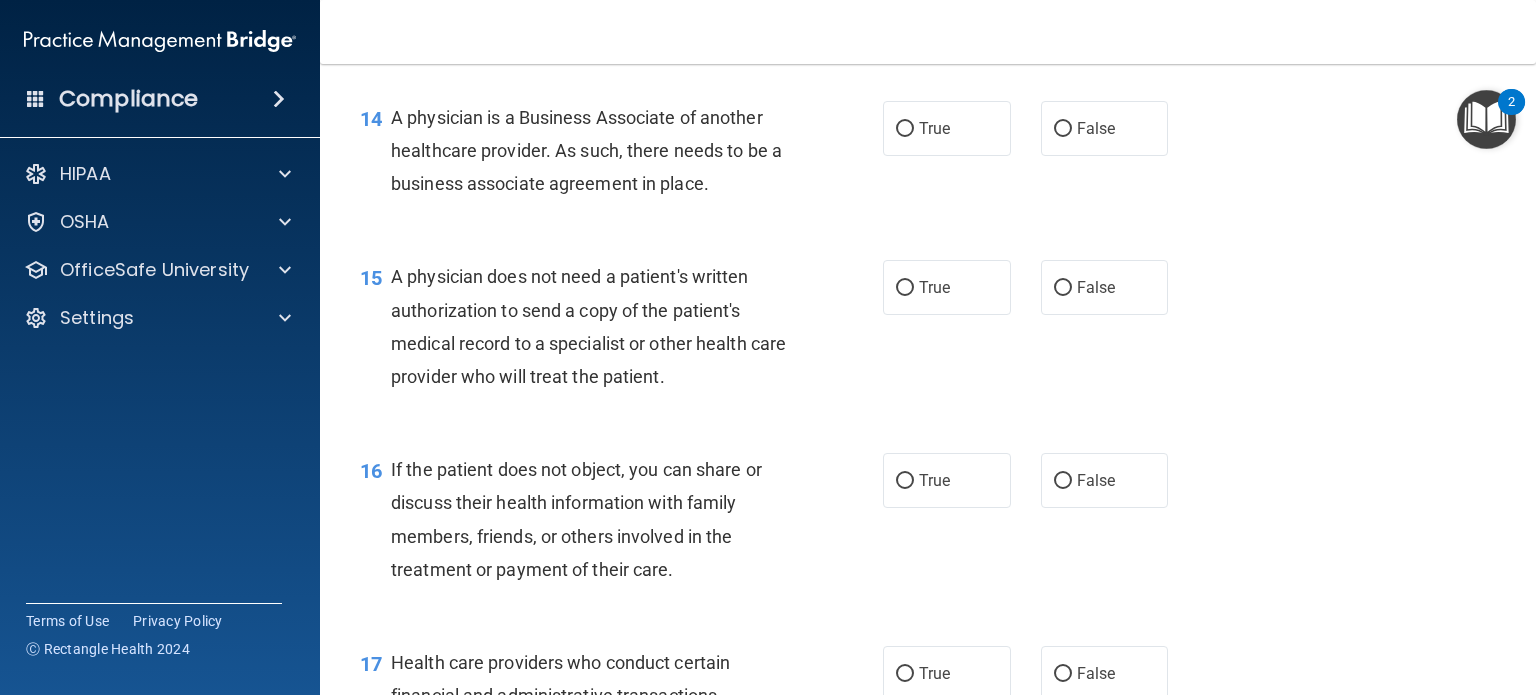 drag, startPoint x: 385, startPoint y: 178, endPoint x: 720, endPoint y: 268, distance: 346.87894 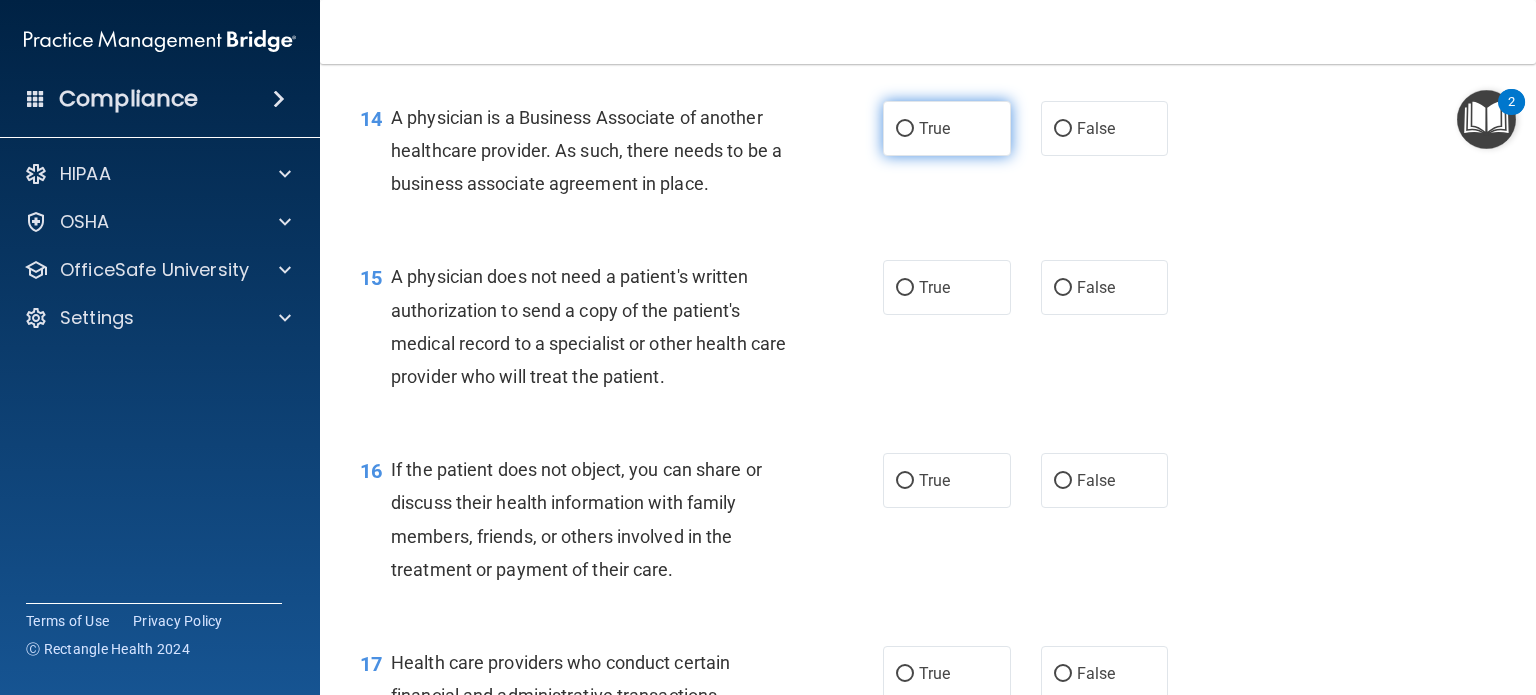 click on "True" at bounding box center (947, 128) 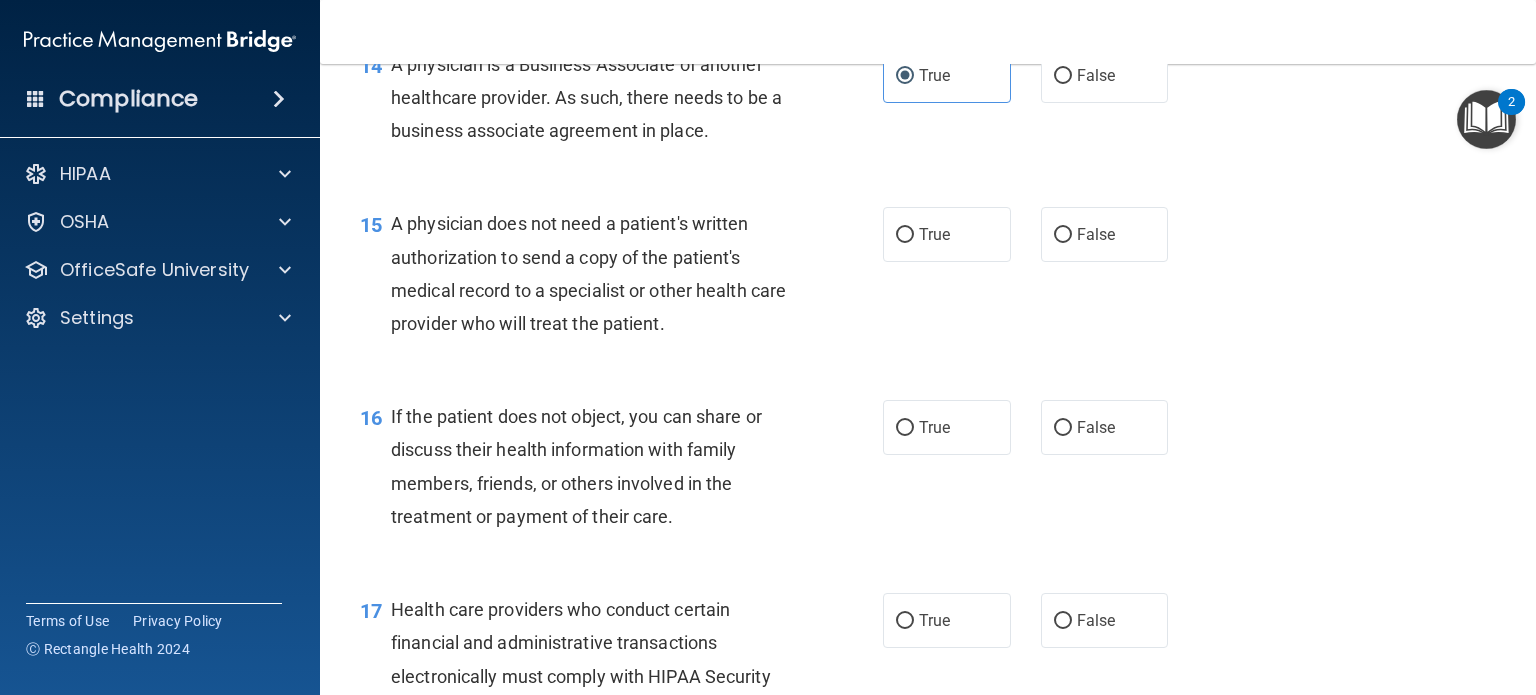 scroll, scrollTop: 2499, scrollLeft: 0, axis: vertical 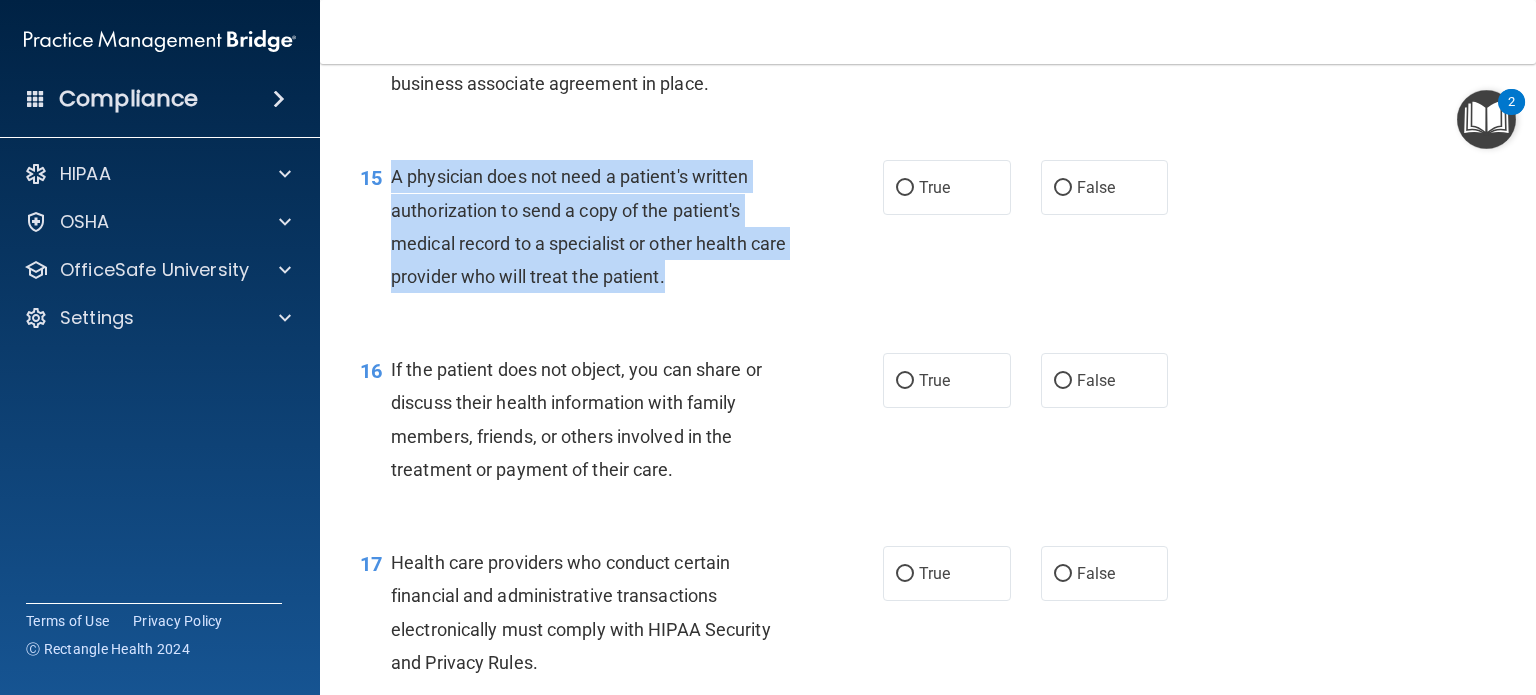drag, startPoint x: 390, startPoint y: 228, endPoint x: 717, endPoint y: 363, distance: 353.77112 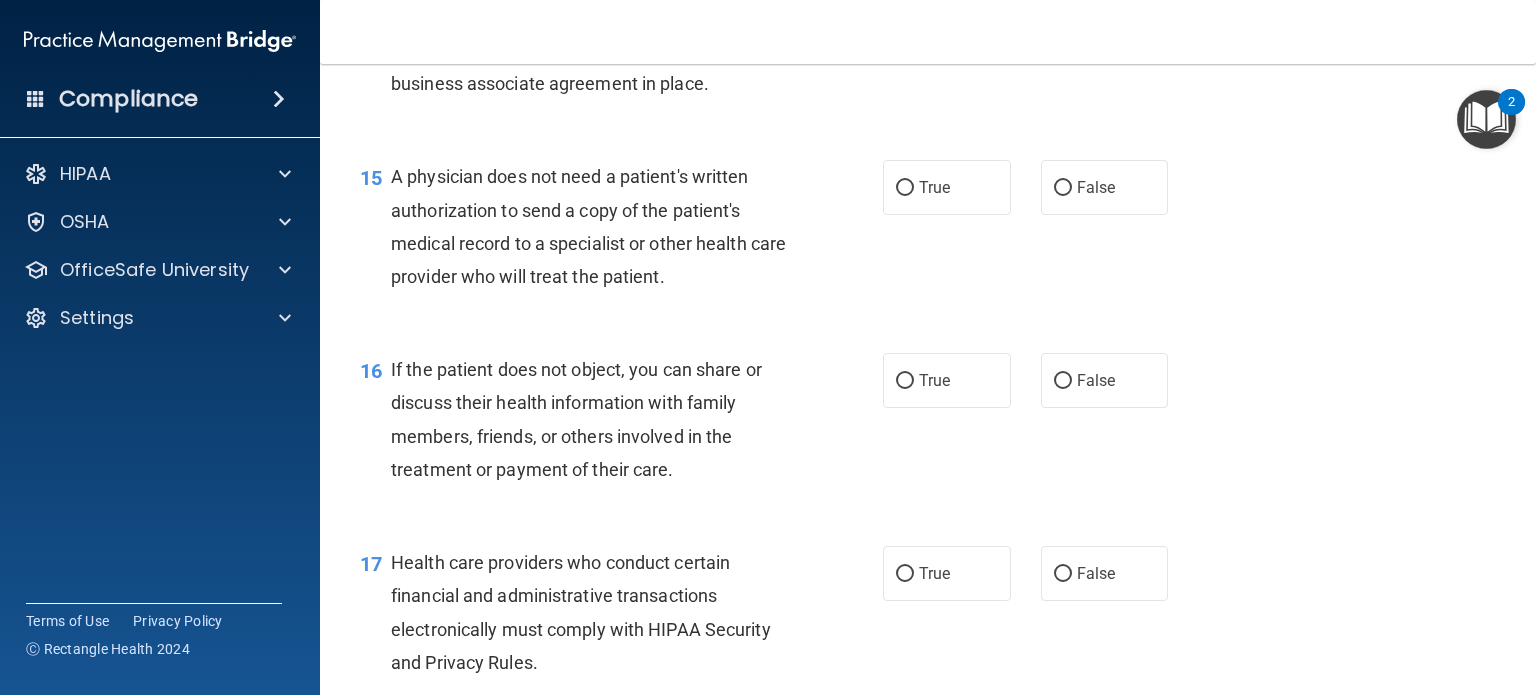 drag, startPoint x: 419, startPoint y: 237, endPoint x: 558, endPoint y: 171, distance: 153.87332 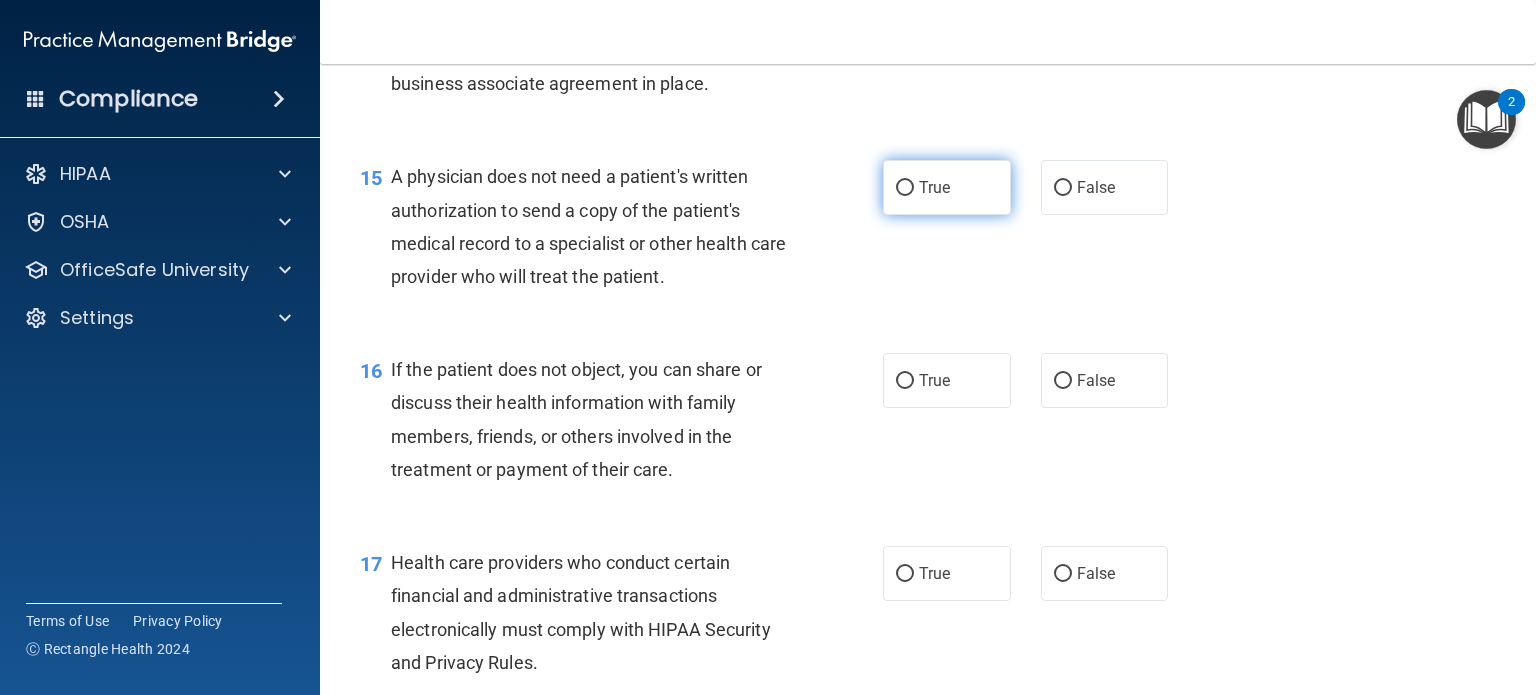 click on "True" at bounding box center [947, 187] 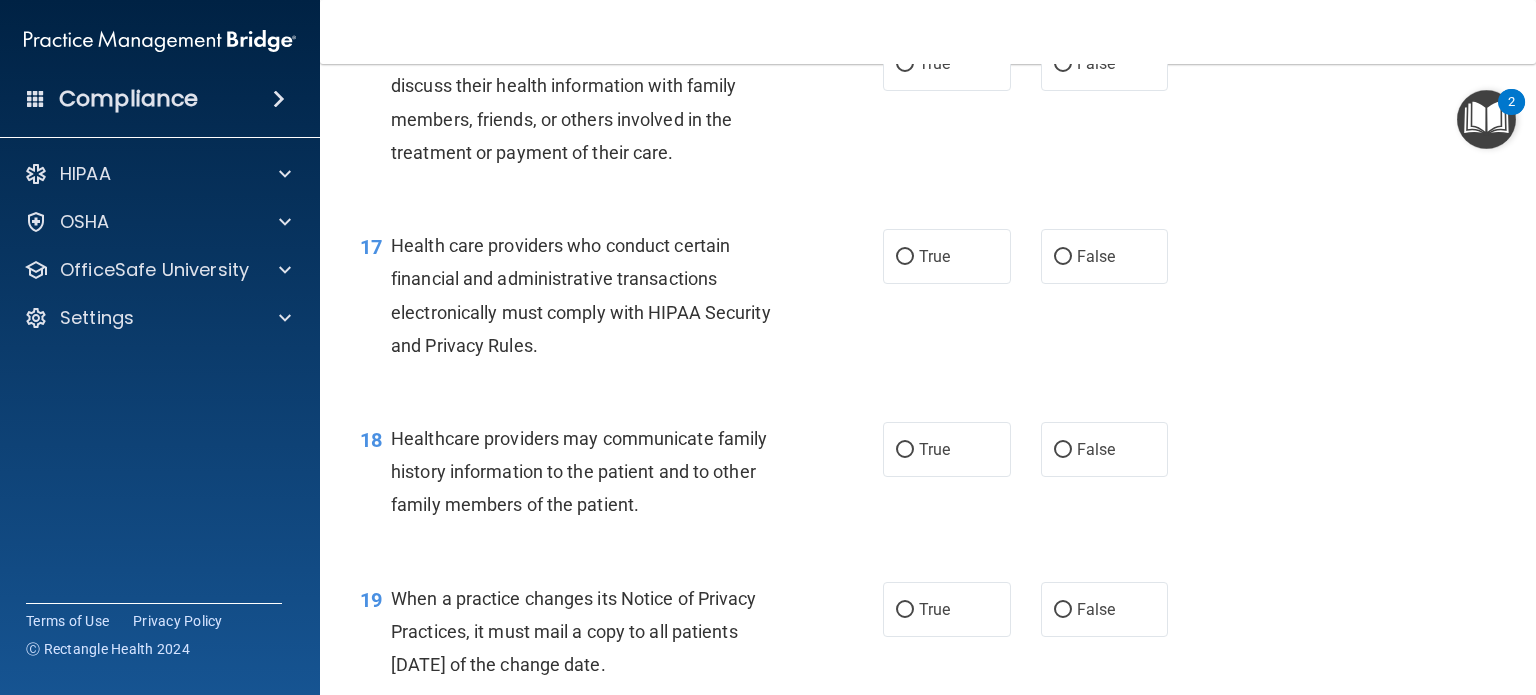 scroll, scrollTop: 2699, scrollLeft: 0, axis: vertical 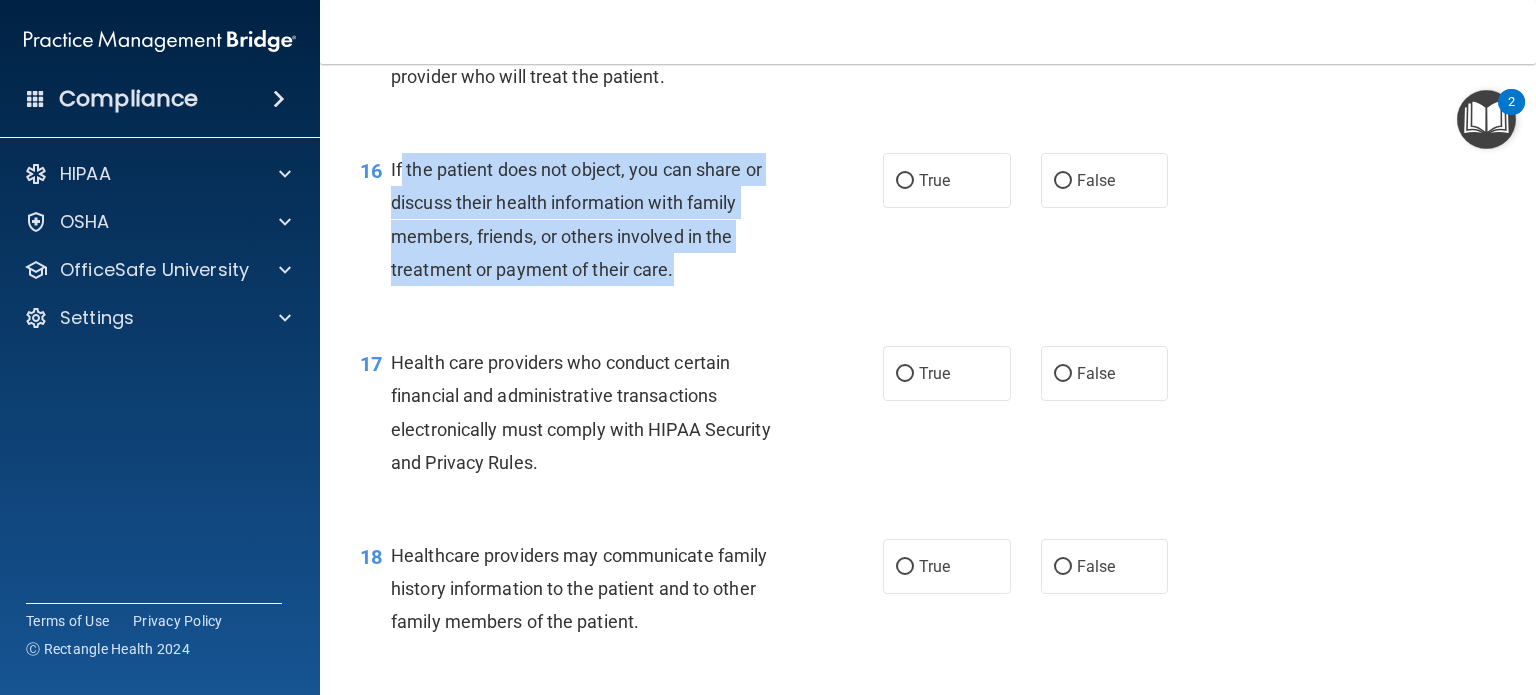drag, startPoint x: 400, startPoint y: 223, endPoint x: 716, endPoint y: 340, distance: 336.9644 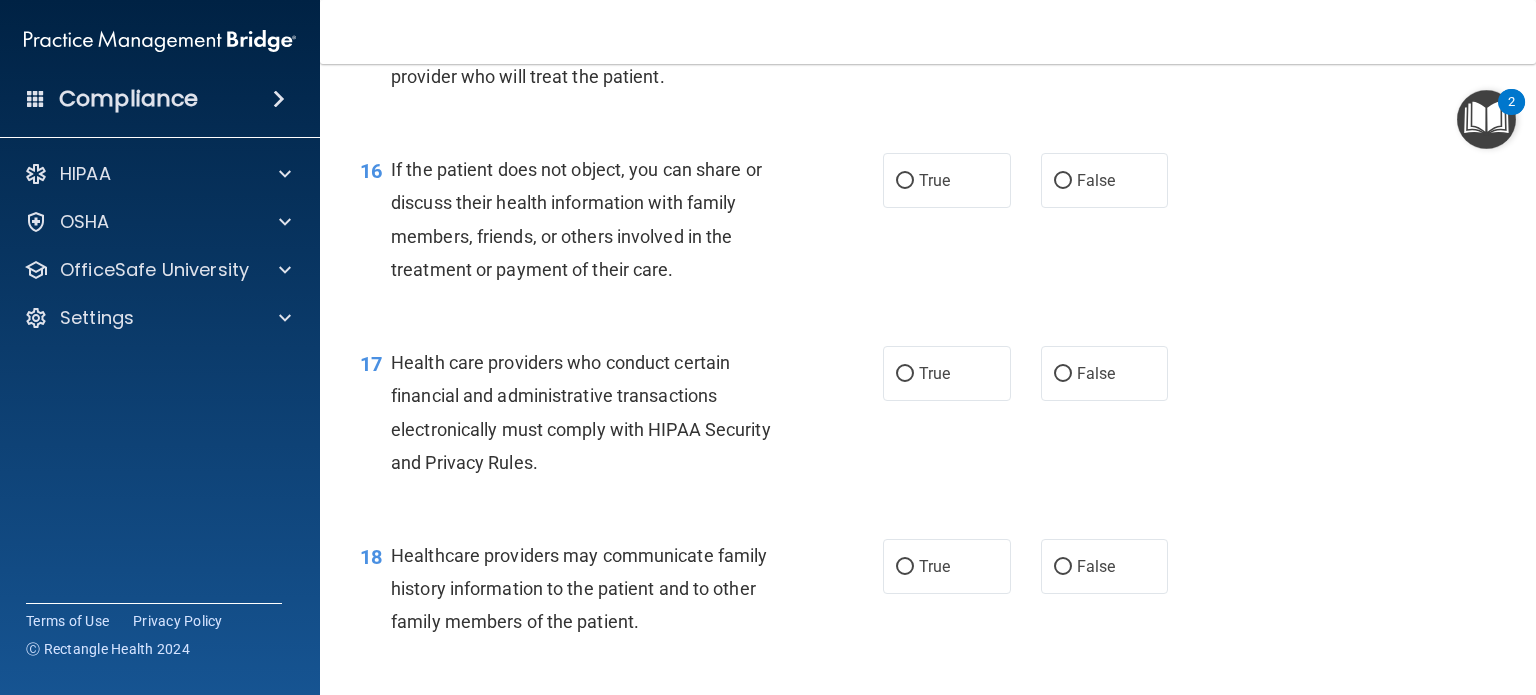 click on "15       A physician does not need a patient's written authorization to send a copy of the patient's medical record to a specialist or other health care provider who will treat the patient." at bounding box center (621, 31) 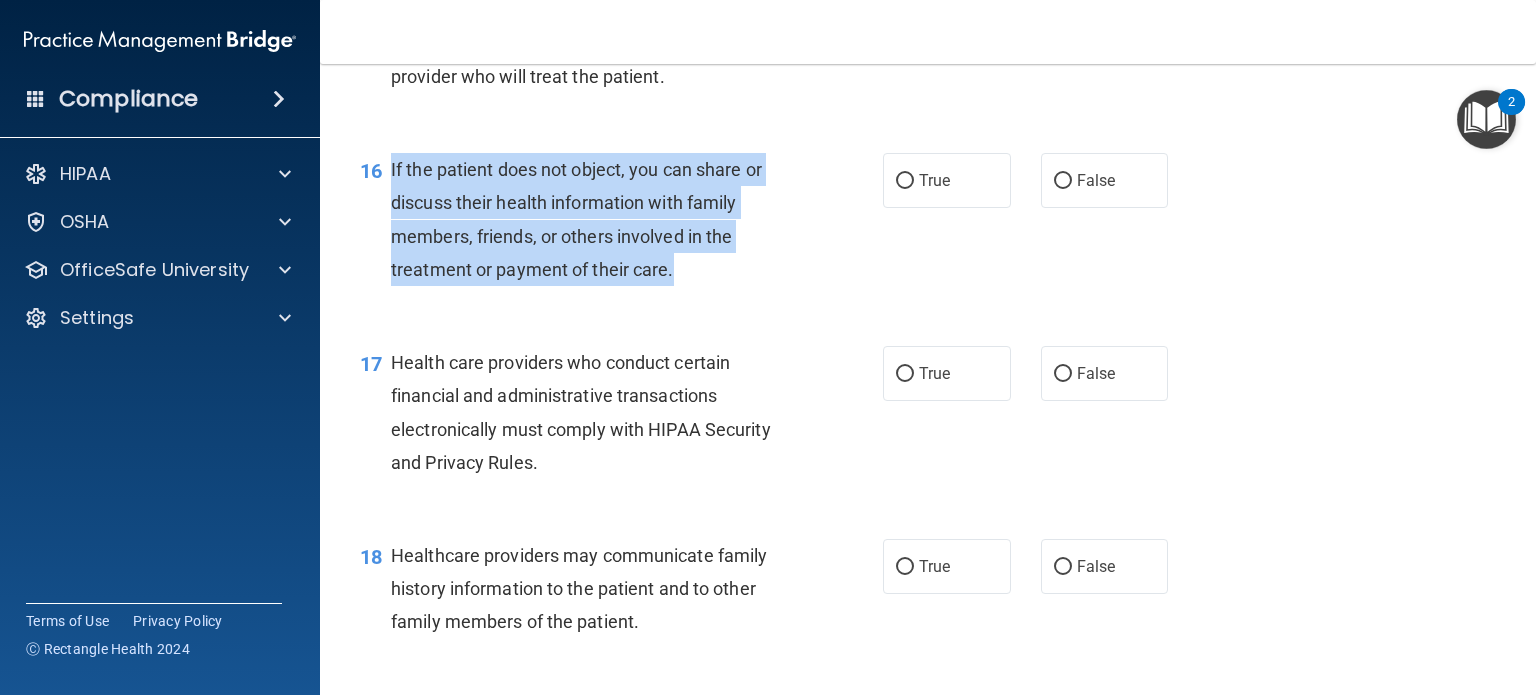 drag, startPoint x: 391, startPoint y: 222, endPoint x: 705, endPoint y: 352, distance: 339.84702 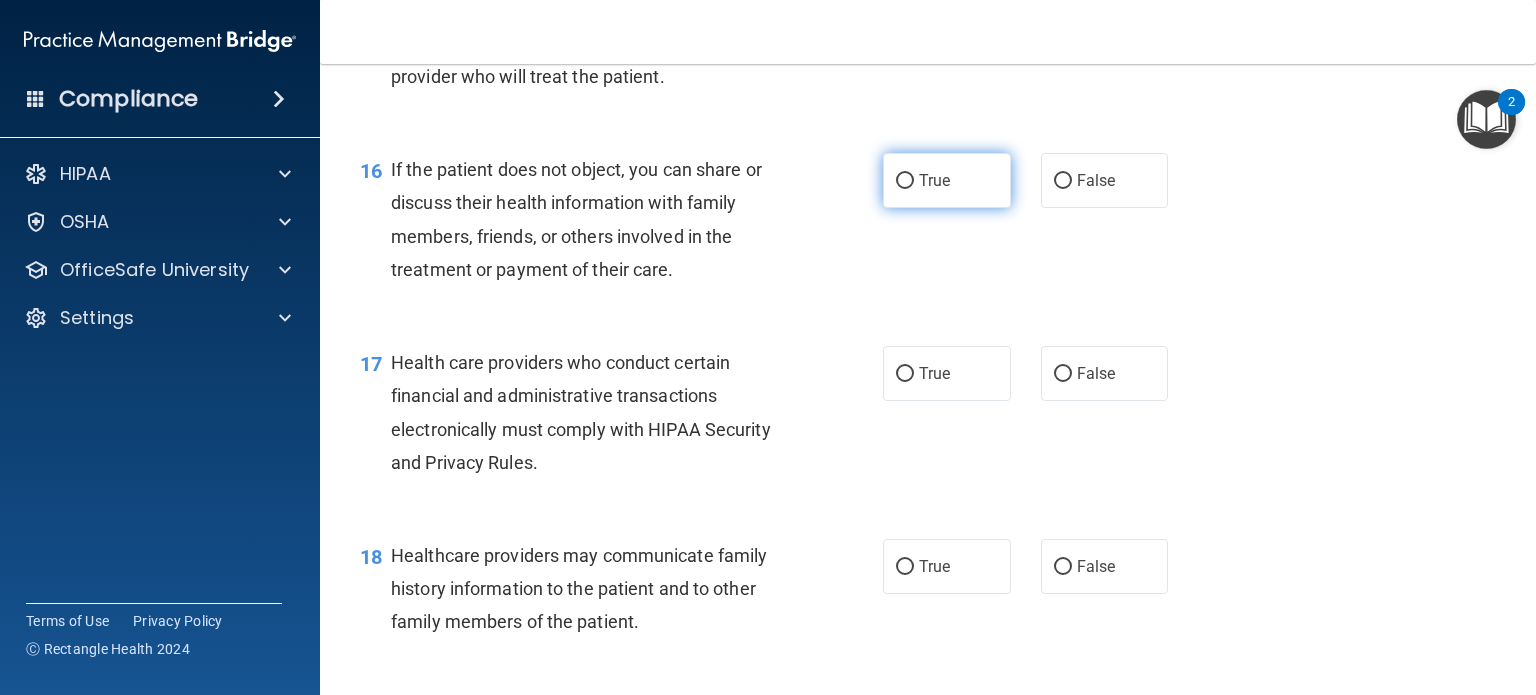 click on "True" at bounding box center (934, 180) 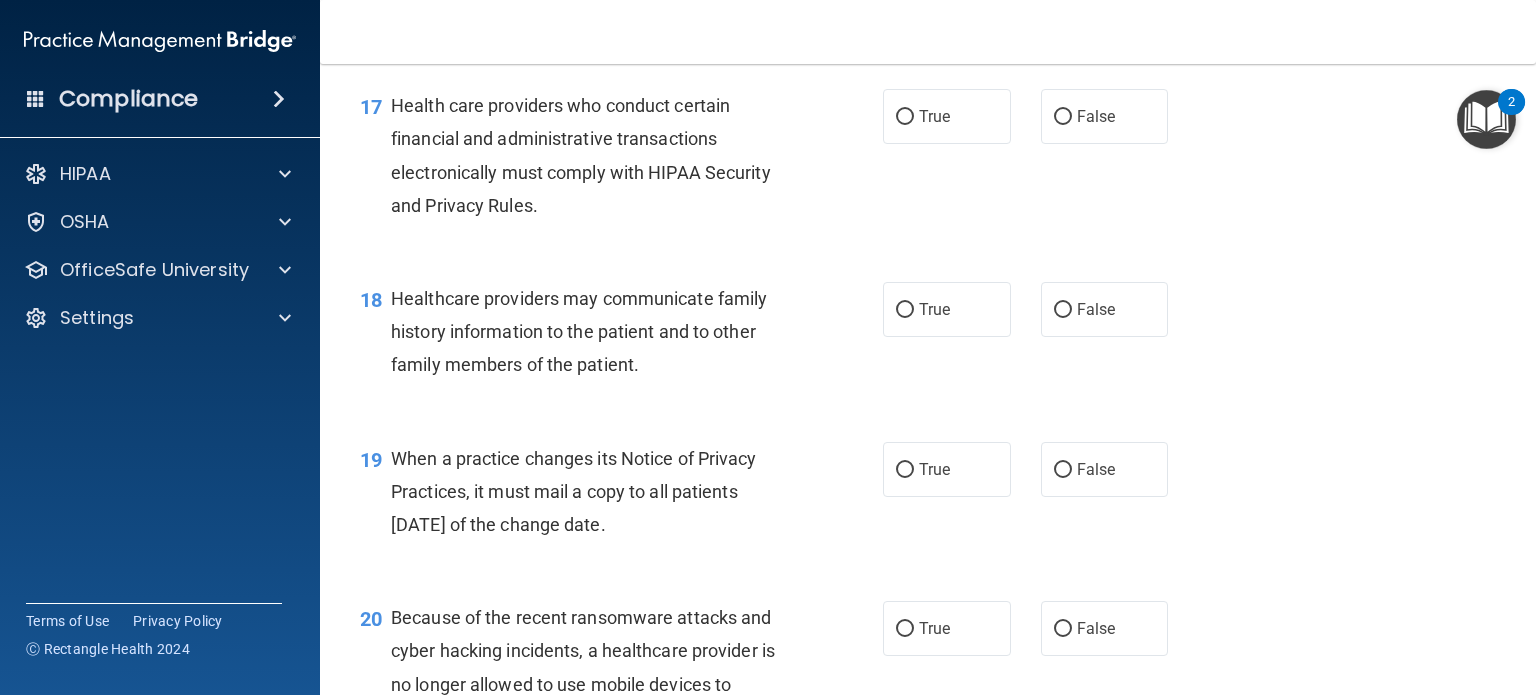 scroll, scrollTop: 2999, scrollLeft: 0, axis: vertical 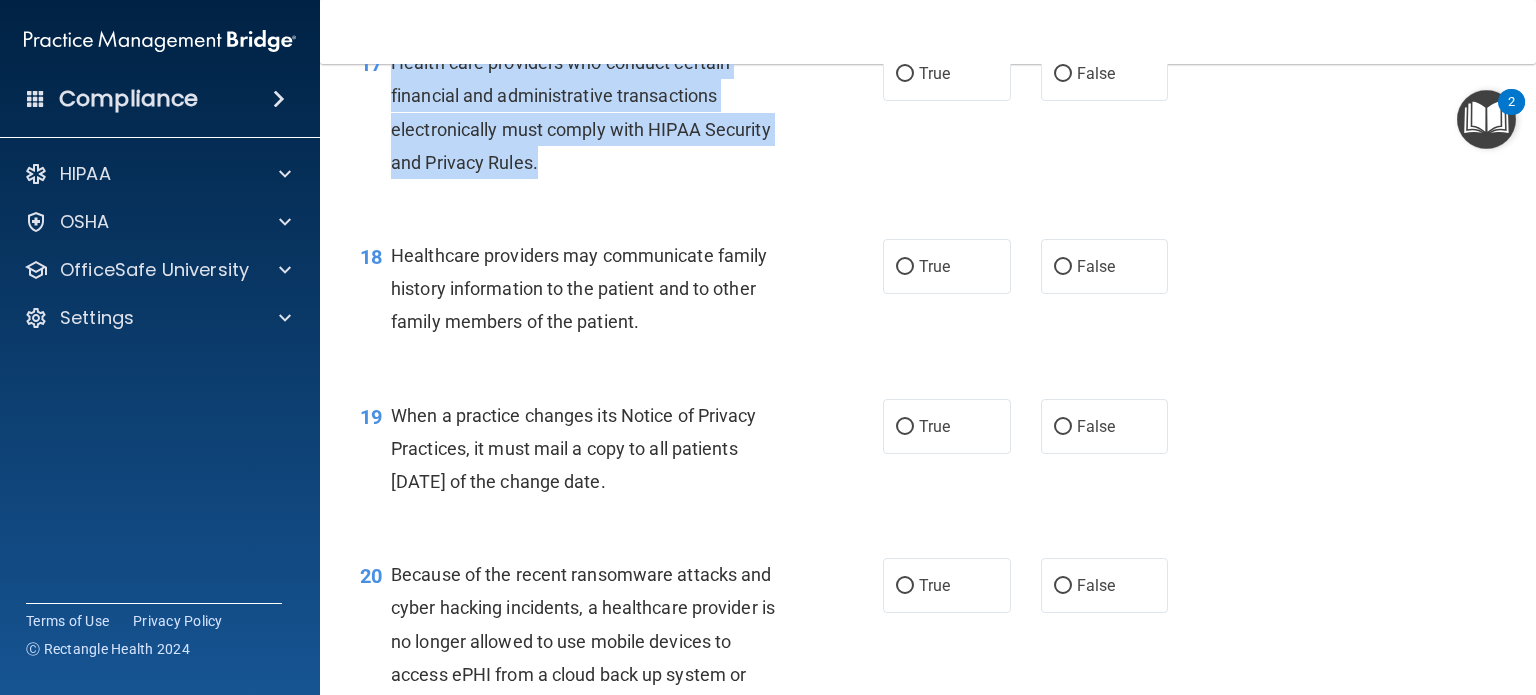 drag, startPoint x: 393, startPoint y: 123, endPoint x: 604, endPoint y: 243, distance: 242.73648 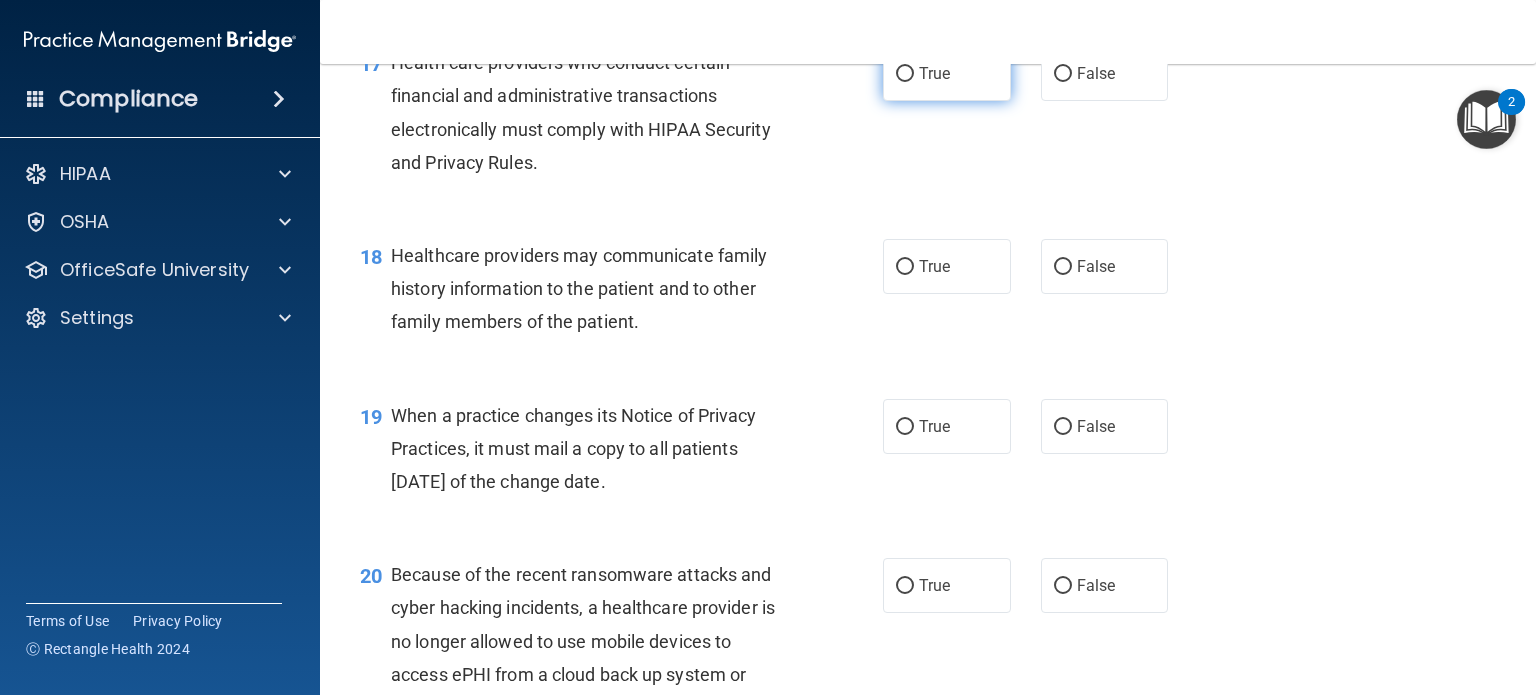 click on "True" at bounding box center (934, 73) 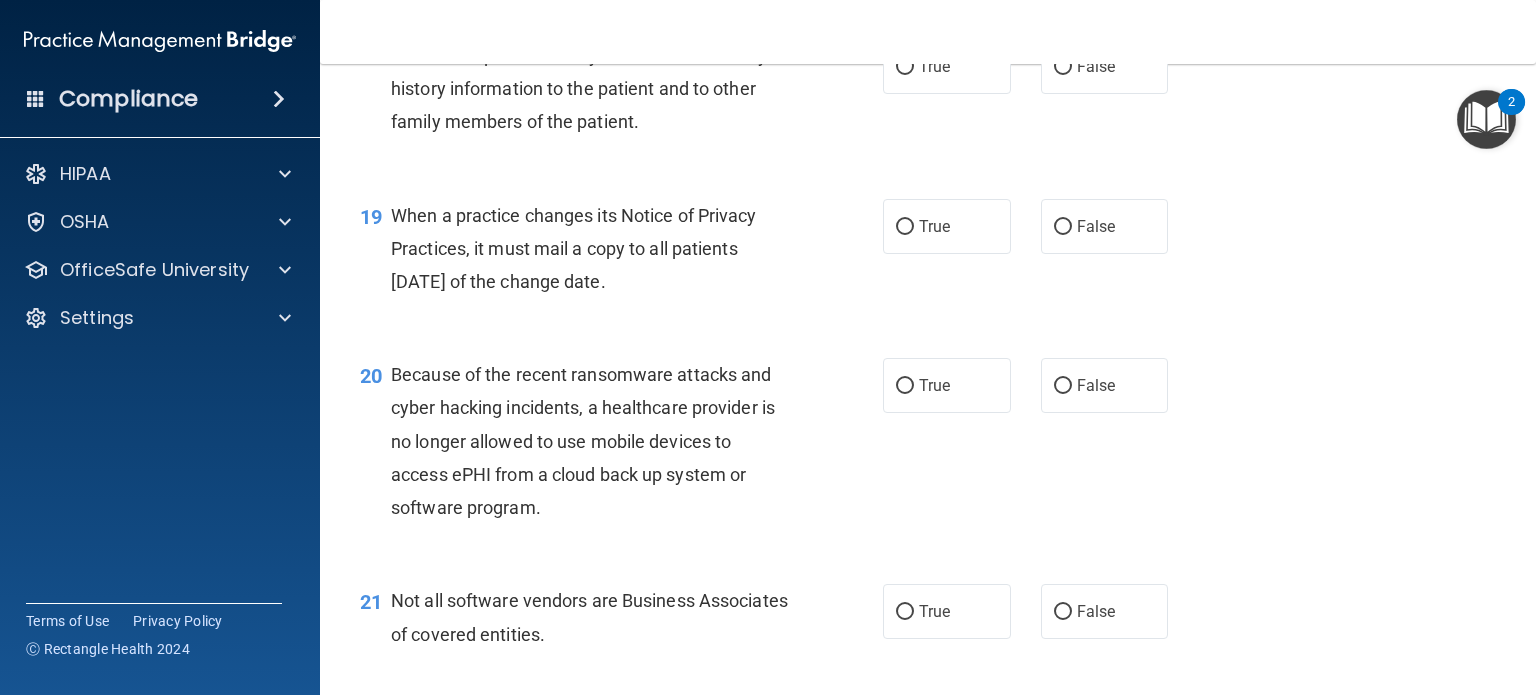 scroll, scrollTop: 2999, scrollLeft: 0, axis: vertical 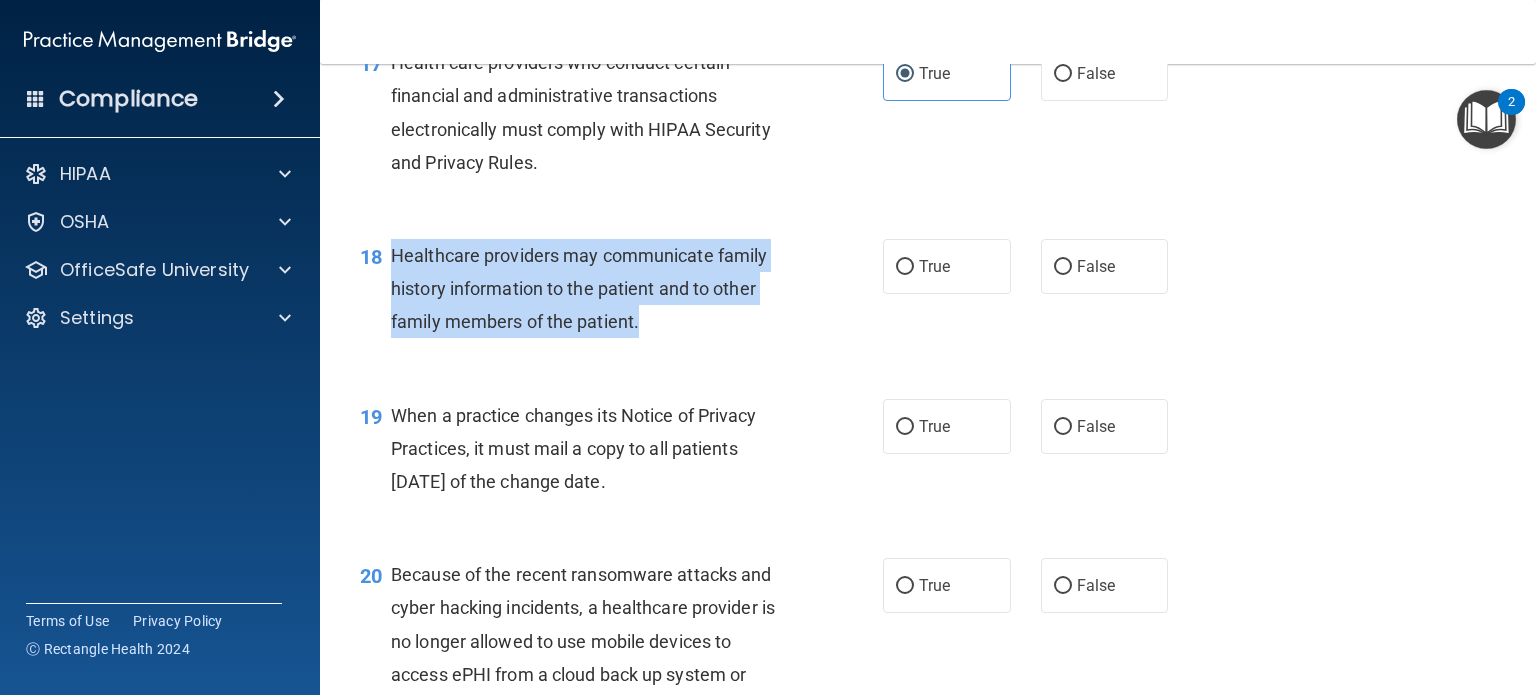 drag, startPoint x: 393, startPoint y: 320, endPoint x: 735, endPoint y: 359, distance: 344.2165 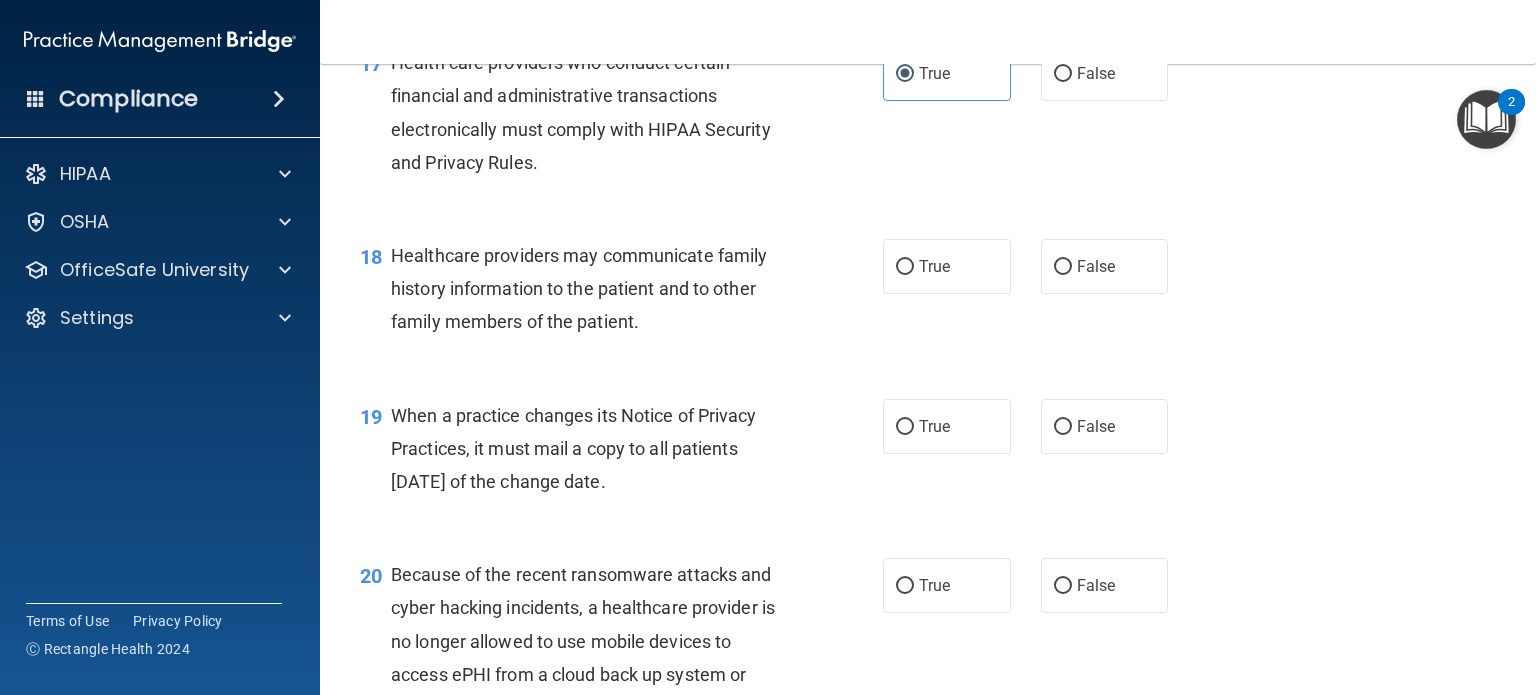 click on "18       Healthcare providers may communicate family history information to the patient and to other family members of the patient.                 True           False" at bounding box center (928, 294) 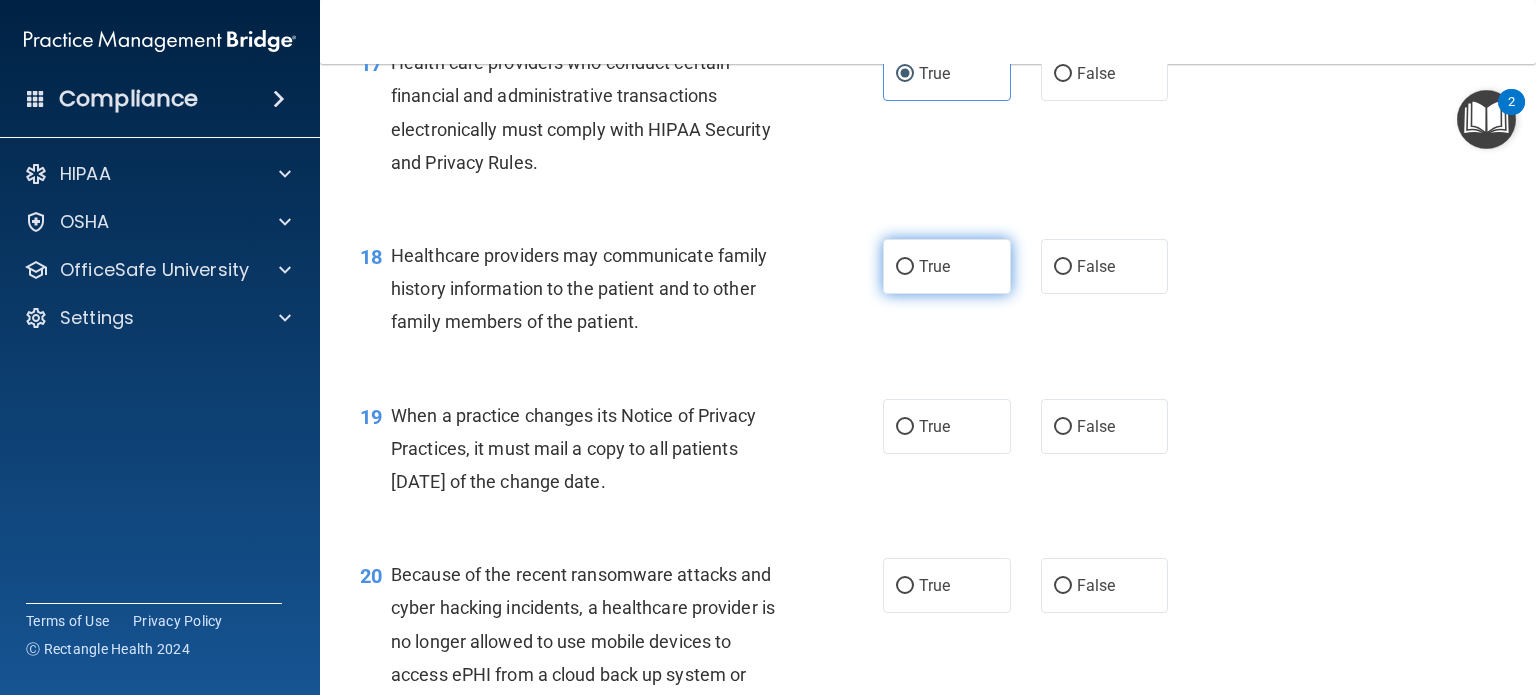click on "True" at bounding box center (947, 266) 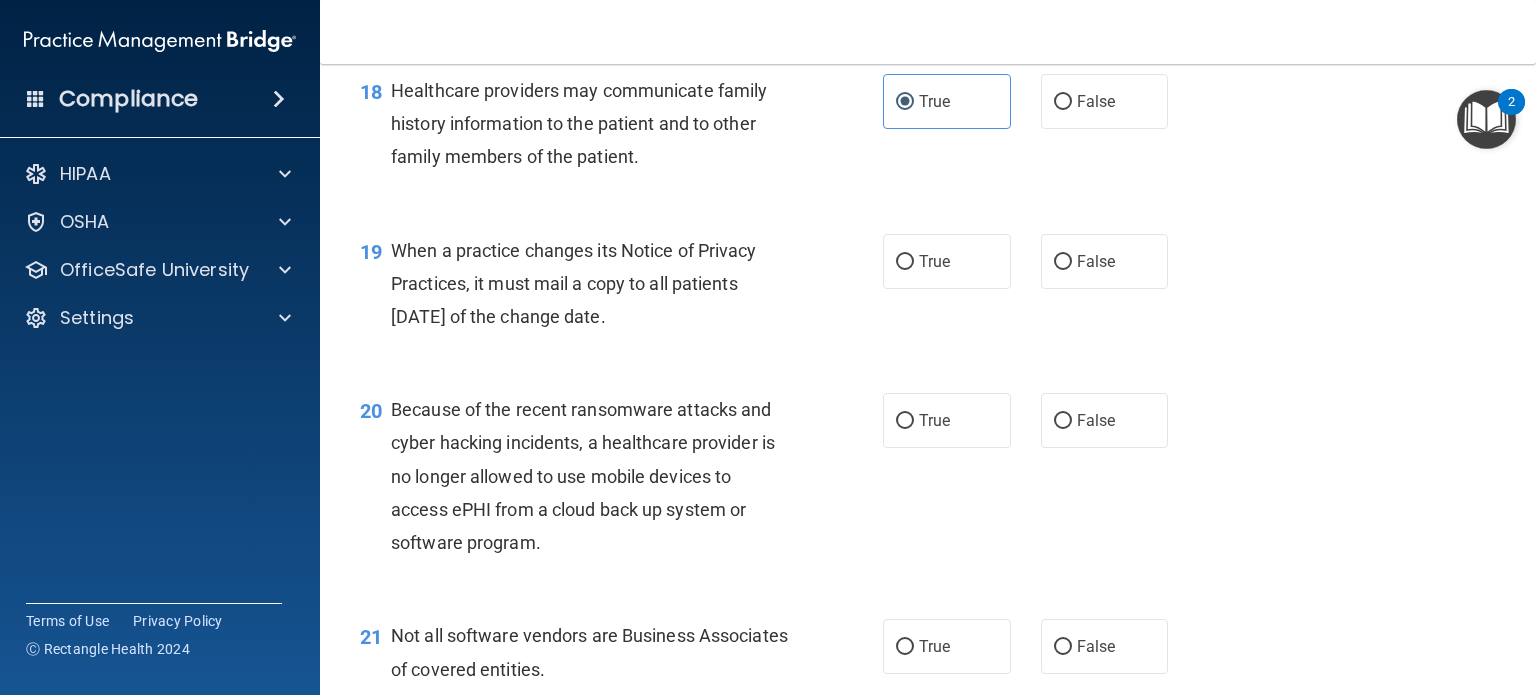 scroll, scrollTop: 3199, scrollLeft: 0, axis: vertical 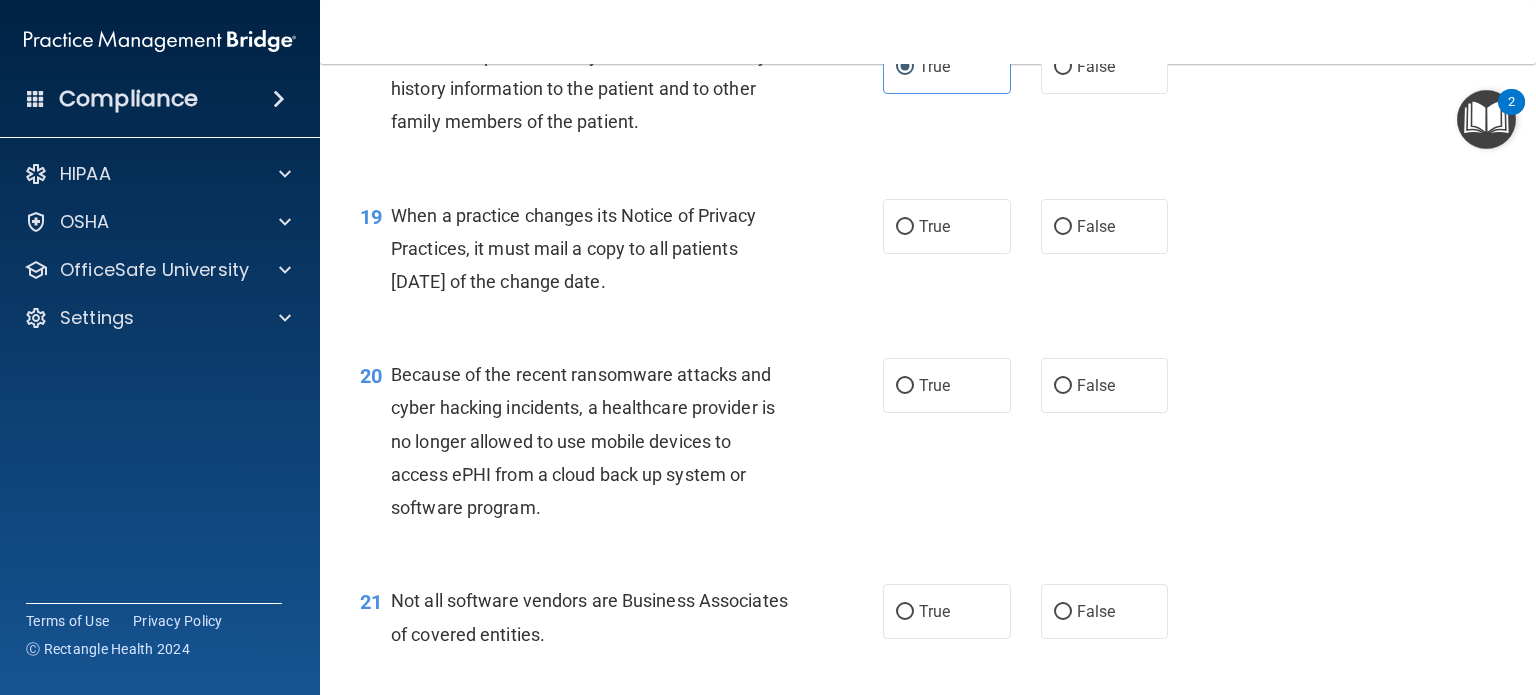 drag, startPoint x: 400, startPoint y: 269, endPoint x: 613, endPoint y: 342, distance: 225.16217 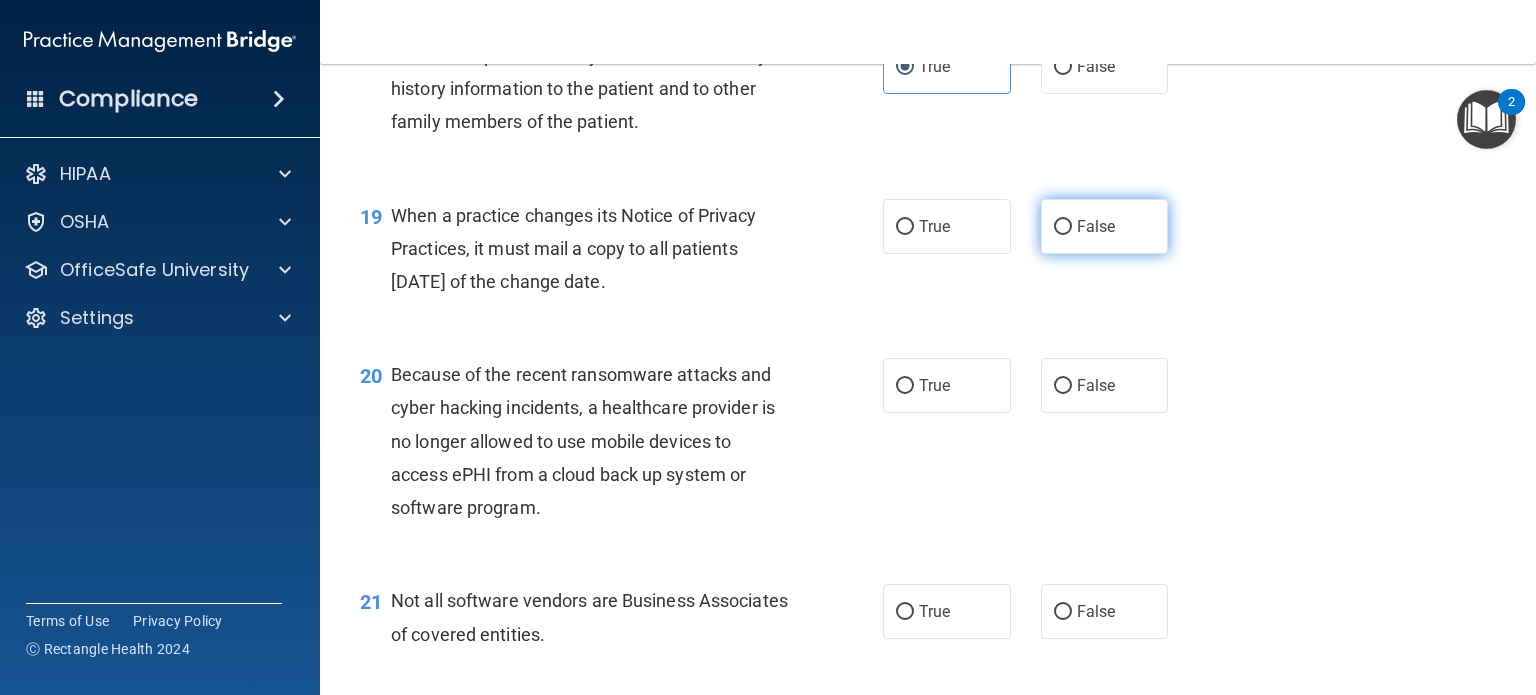 click on "False" at bounding box center (1063, 227) 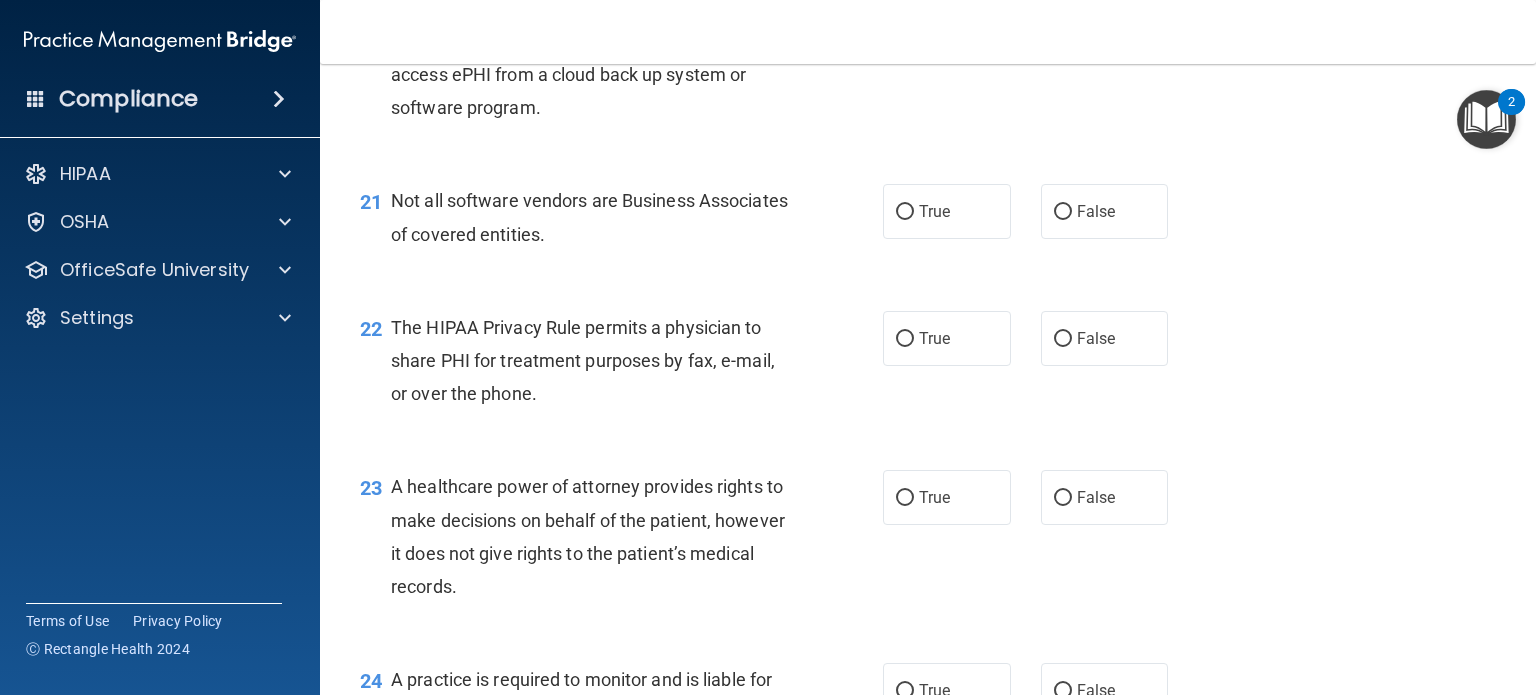 scroll, scrollTop: 3499, scrollLeft: 0, axis: vertical 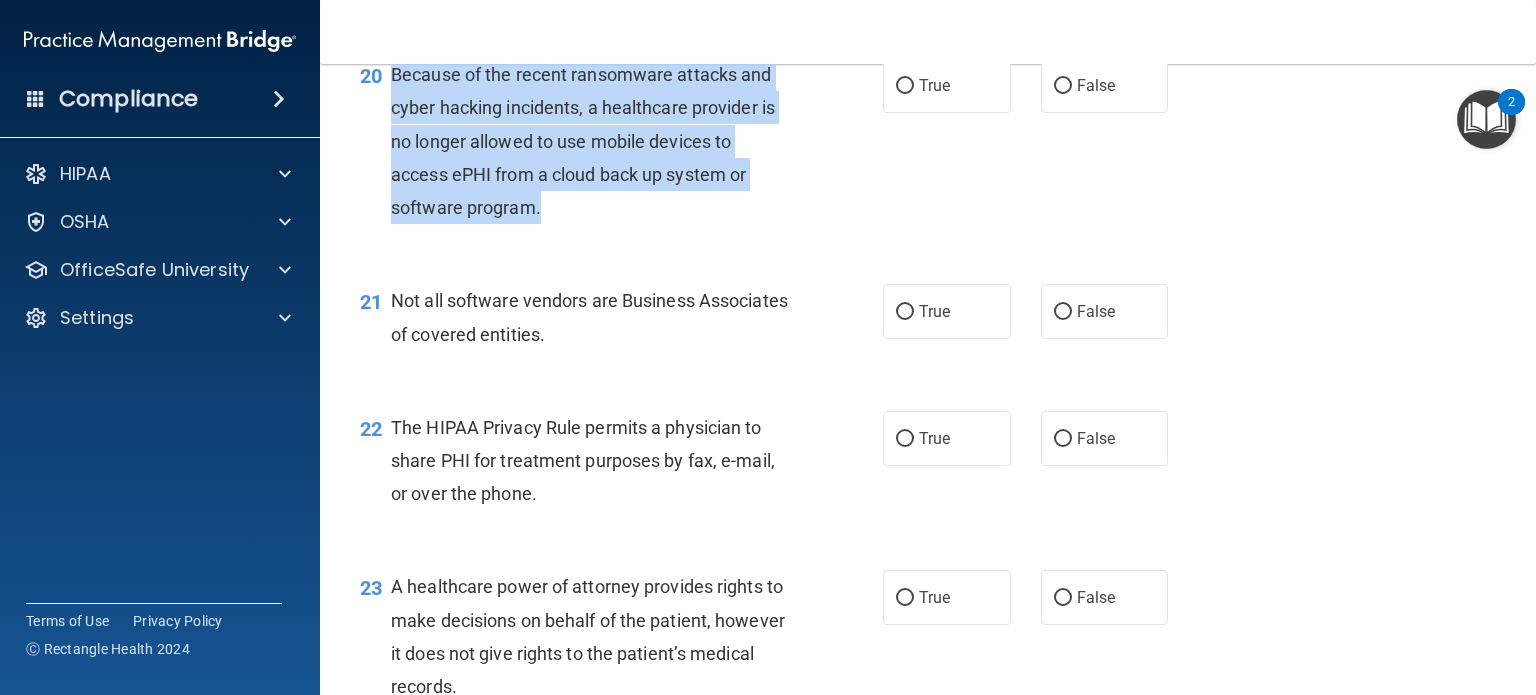 drag, startPoint x: 391, startPoint y: 133, endPoint x: 574, endPoint y: 274, distance: 231.01949 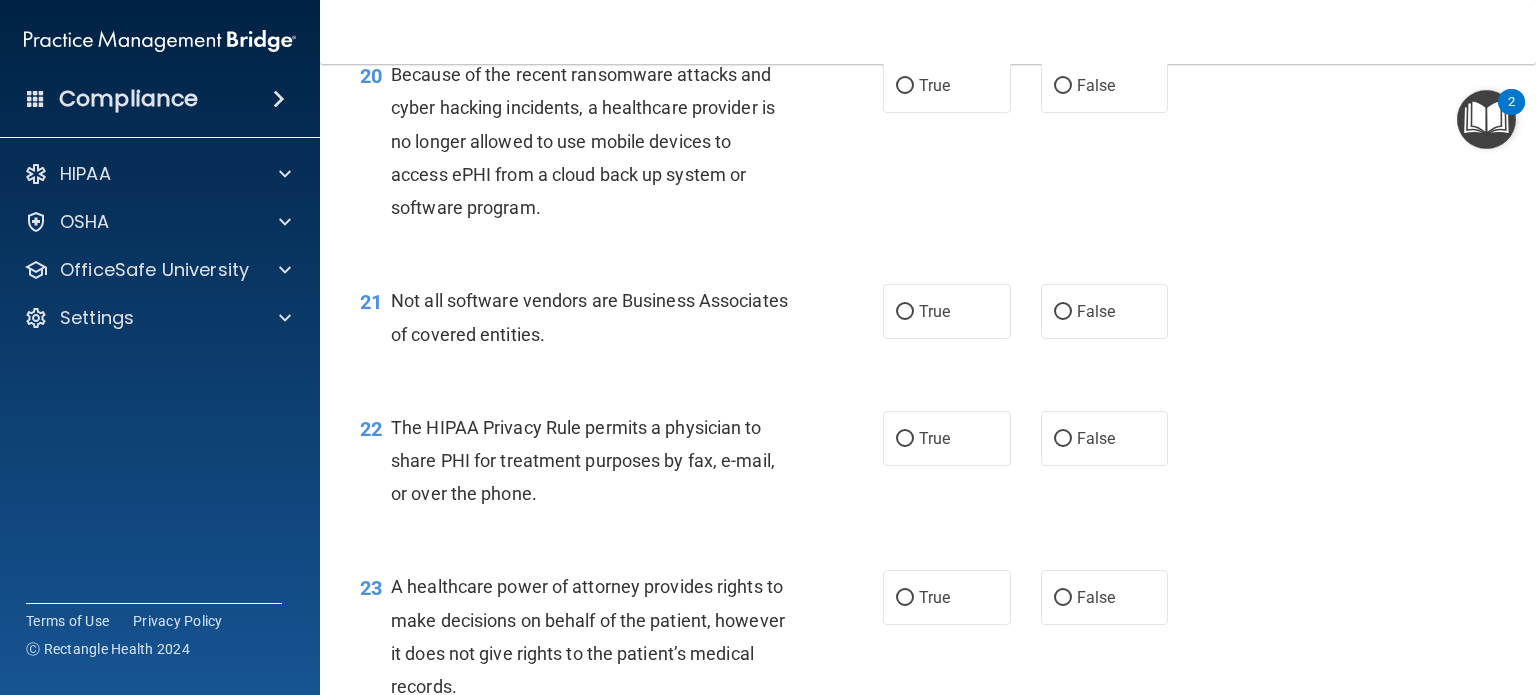 drag, startPoint x: 416, startPoint y: 253, endPoint x: 385, endPoint y: 306, distance: 61.400326 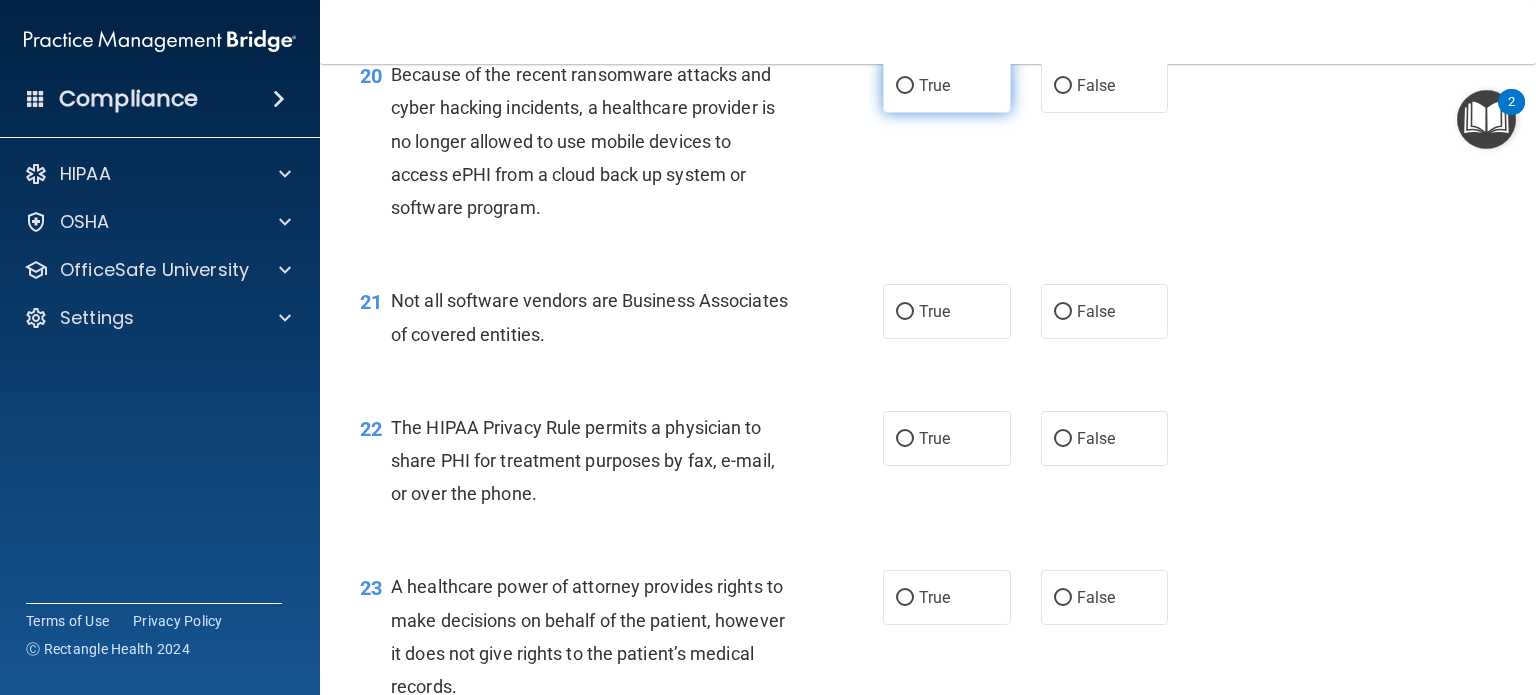 click on "True" at bounding box center [905, 86] 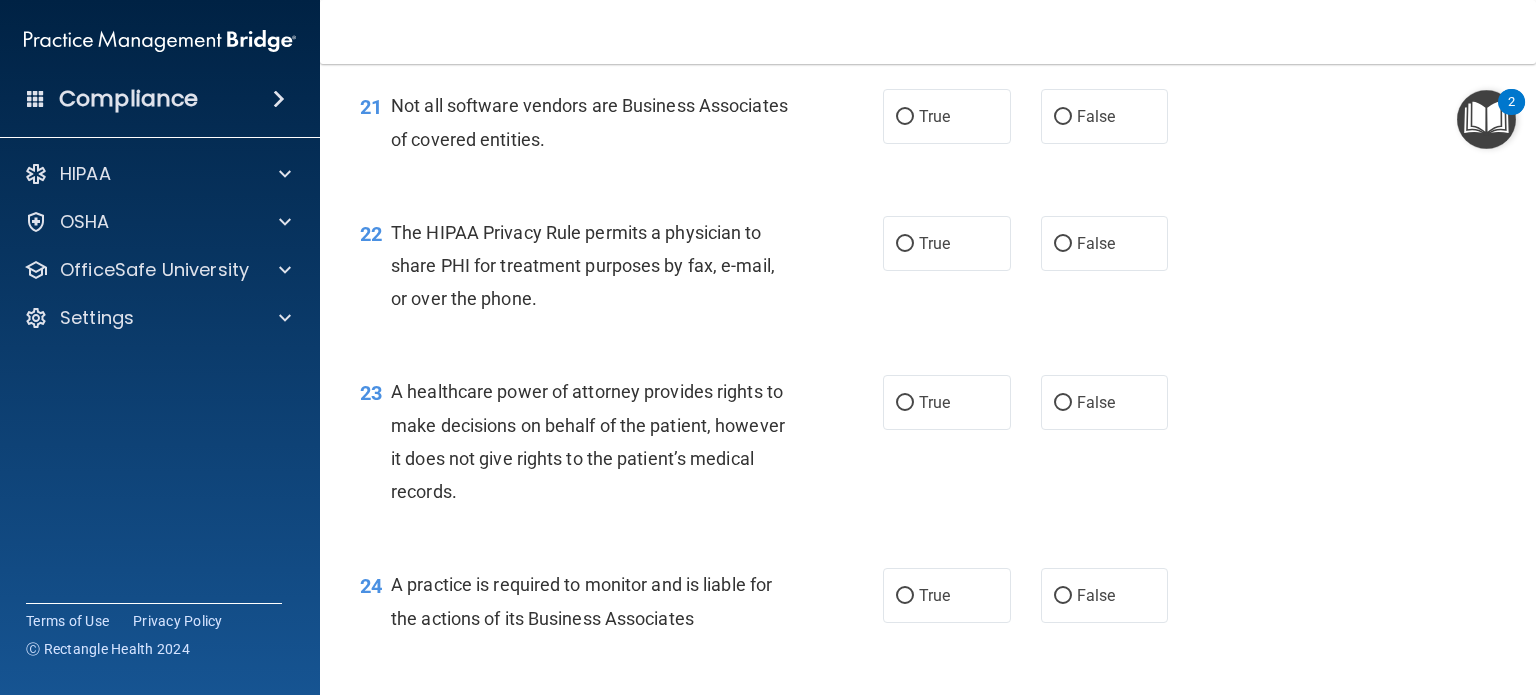 scroll, scrollTop: 3699, scrollLeft: 0, axis: vertical 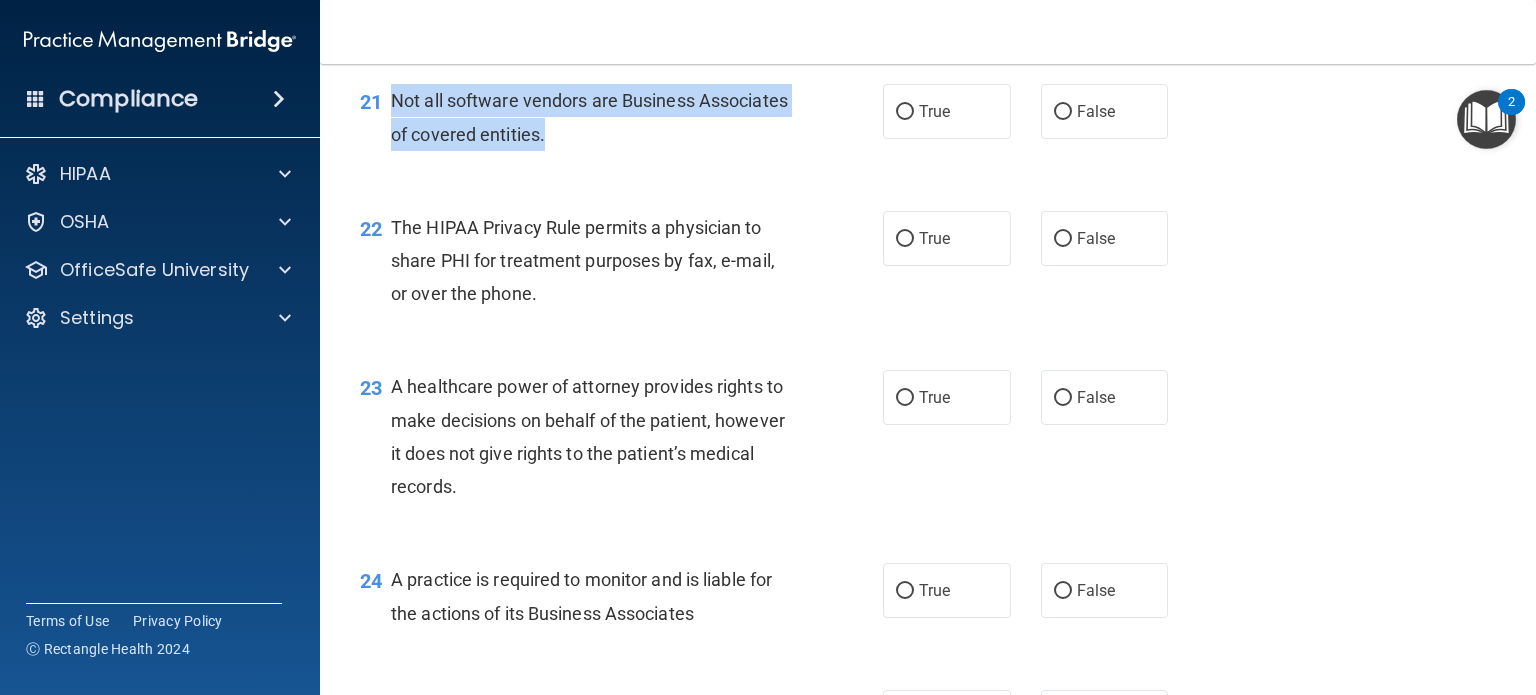 drag, startPoint x: 391, startPoint y: 162, endPoint x: 680, endPoint y: 211, distance: 293.12454 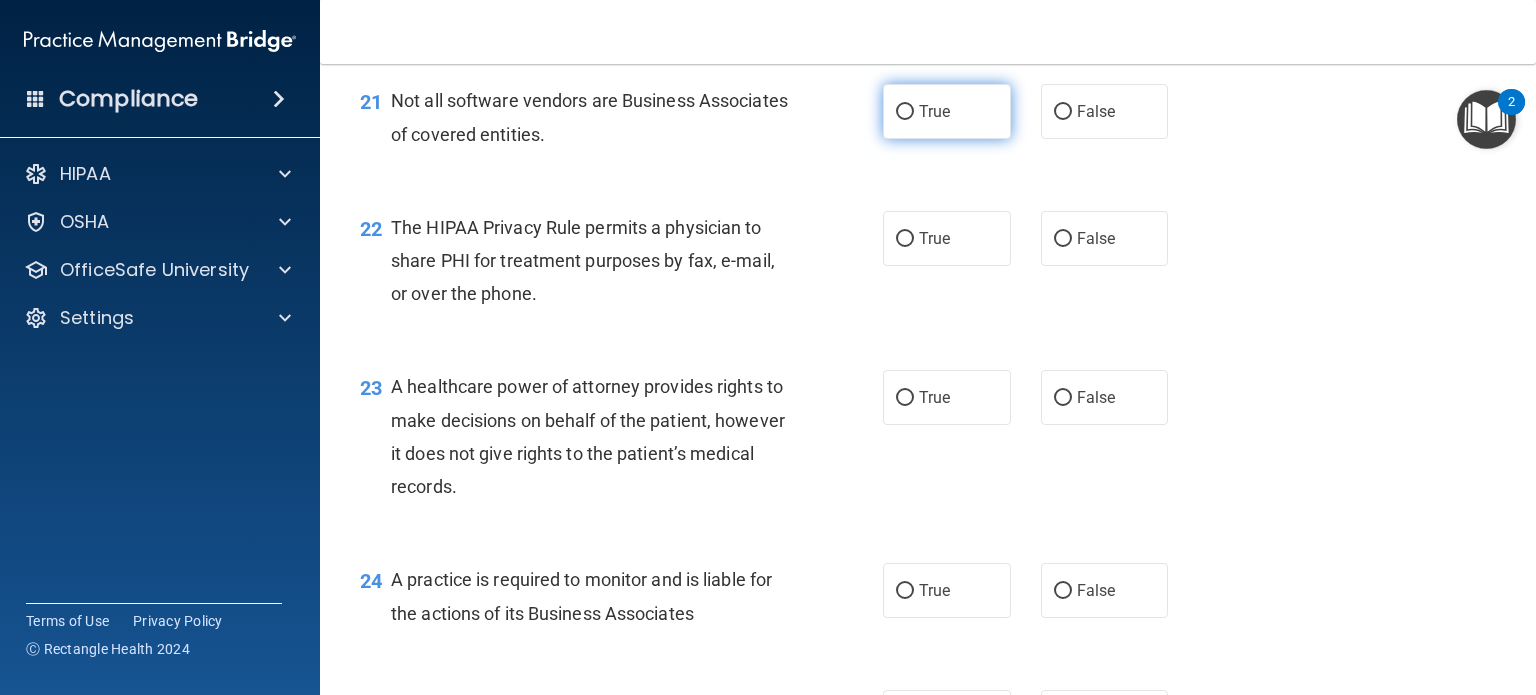 drag, startPoint x: 970, startPoint y: 193, endPoint x: 962, endPoint y: 176, distance: 18.788294 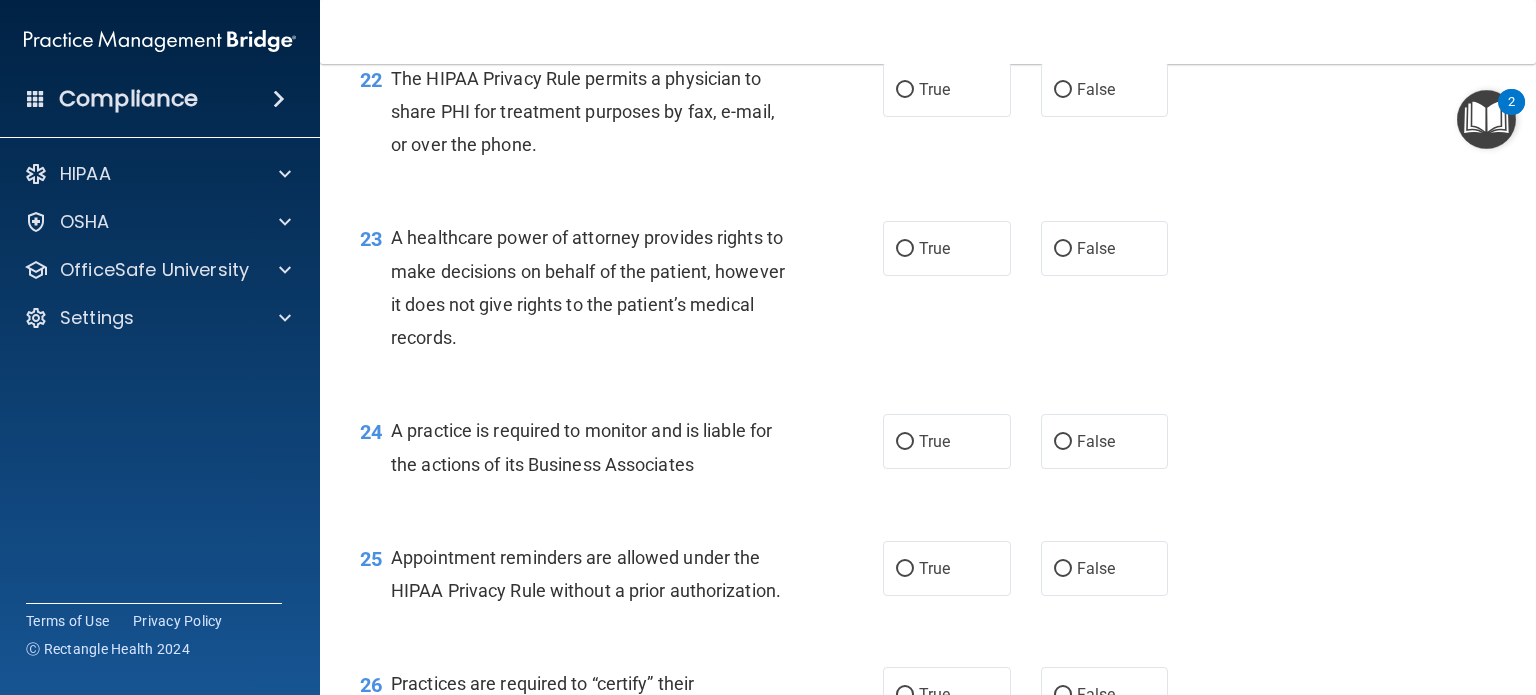 scroll, scrollTop: 3899, scrollLeft: 0, axis: vertical 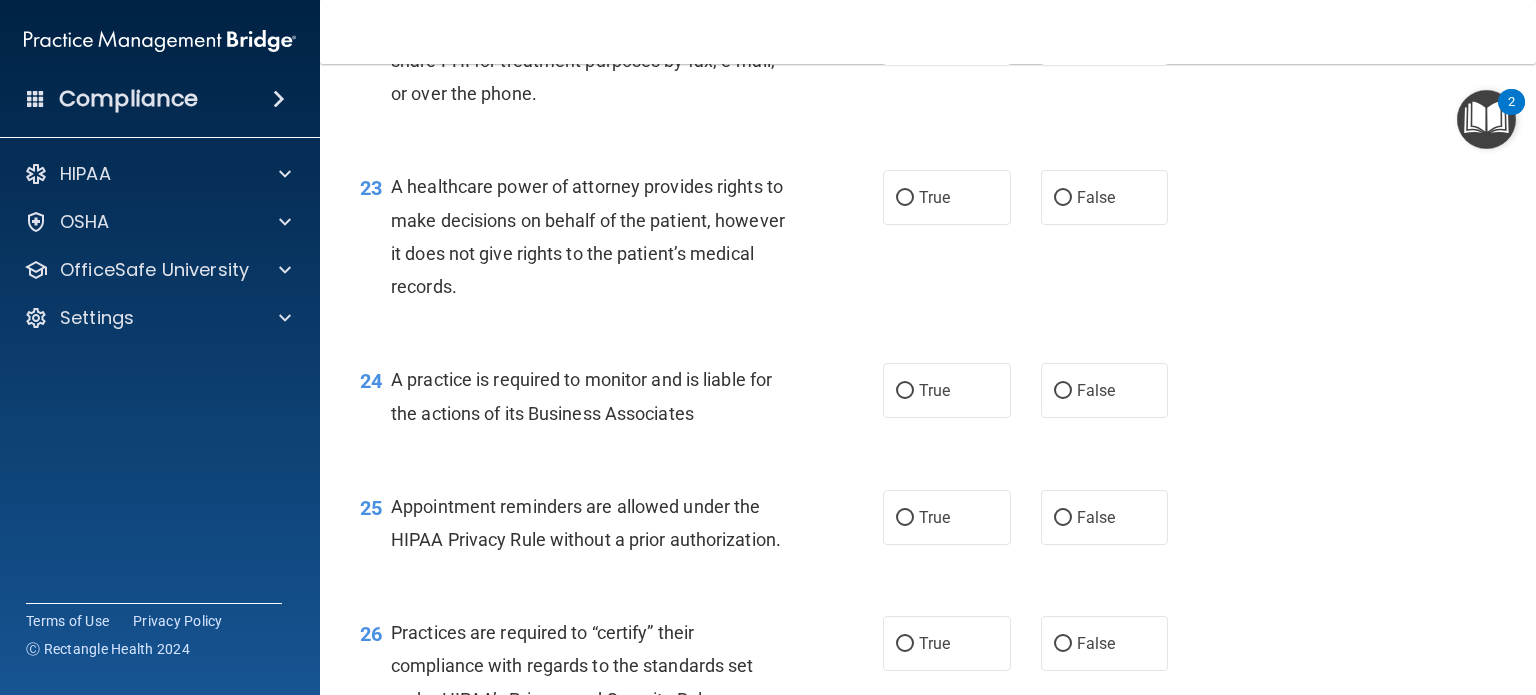 drag, startPoint x: 388, startPoint y: 84, endPoint x: 544, endPoint y: 202, distance: 195.60164 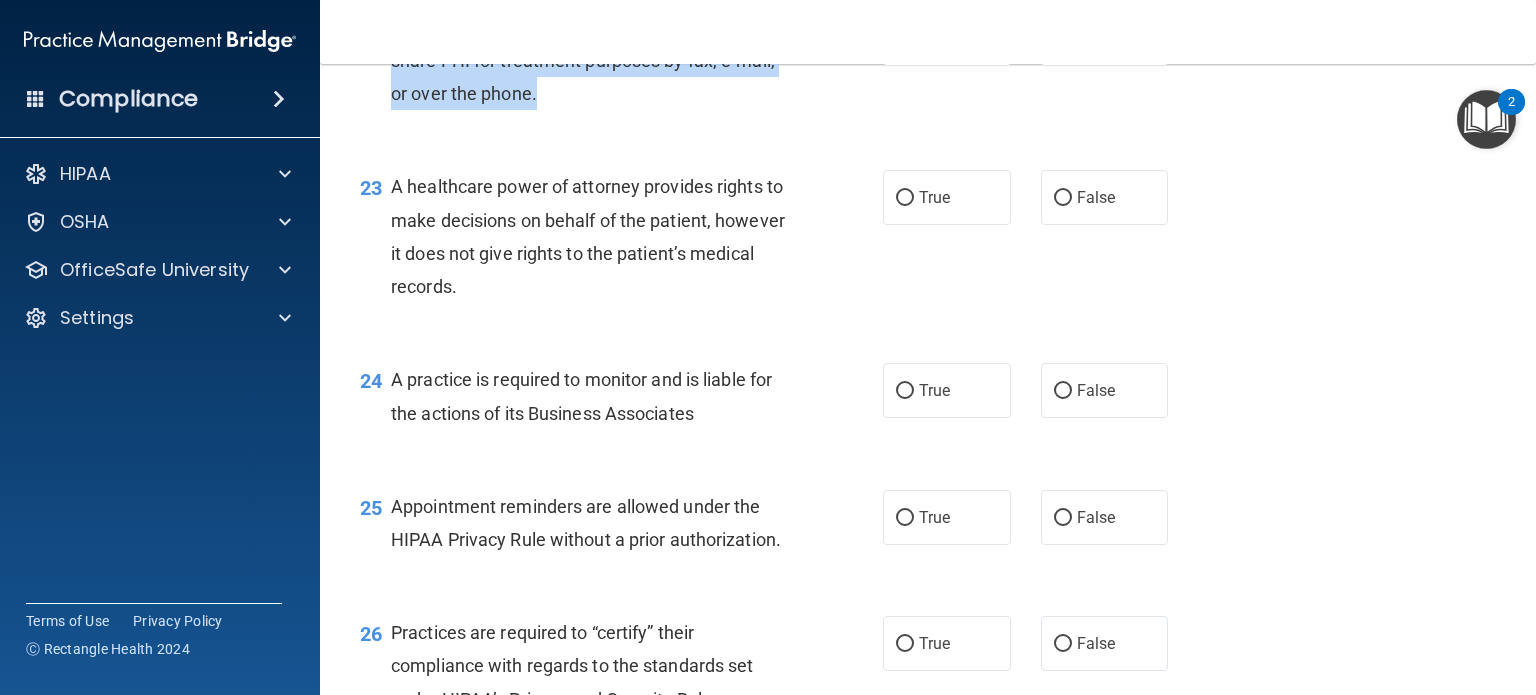drag, startPoint x: 546, startPoint y: 190, endPoint x: 545, endPoint y: 177, distance: 13.038404 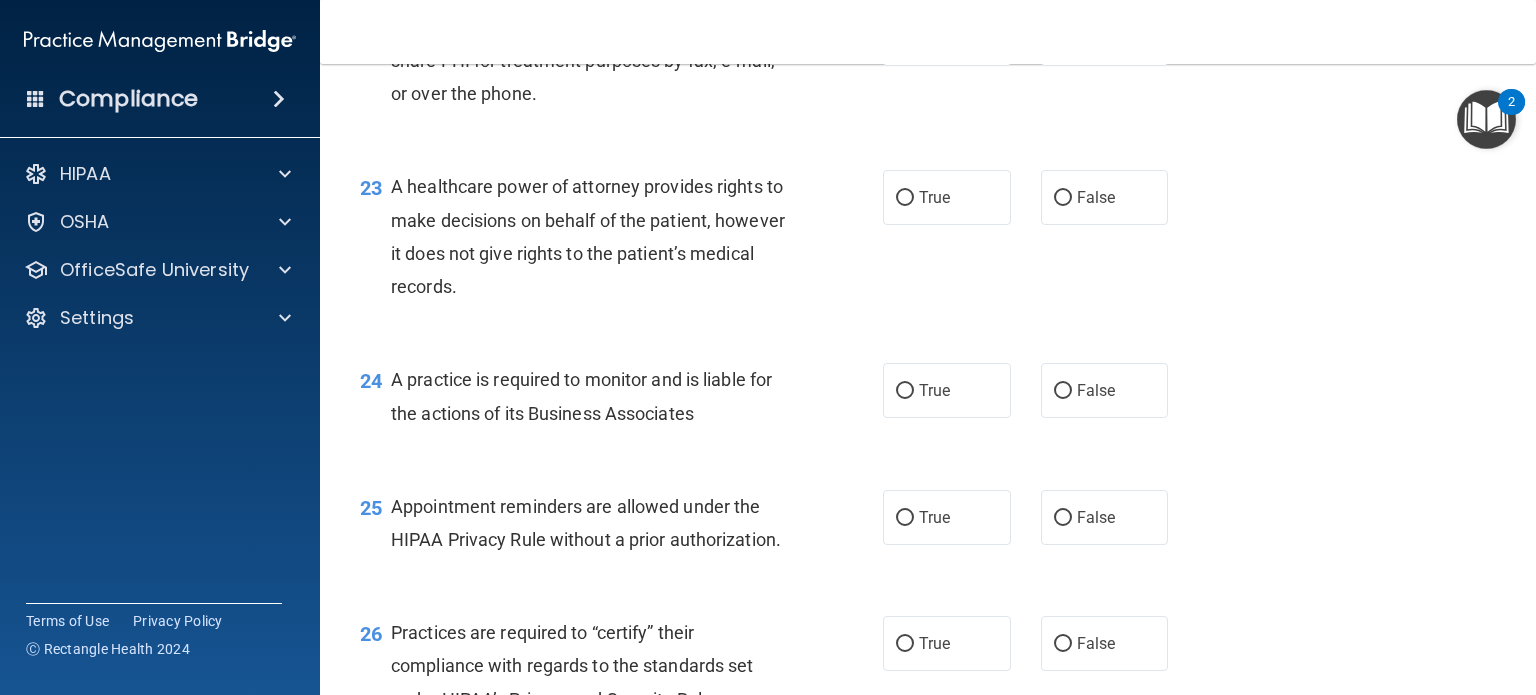 click on "22       The HIPAA Privacy Rule permits a physician to share PHI for treatment purposes by fax, e-mail, or over the phone." at bounding box center (621, 66) 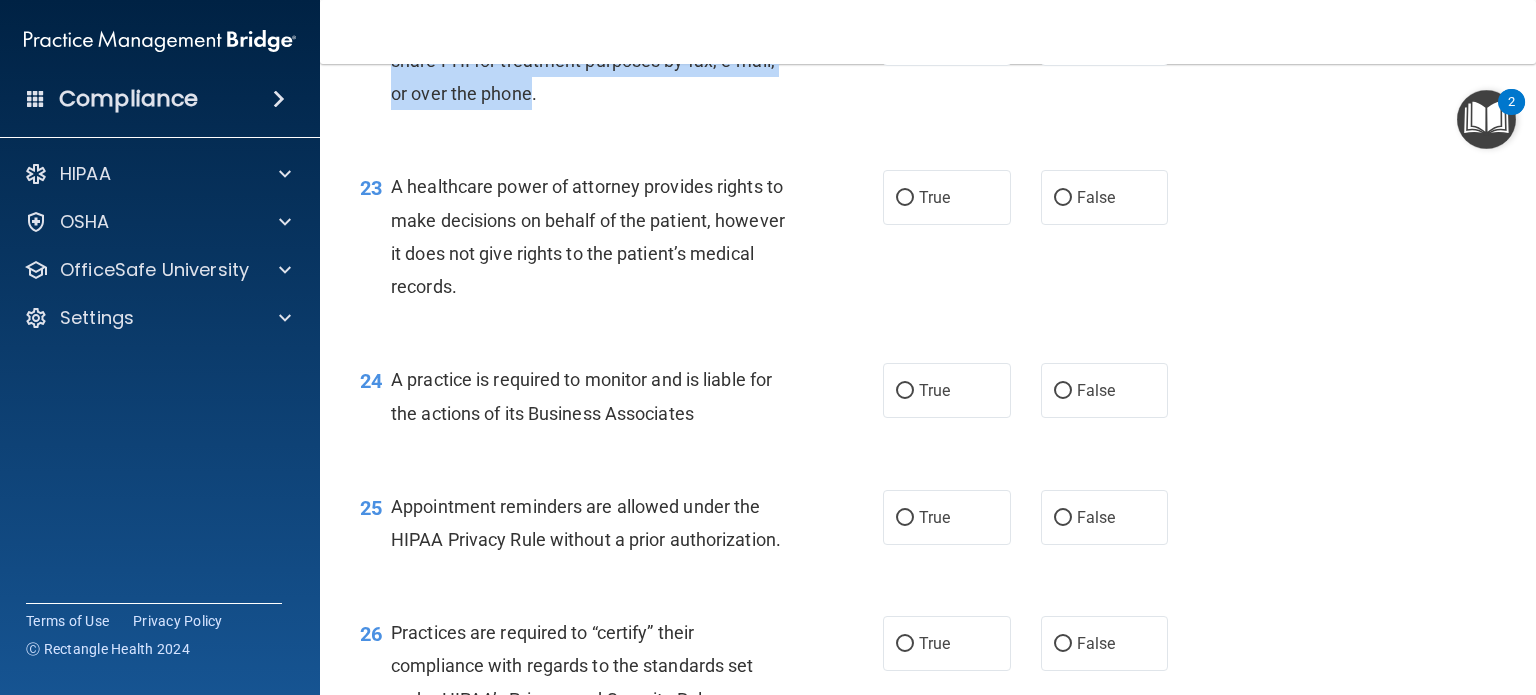 drag, startPoint x: 386, startPoint y: 95, endPoint x: 530, endPoint y: 175, distance: 164.73009 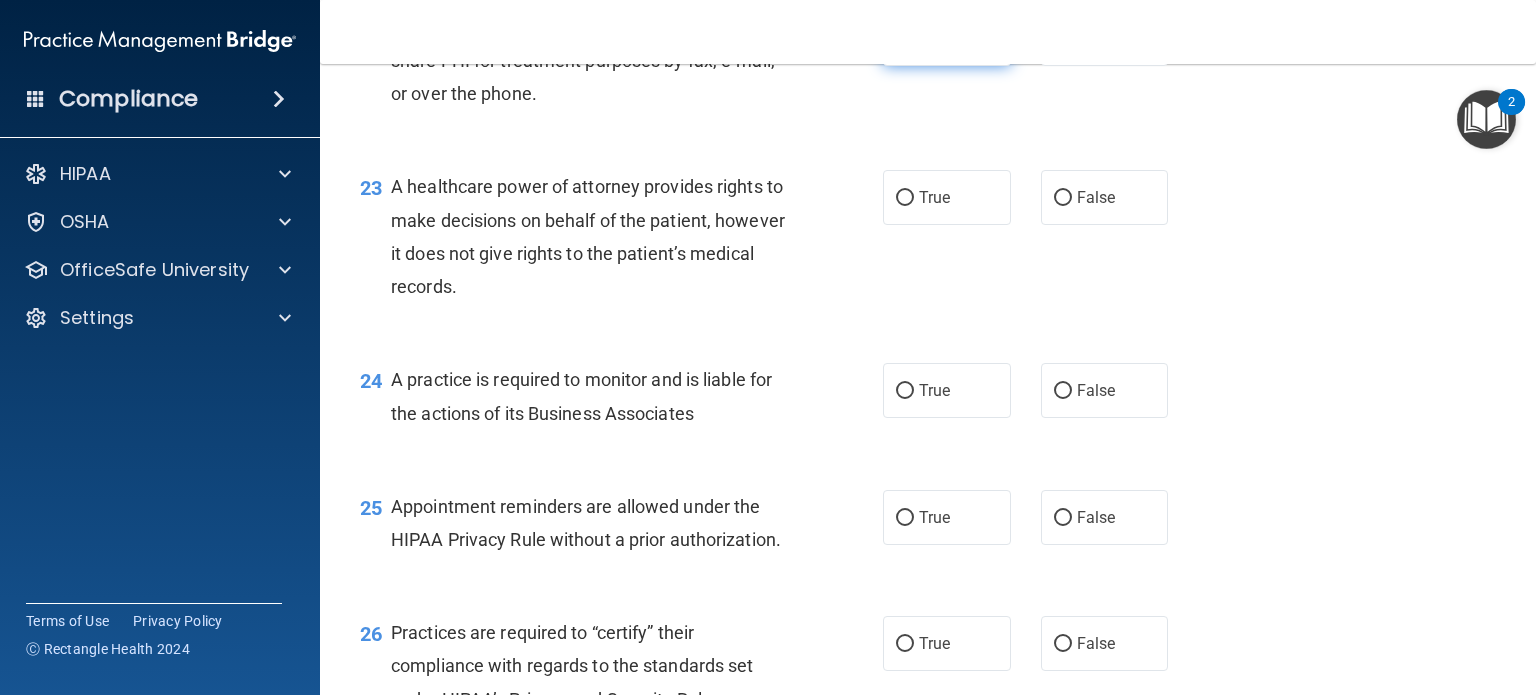 click on "True" at bounding box center (947, 38) 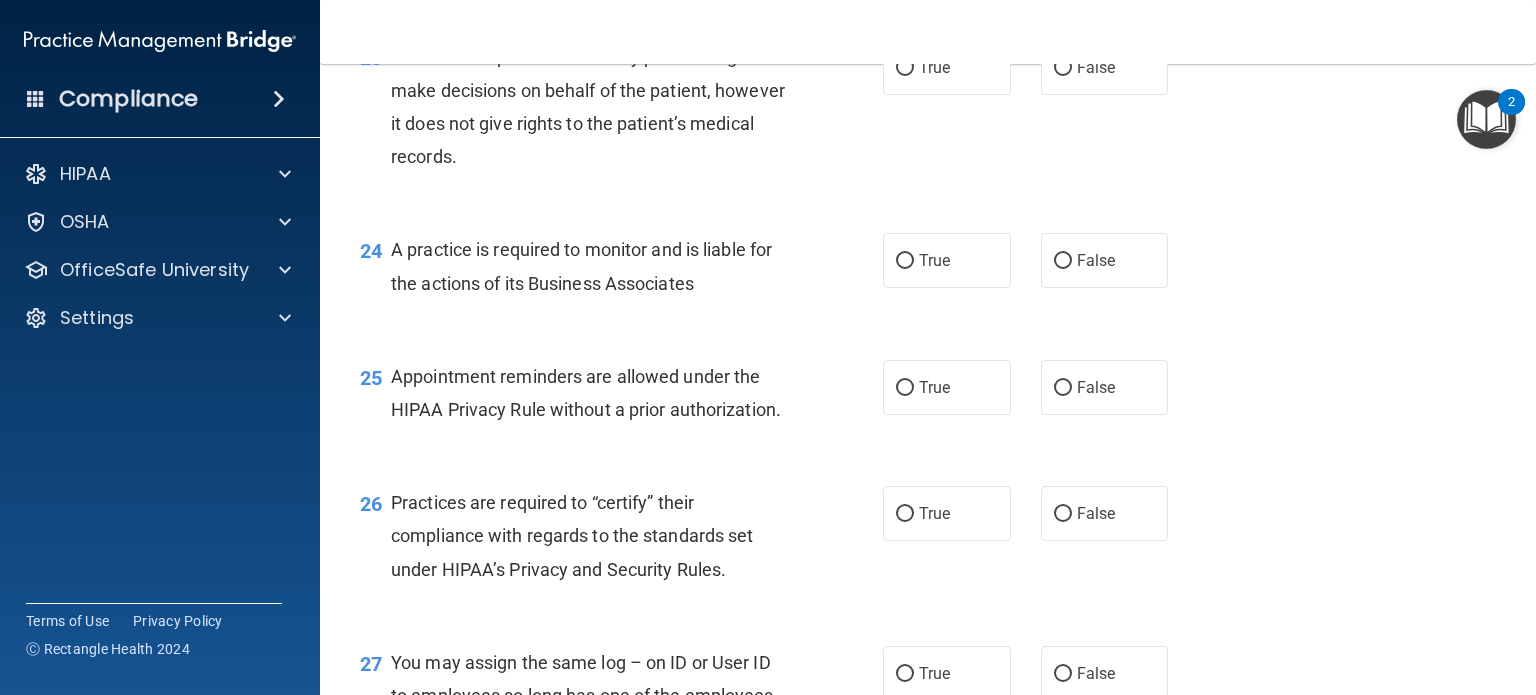 scroll, scrollTop: 3999, scrollLeft: 0, axis: vertical 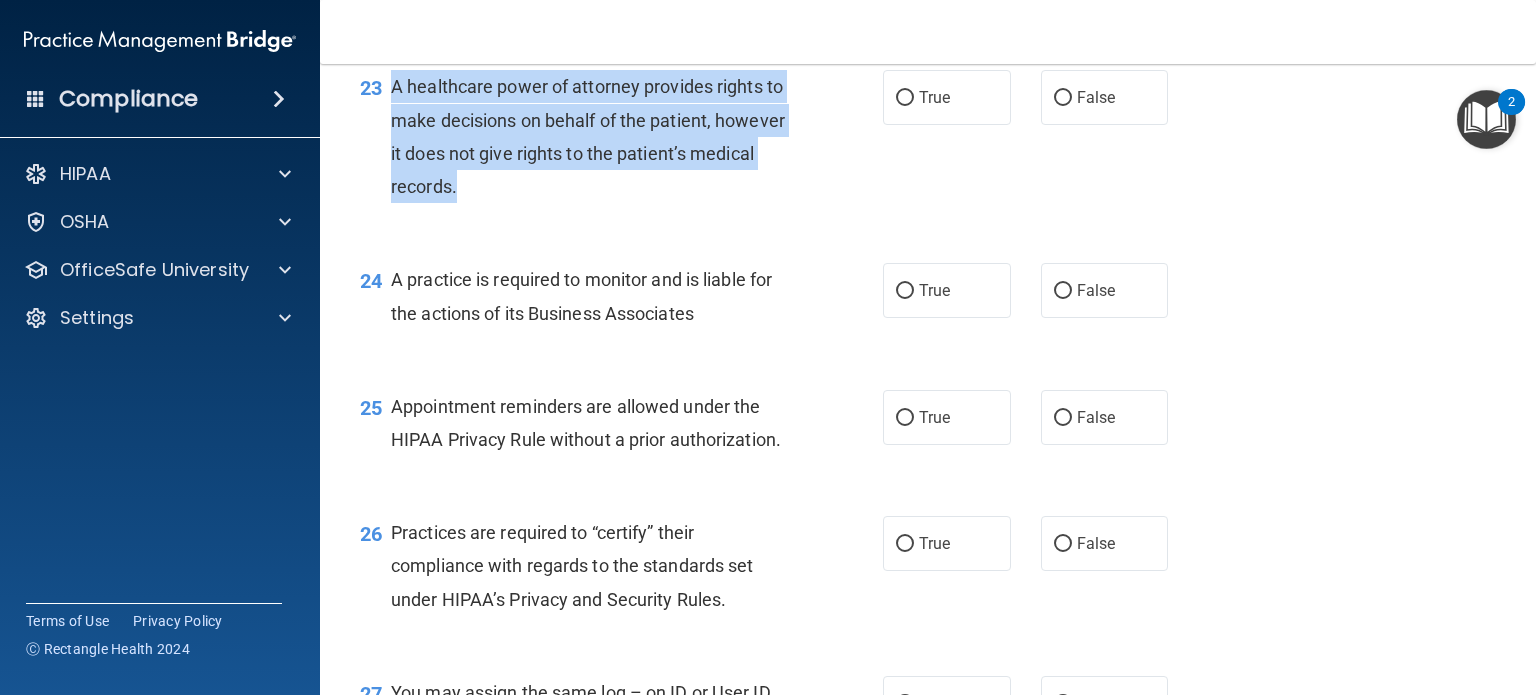 drag, startPoint x: 381, startPoint y: 149, endPoint x: 558, endPoint y: 263, distance: 210.53503 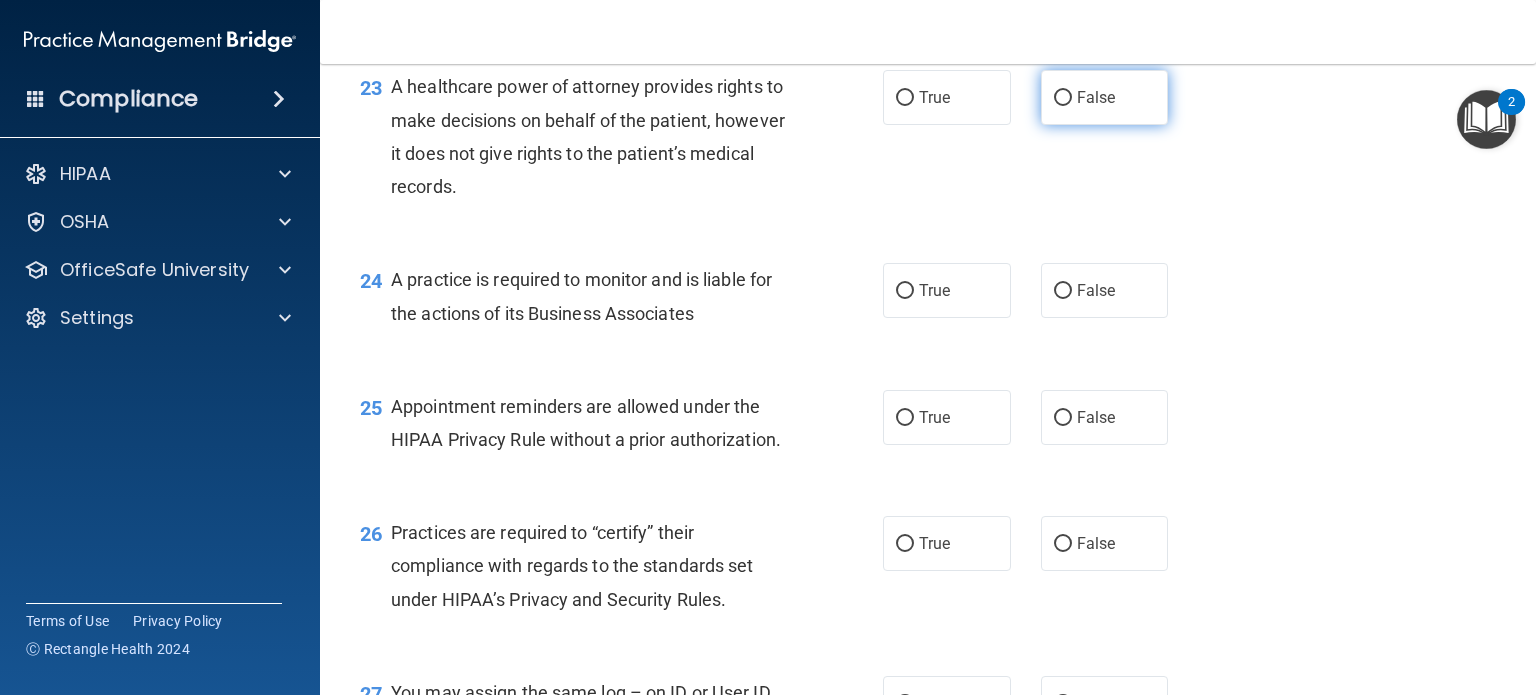 click on "False" at bounding box center [1105, 97] 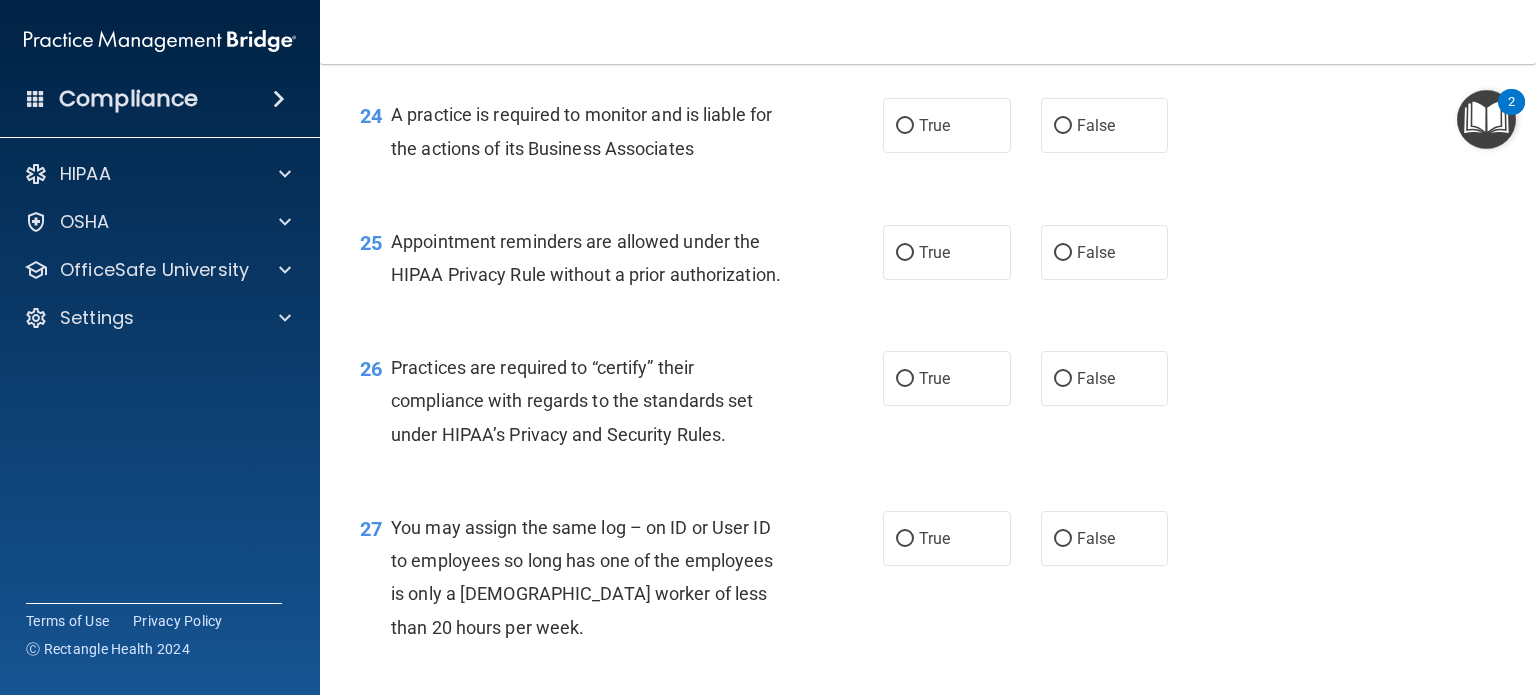 scroll, scrollTop: 4199, scrollLeft: 0, axis: vertical 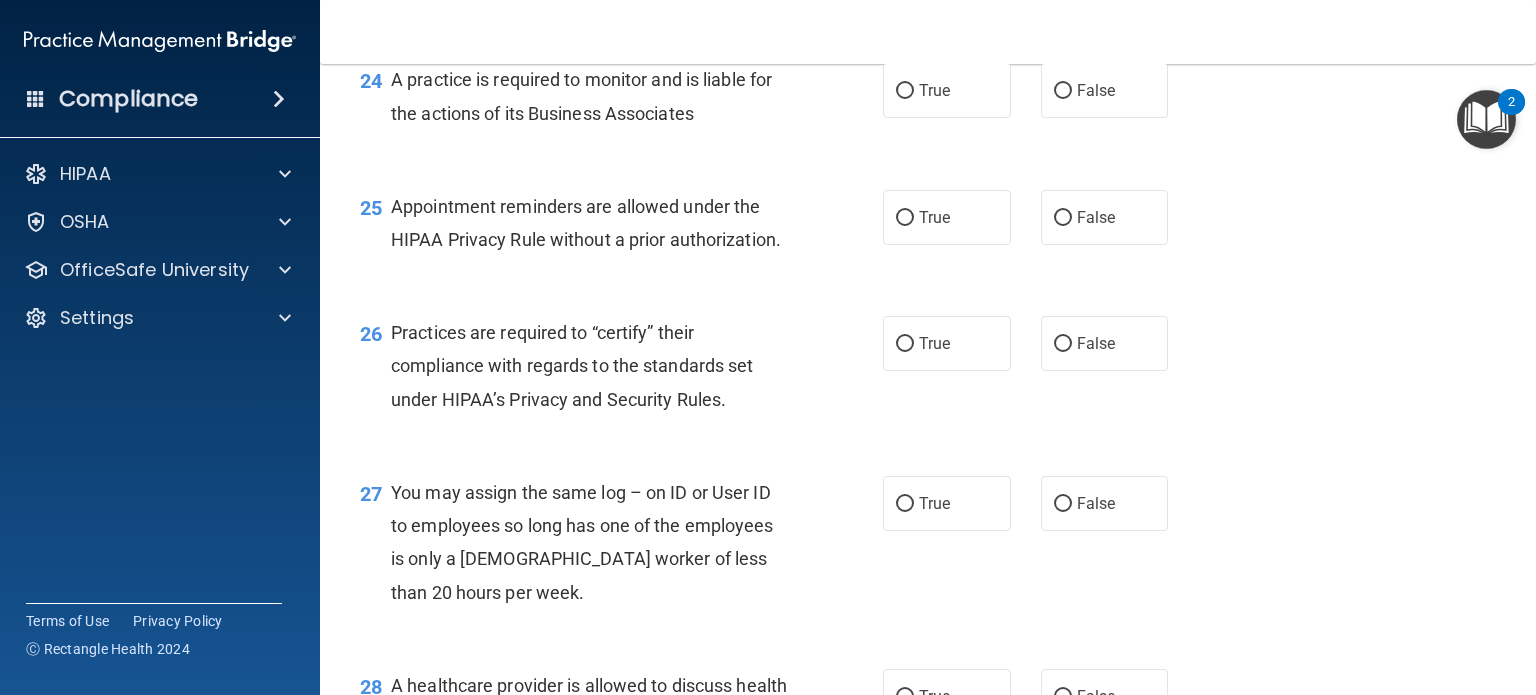 drag, startPoint x: 720, startPoint y: 201, endPoint x: 497, endPoint y: 129, distance: 234.33524 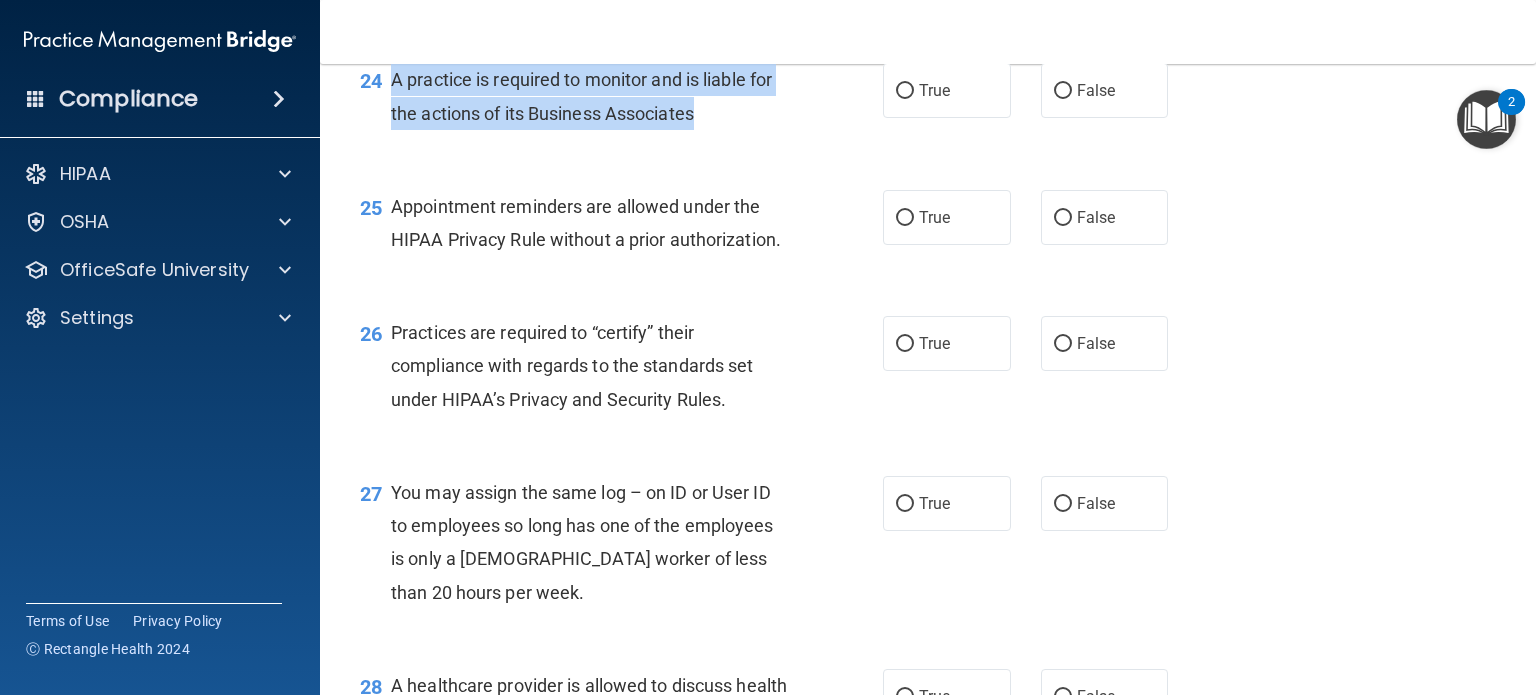 drag, startPoint x: 391, startPoint y: 136, endPoint x: 719, endPoint y: 179, distance: 330.80658 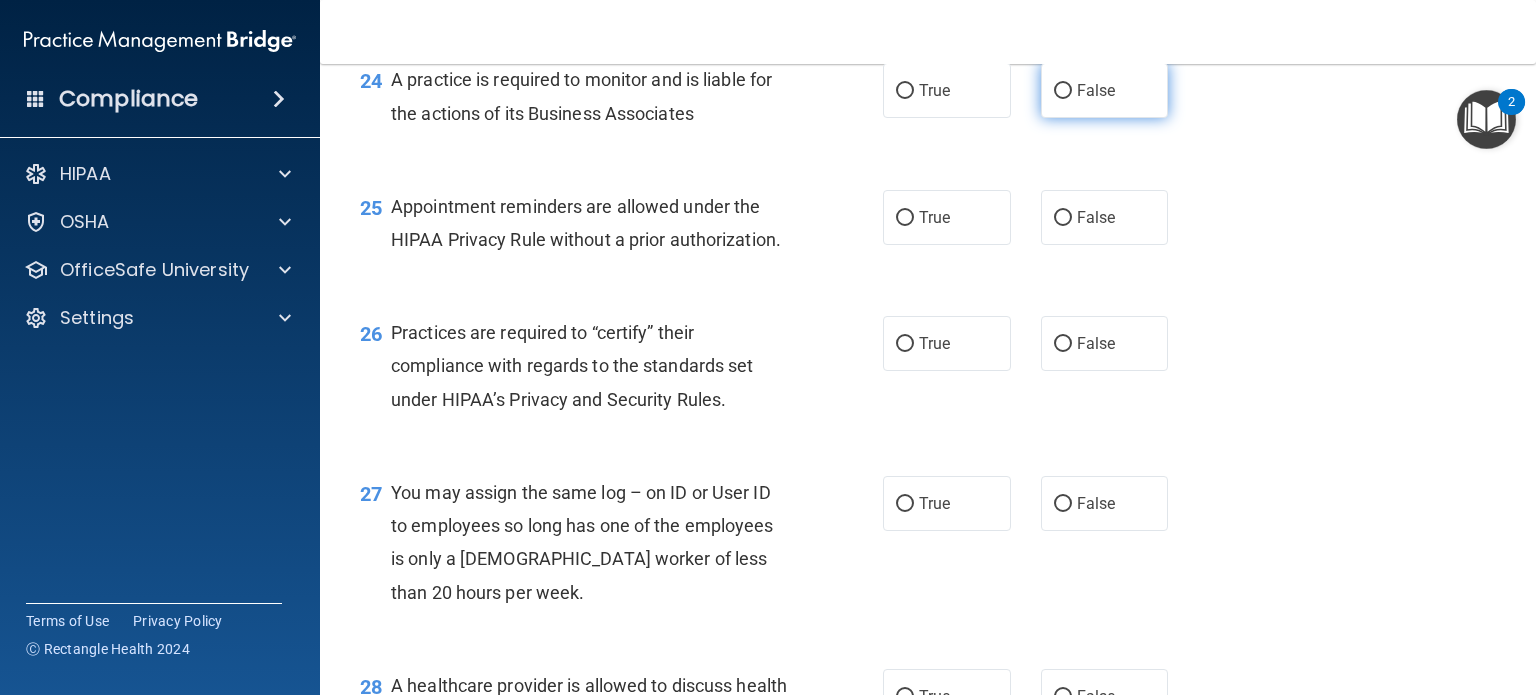 click on "False" at bounding box center [1096, 90] 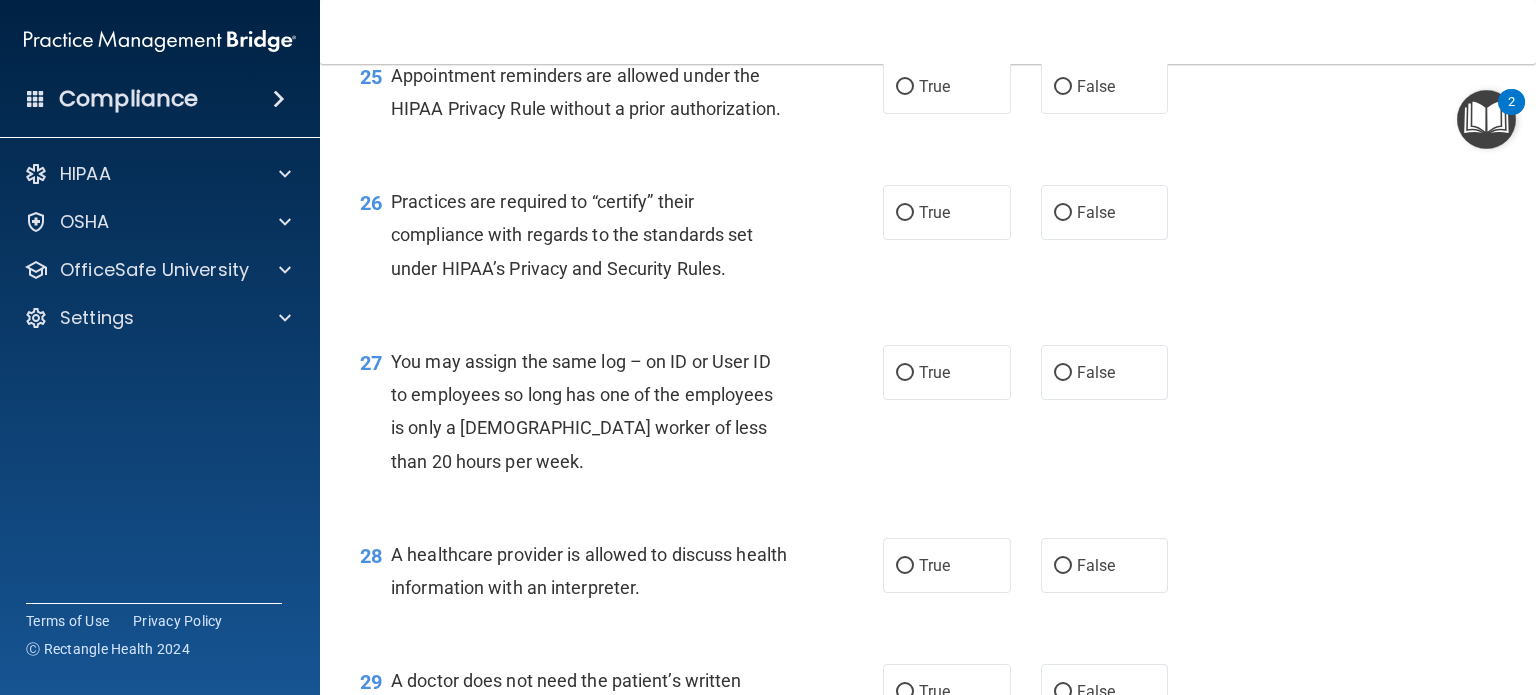 scroll, scrollTop: 4299, scrollLeft: 0, axis: vertical 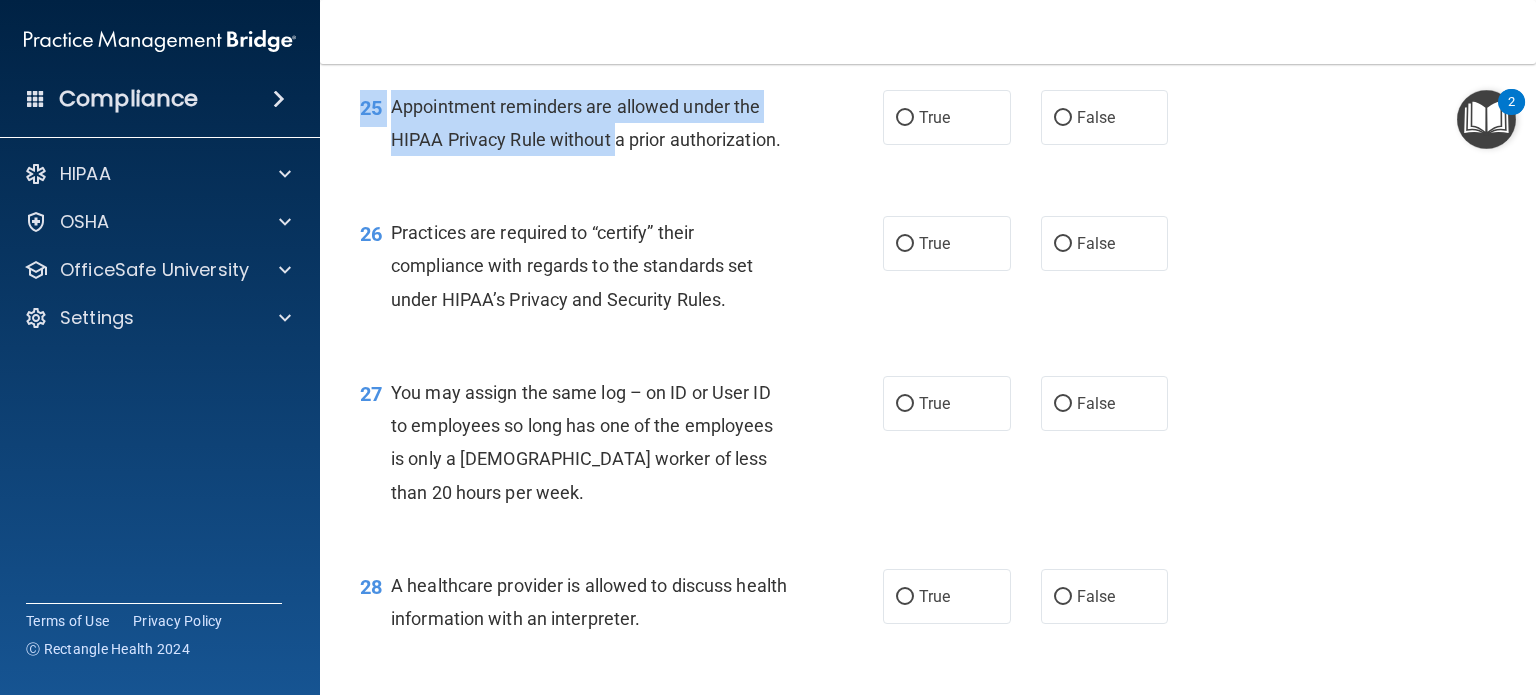 drag, startPoint x: 412, startPoint y: 156, endPoint x: 616, endPoint y: 195, distance: 207.69449 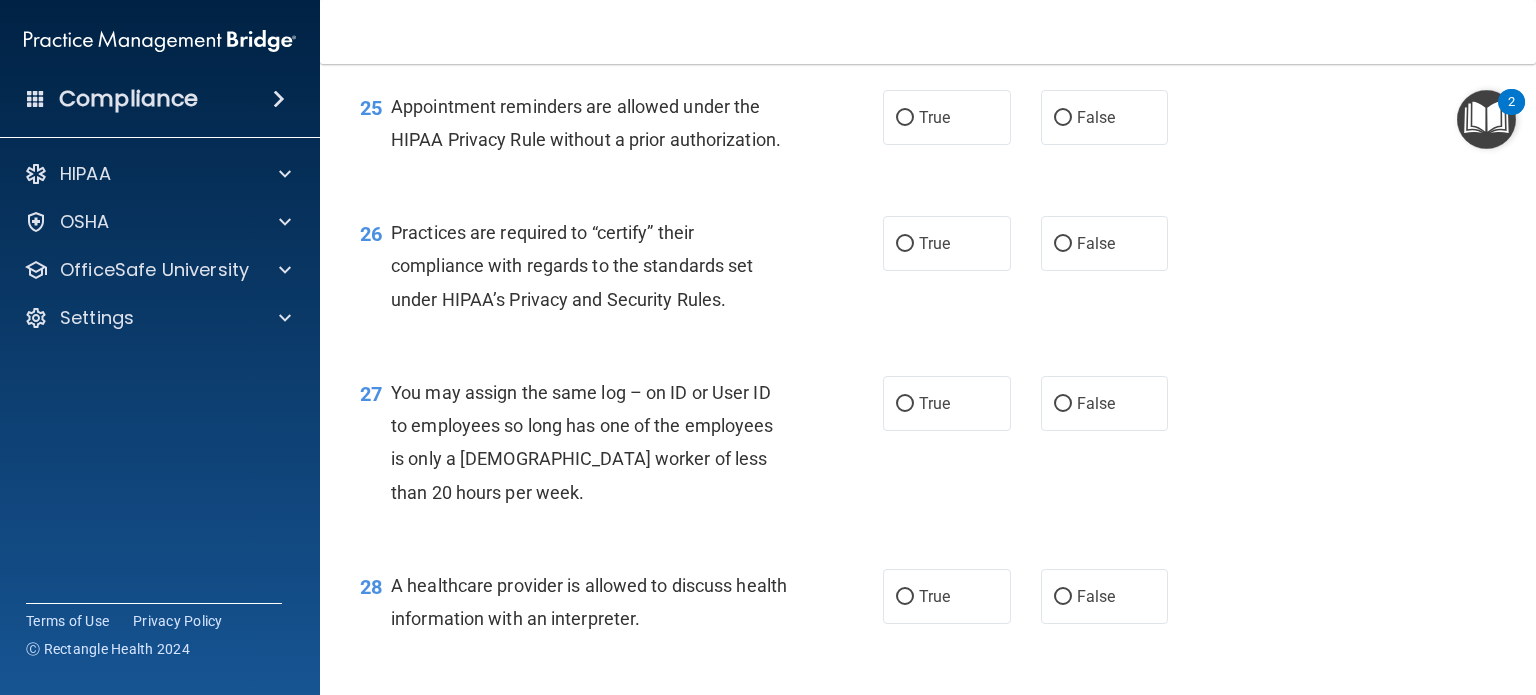 click on "25       Appointment reminders are allowed under the HIPAA Privacy Rule without a prior authorization.                 True           False" at bounding box center [928, 128] 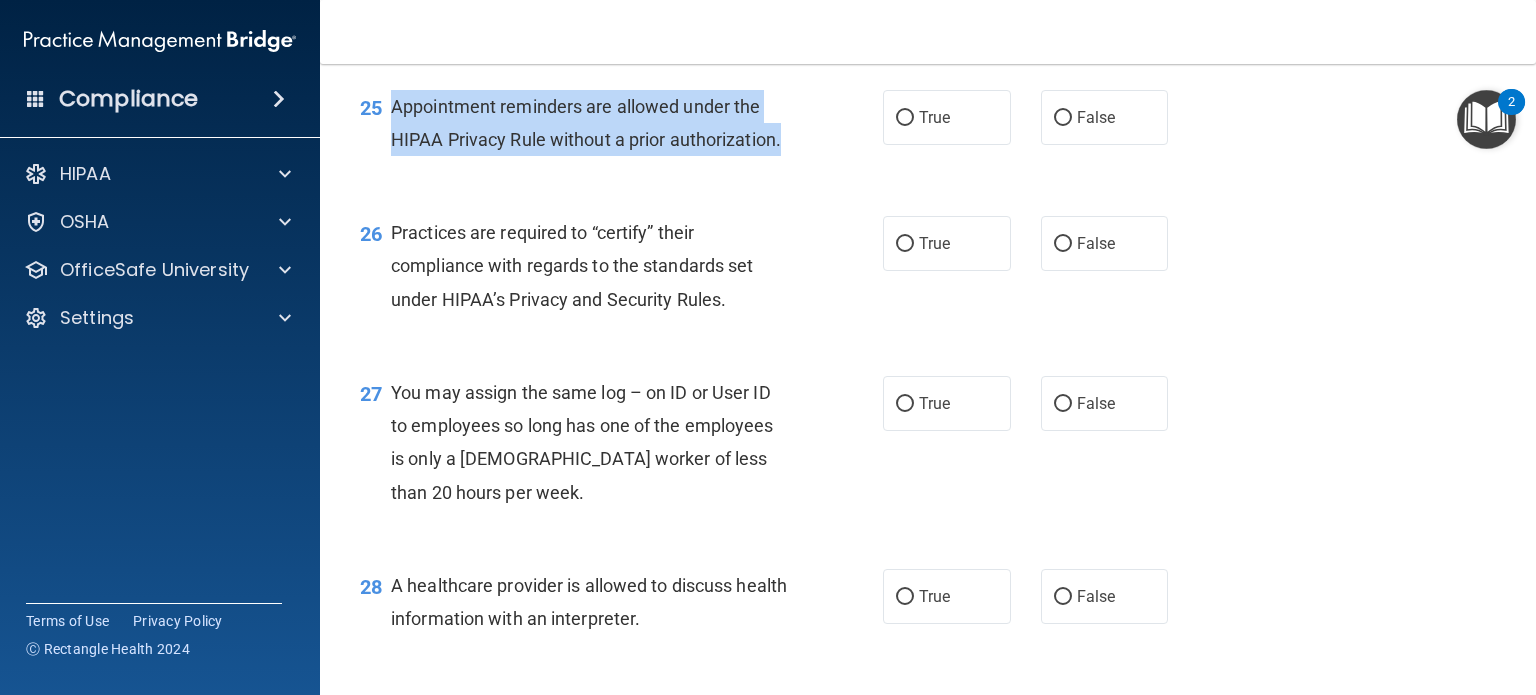 drag, startPoint x: 788, startPoint y: 203, endPoint x: 392, endPoint y: 171, distance: 397.29083 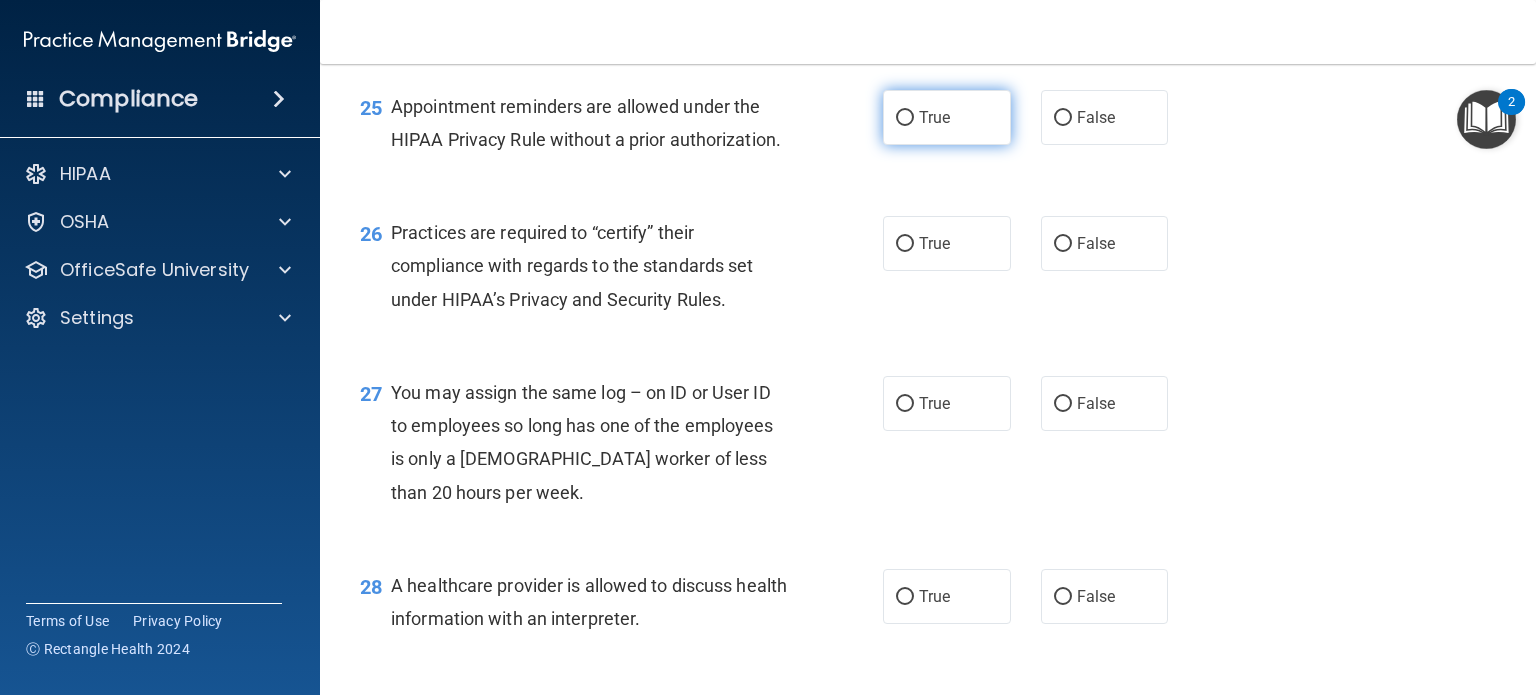 click on "True" at bounding box center [947, 117] 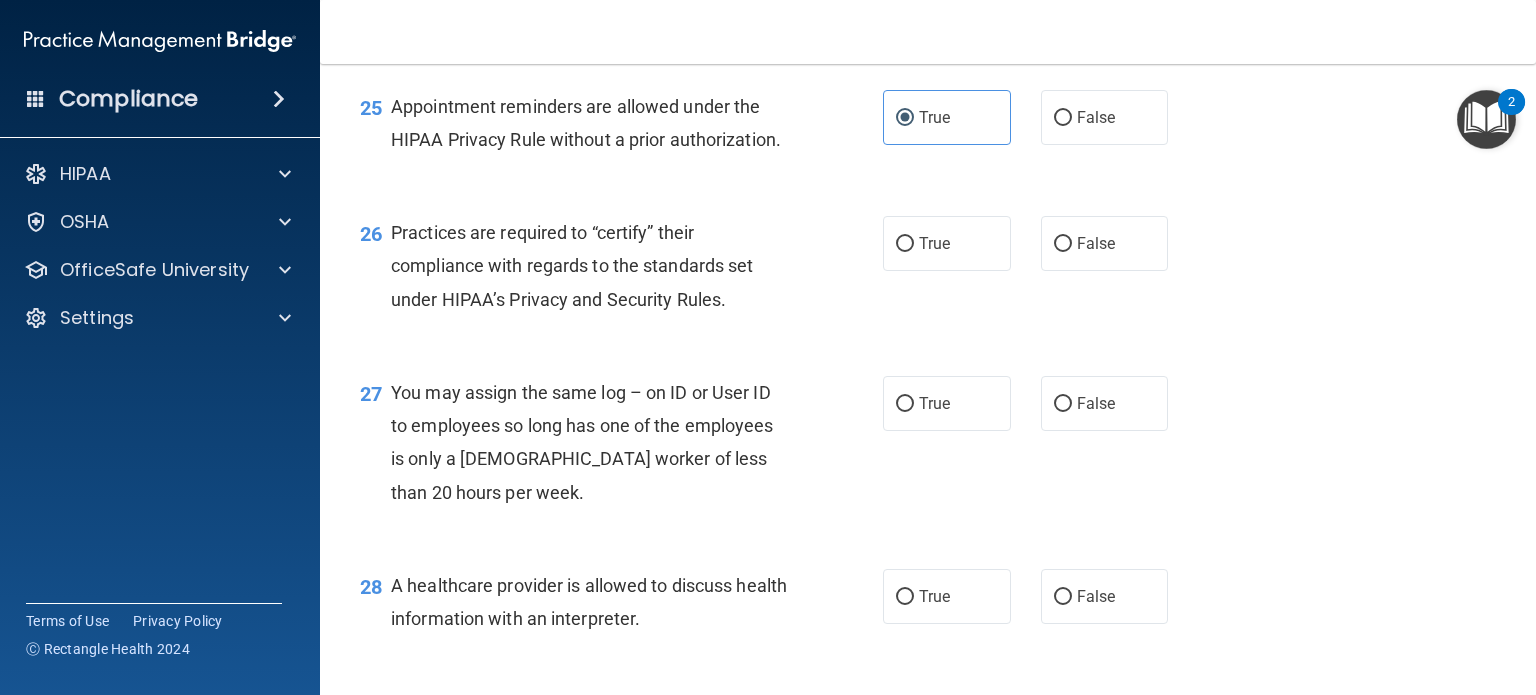 scroll, scrollTop: 4399, scrollLeft: 0, axis: vertical 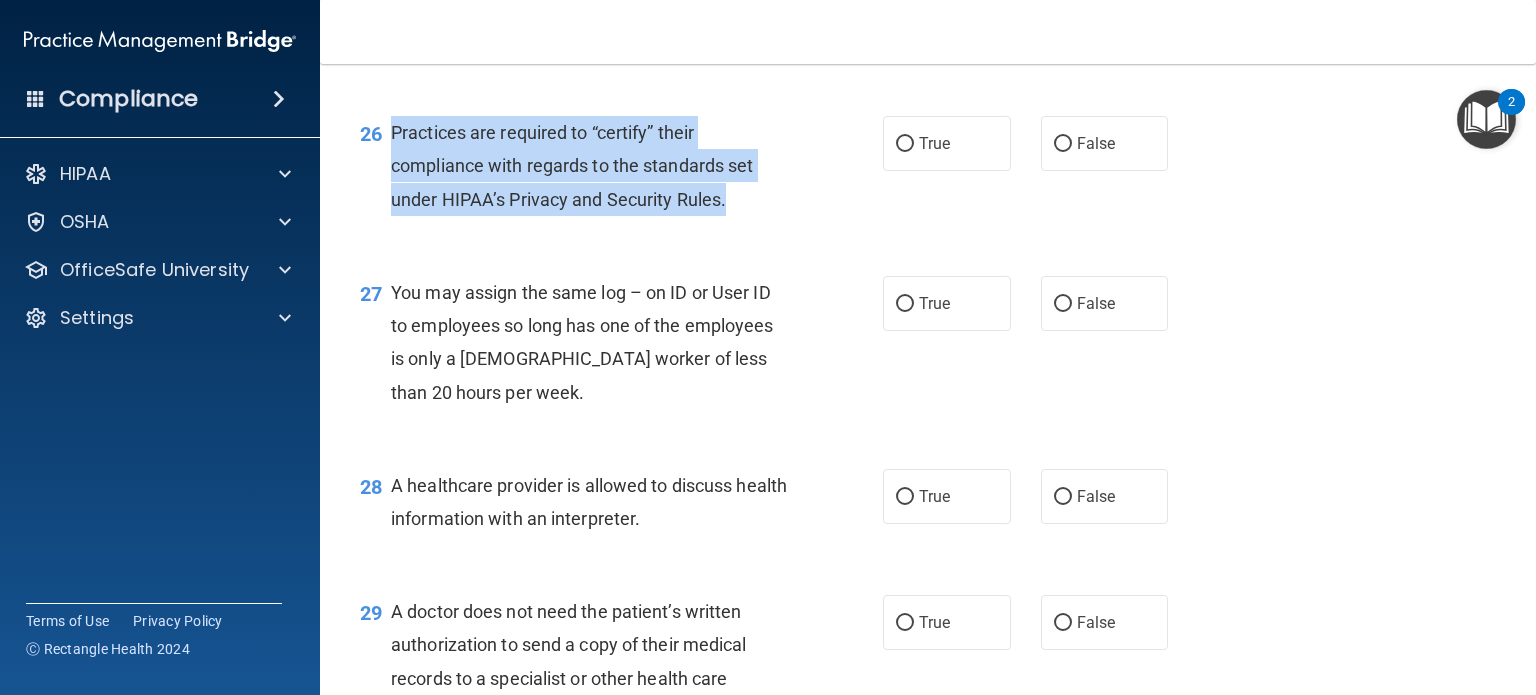 drag, startPoint x: 395, startPoint y: 189, endPoint x: 752, endPoint y: 287, distance: 370.2067 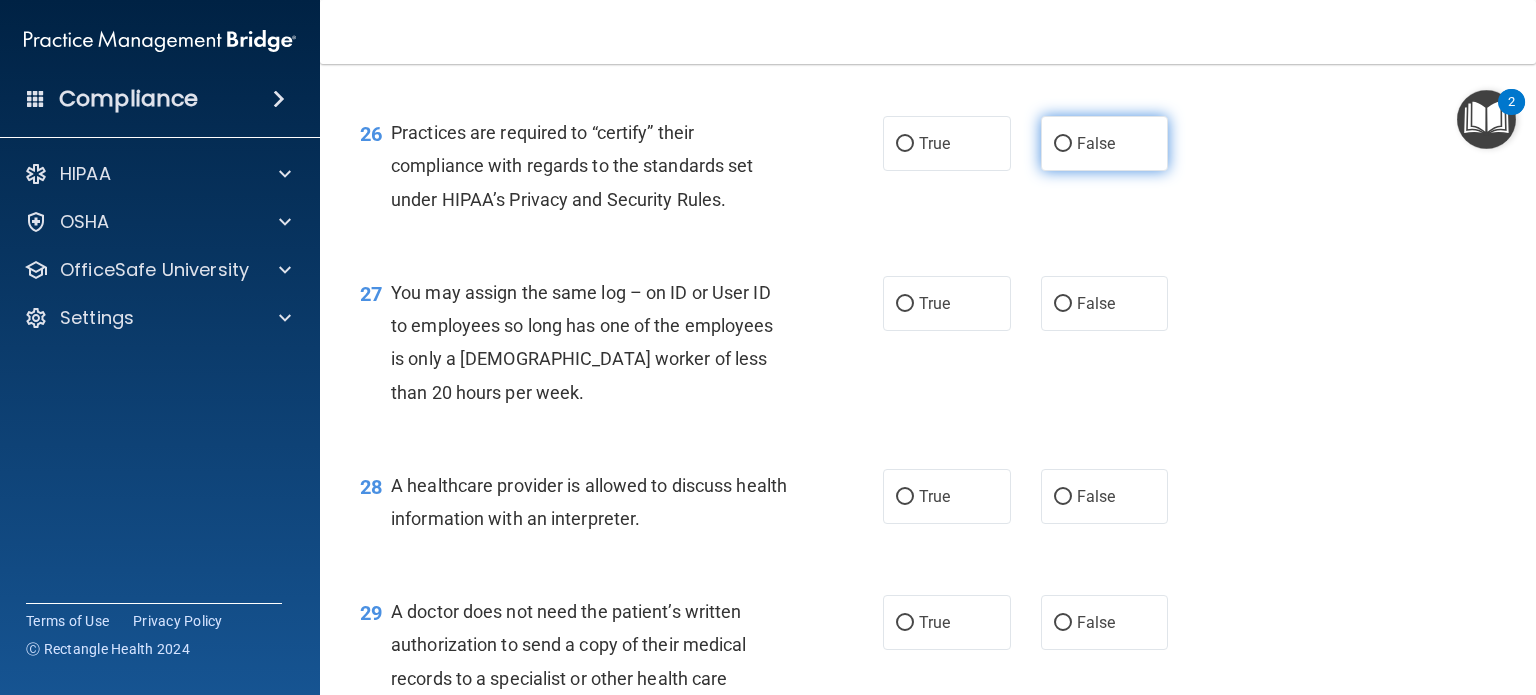click on "False" at bounding box center (1105, 143) 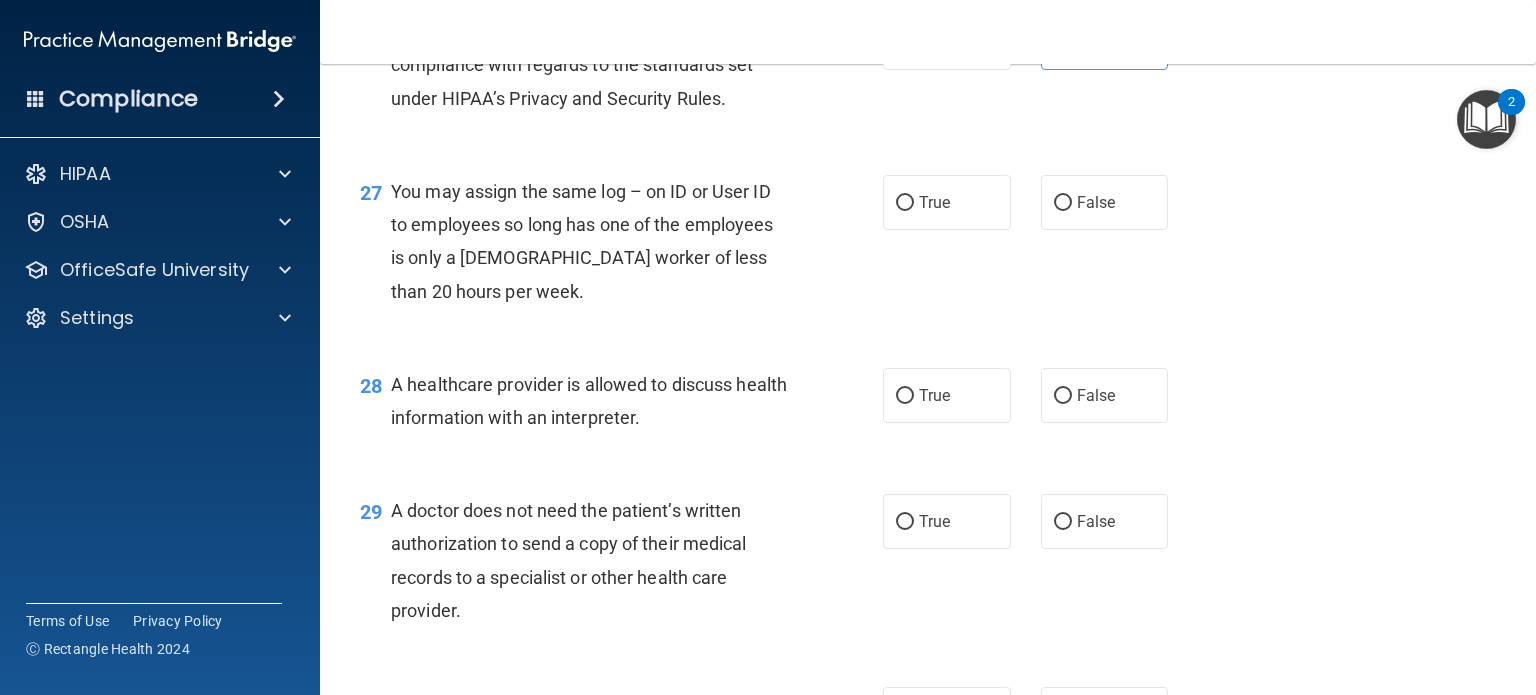 scroll, scrollTop: 4499, scrollLeft: 0, axis: vertical 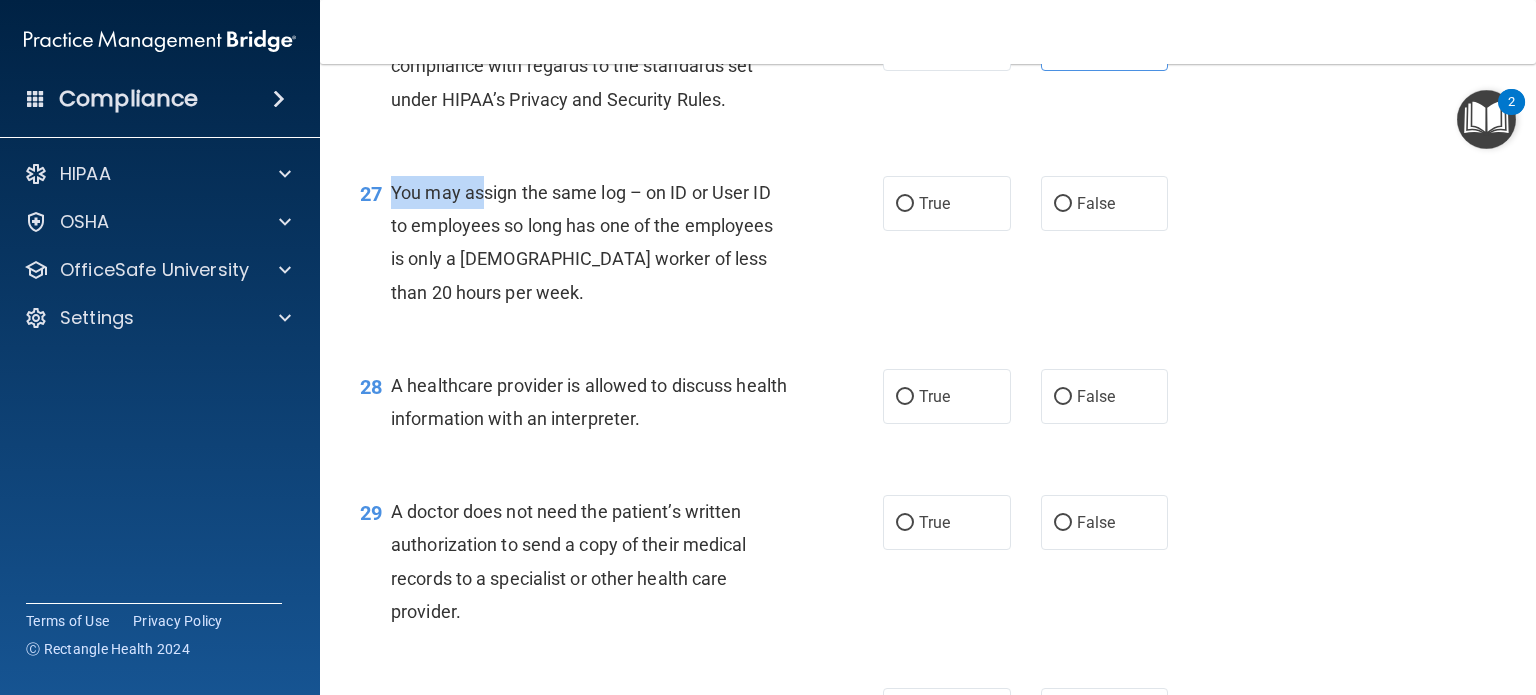 drag, startPoint x: 388, startPoint y: 248, endPoint x: 480, endPoint y: 274, distance: 95.60335 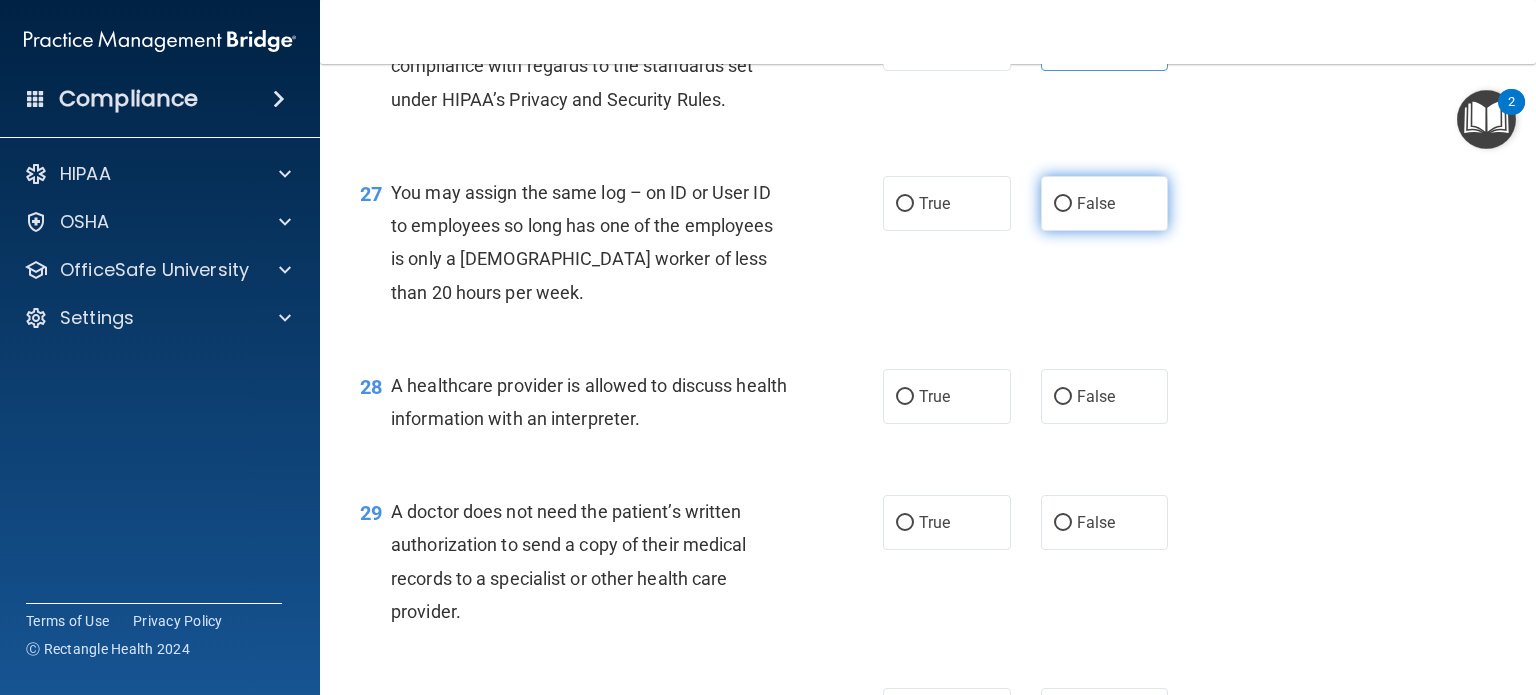 click on "False" at bounding box center (1105, 203) 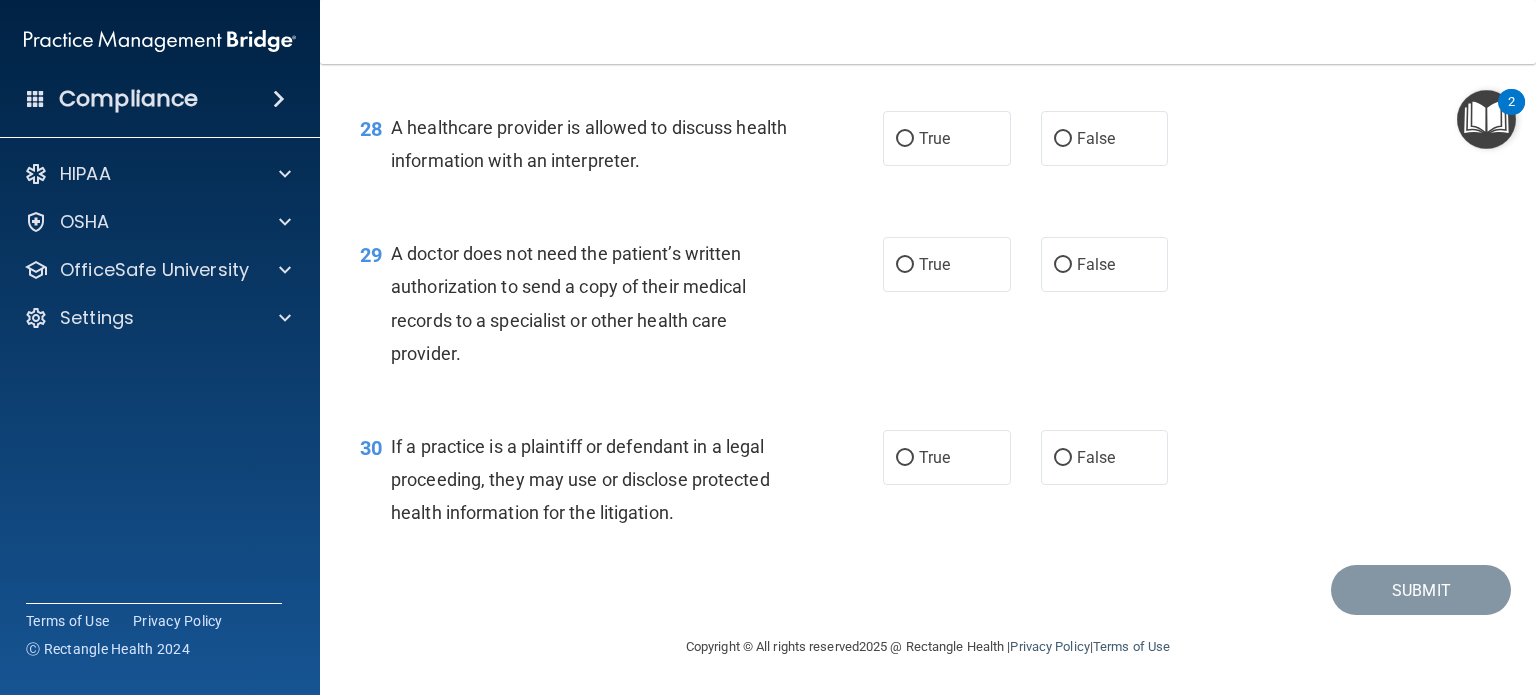 scroll, scrollTop: 4799, scrollLeft: 0, axis: vertical 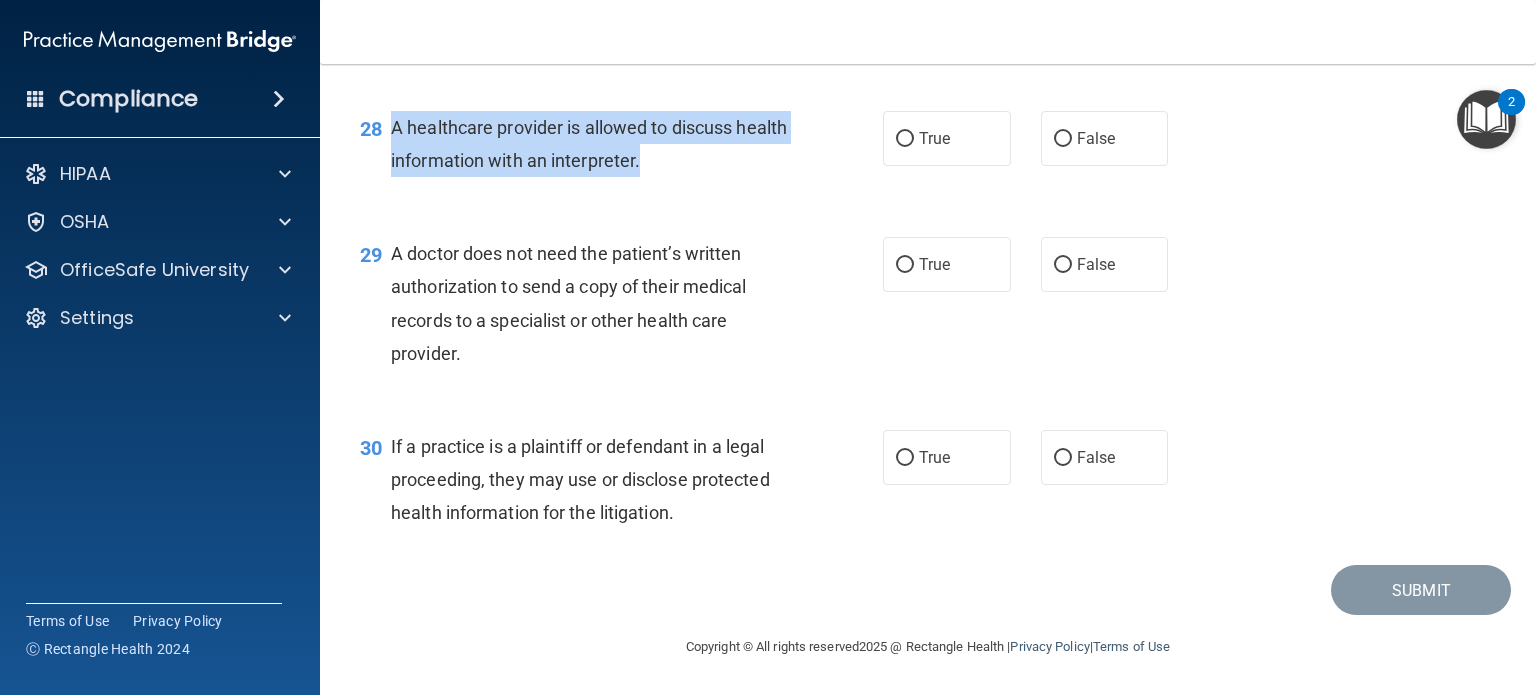 drag, startPoint x: 392, startPoint y: 138, endPoint x: 714, endPoint y: 206, distance: 329.1018 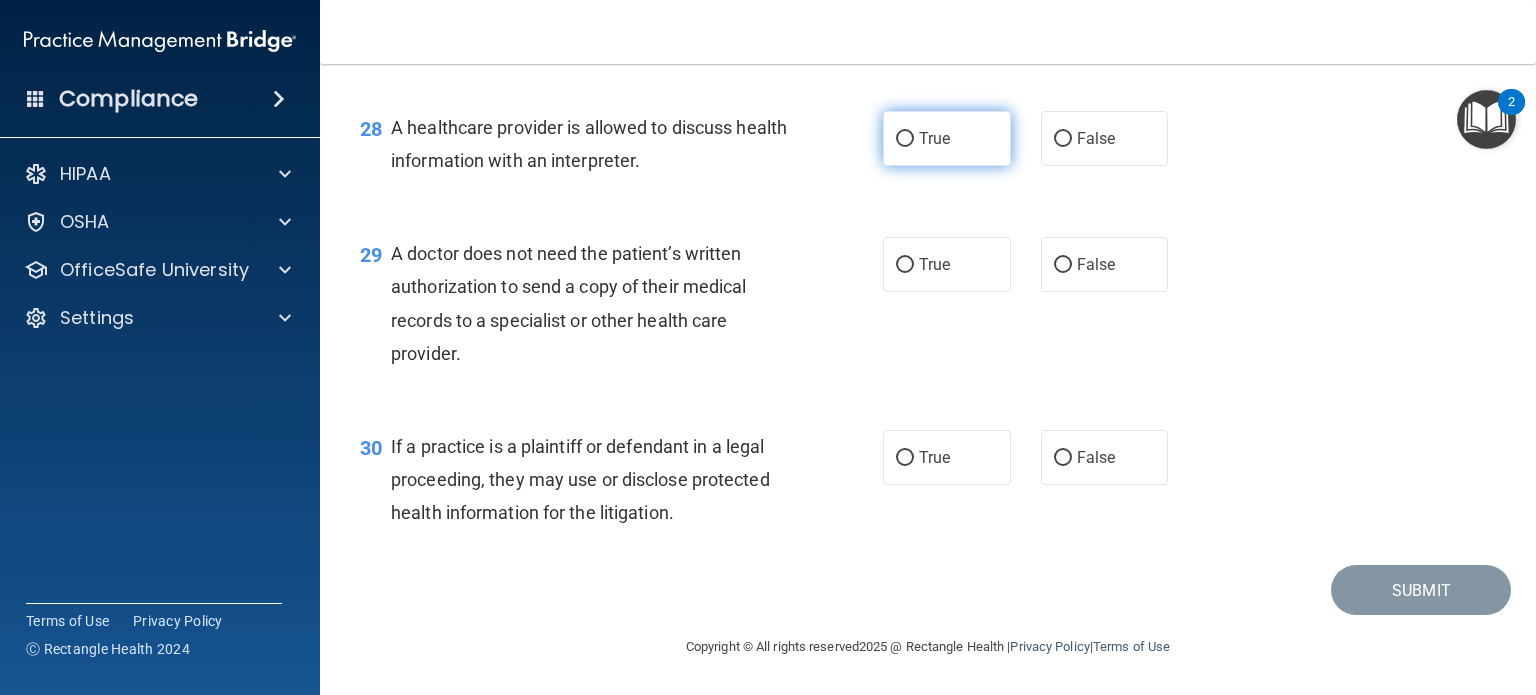 click on "True" at bounding box center (947, 138) 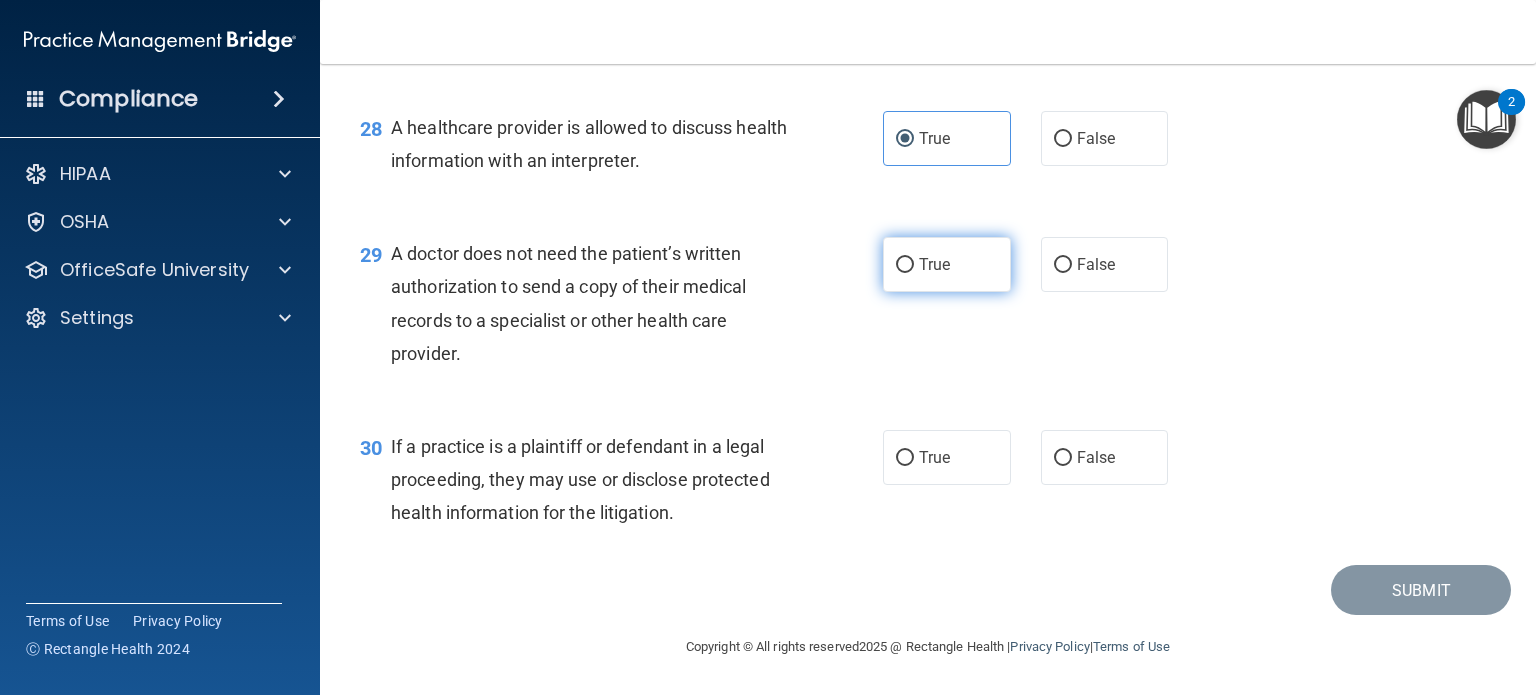 click on "True" at bounding box center (905, 265) 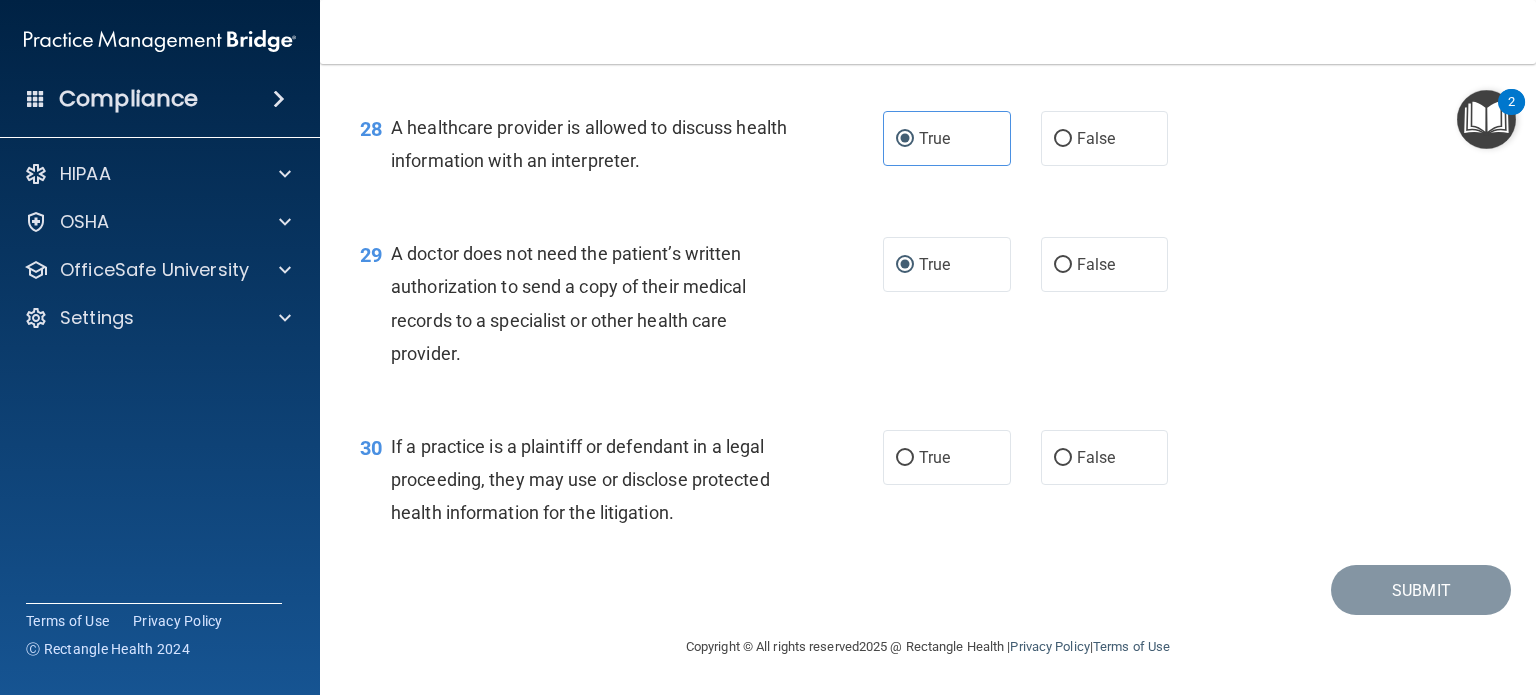 scroll, scrollTop: 4824, scrollLeft: 0, axis: vertical 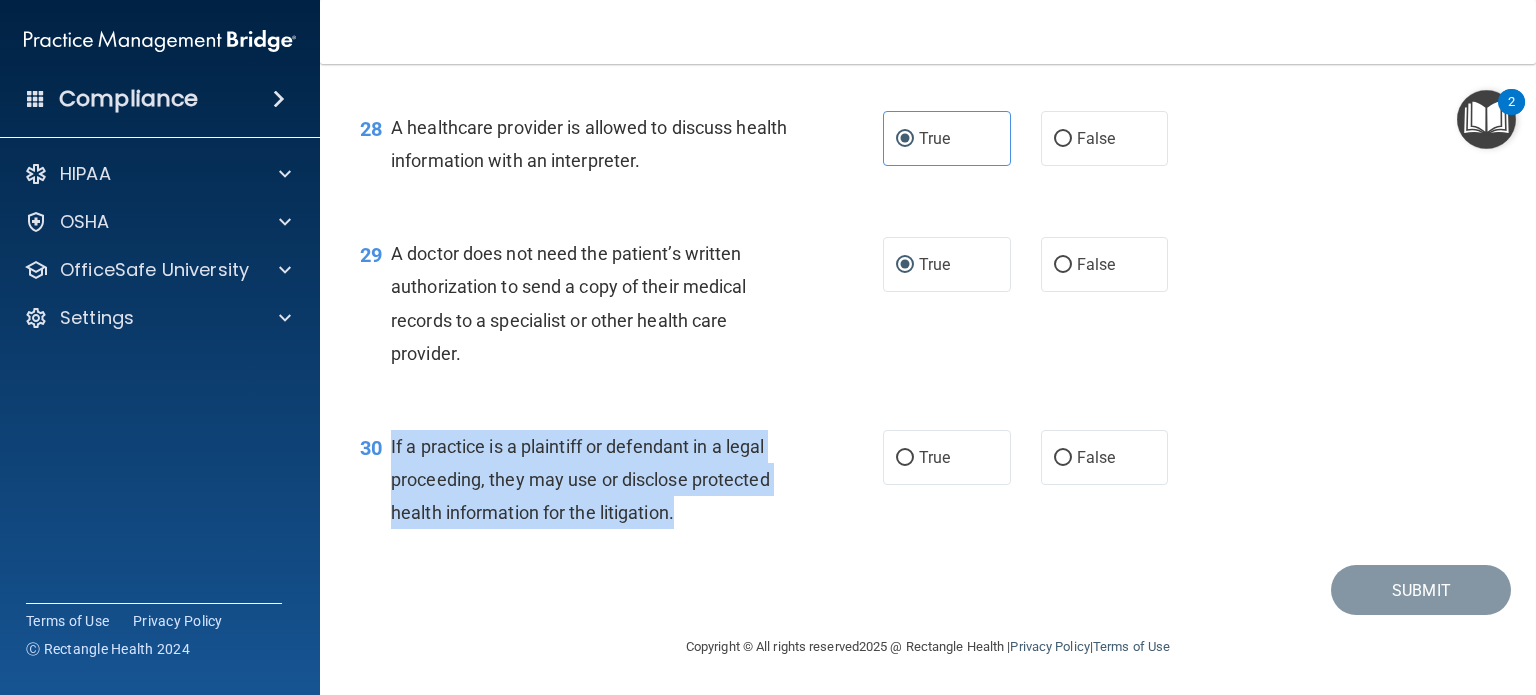 drag, startPoint x: 388, startPoint y: 443, endPoint x: 721, endPoint y: 528, distance: 343.6772 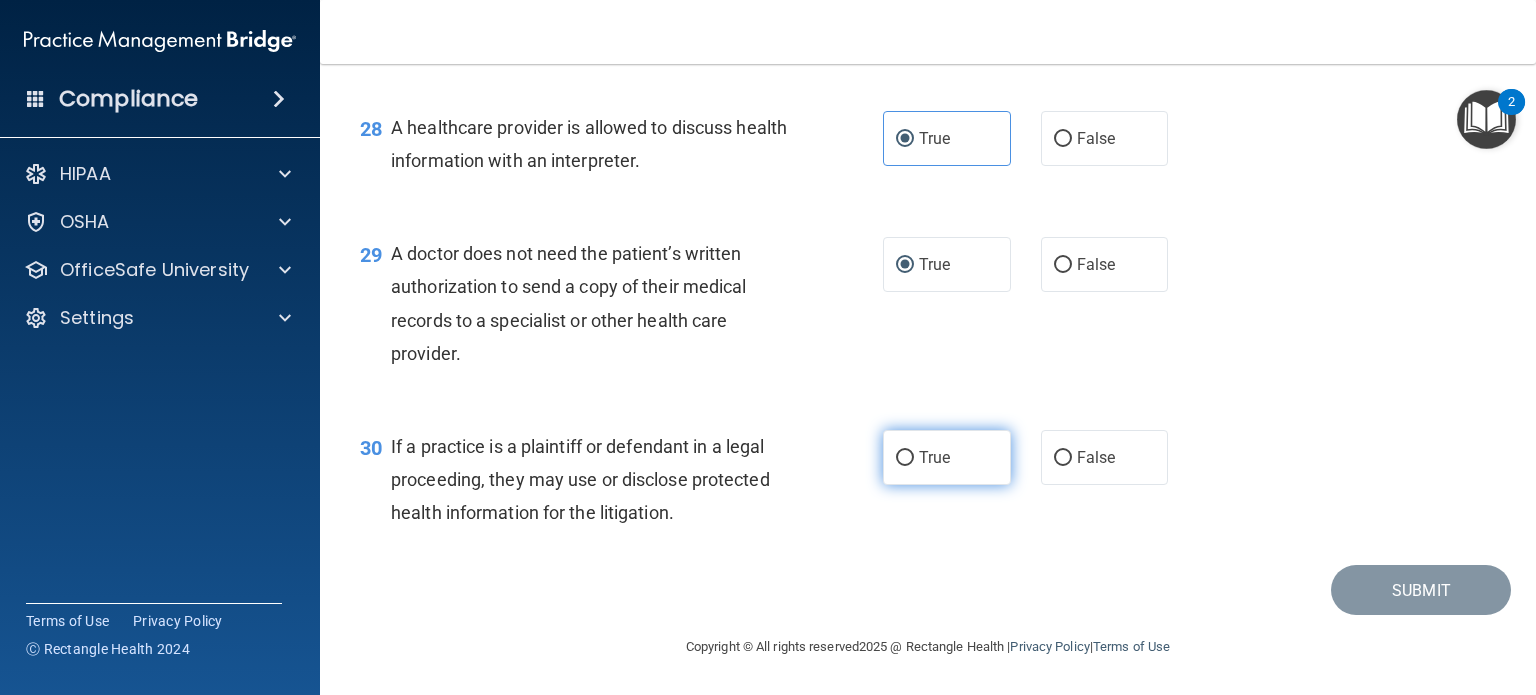 click on "True" at bounding box center (947, 457) 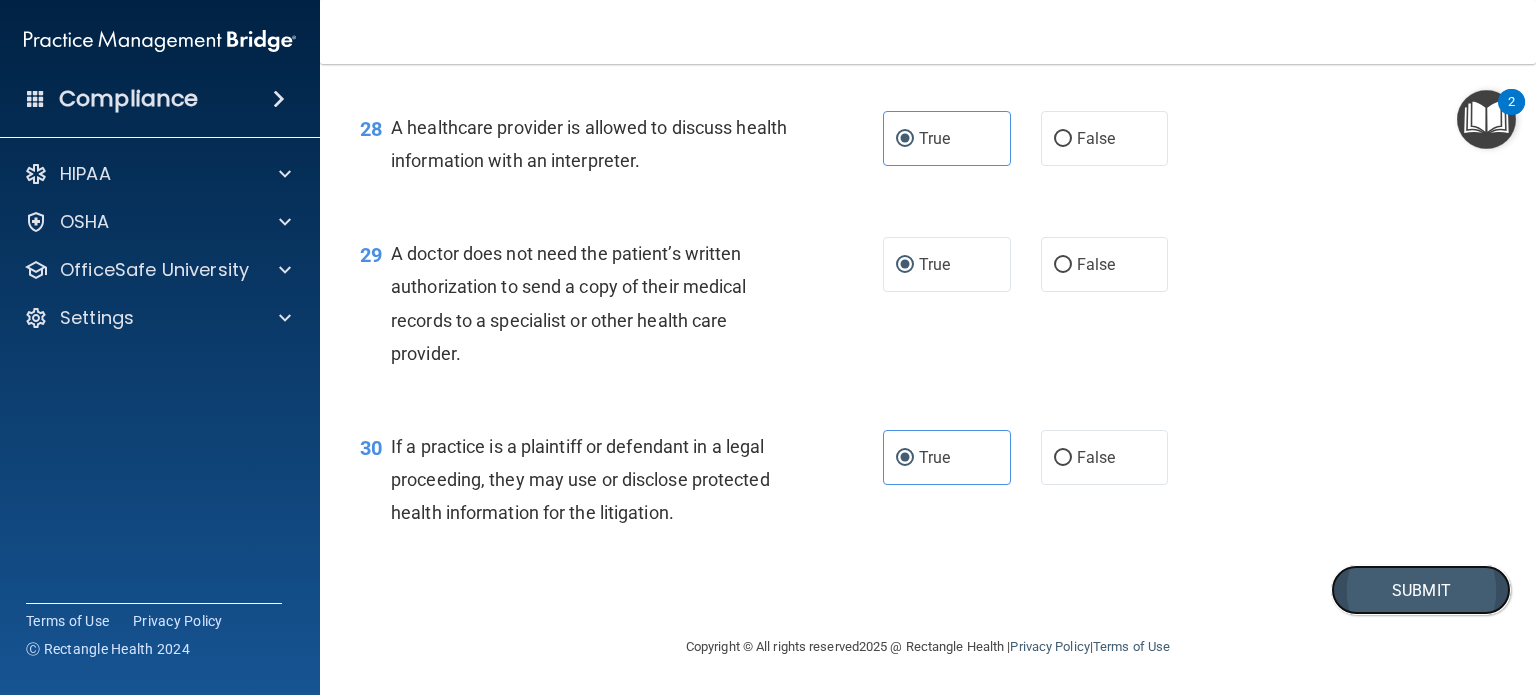 click on "Submit" at bounding box center (1421, 590) 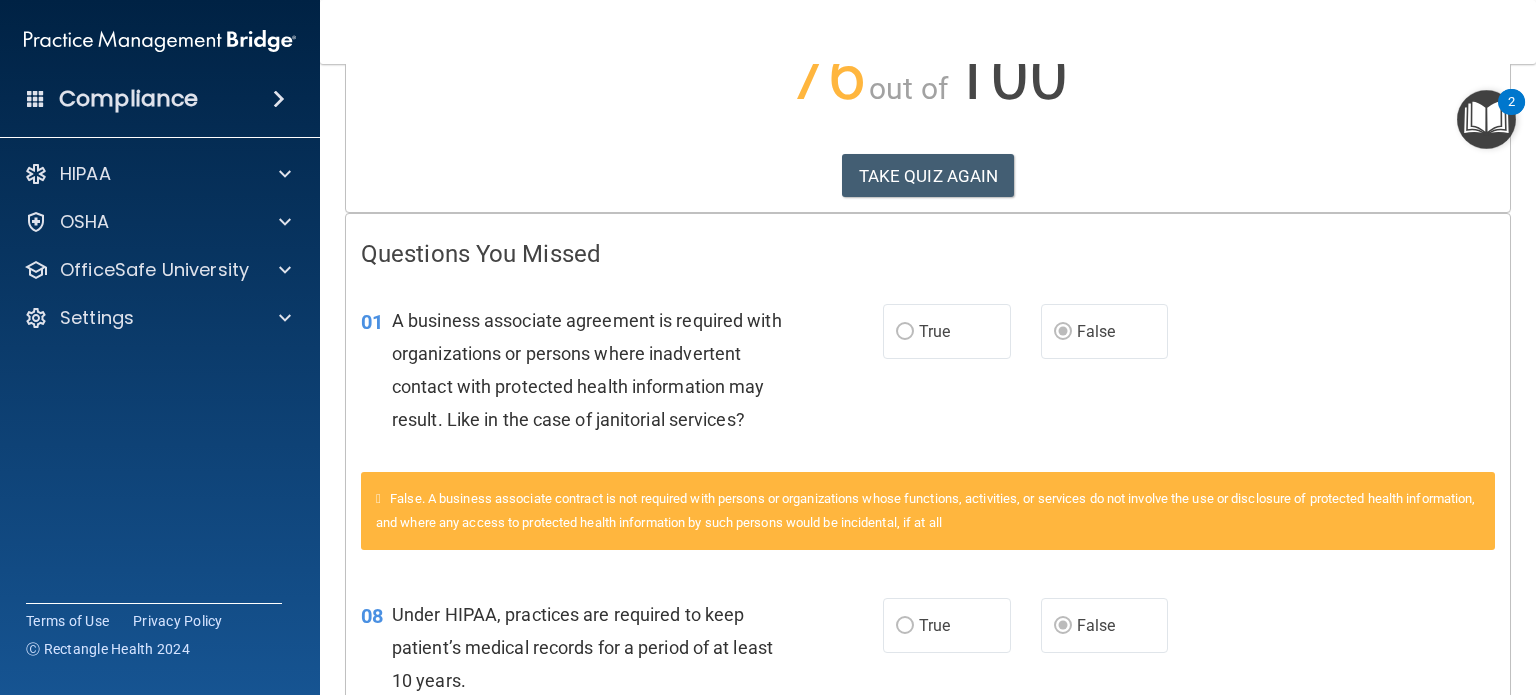 scroll, scrollTop: 251, scrollLeft: 0, axis: vertical 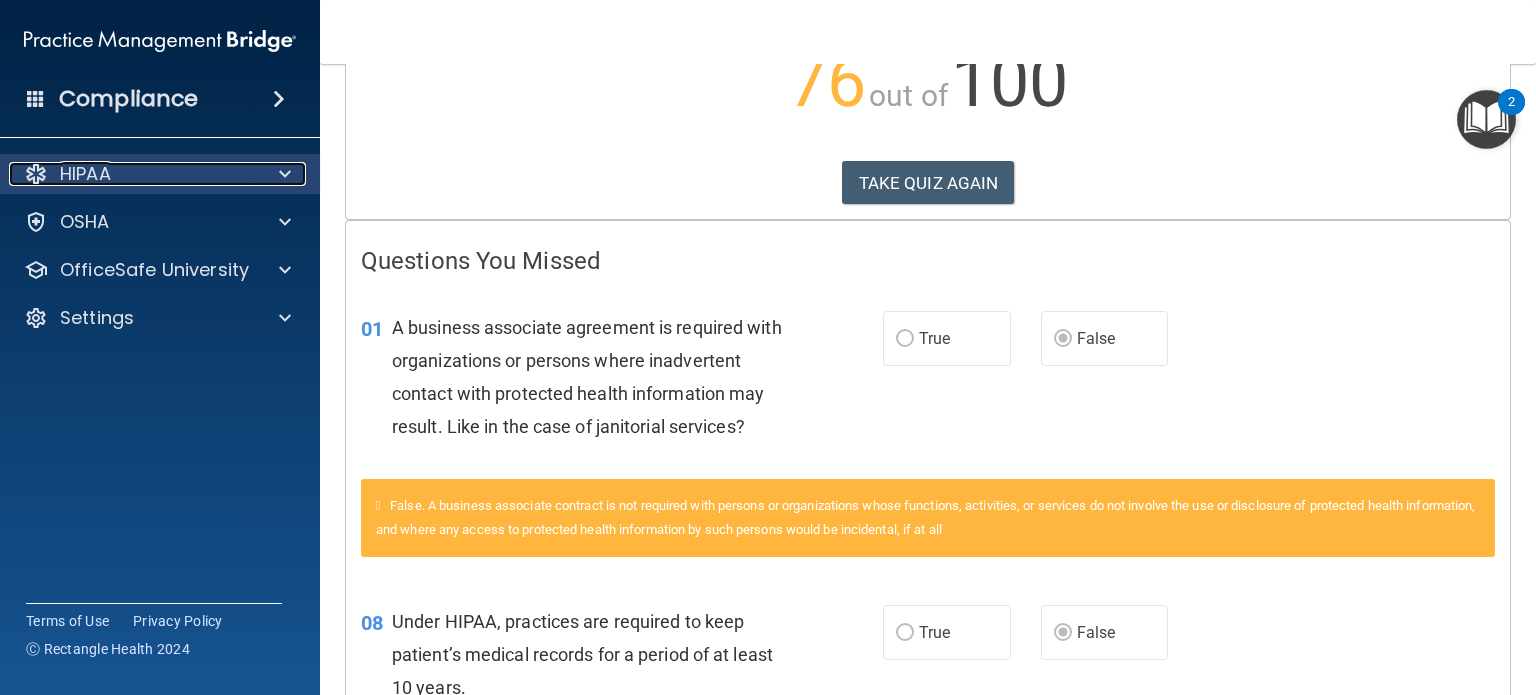 click on "HIPAA" at bounding box center (133, 174) 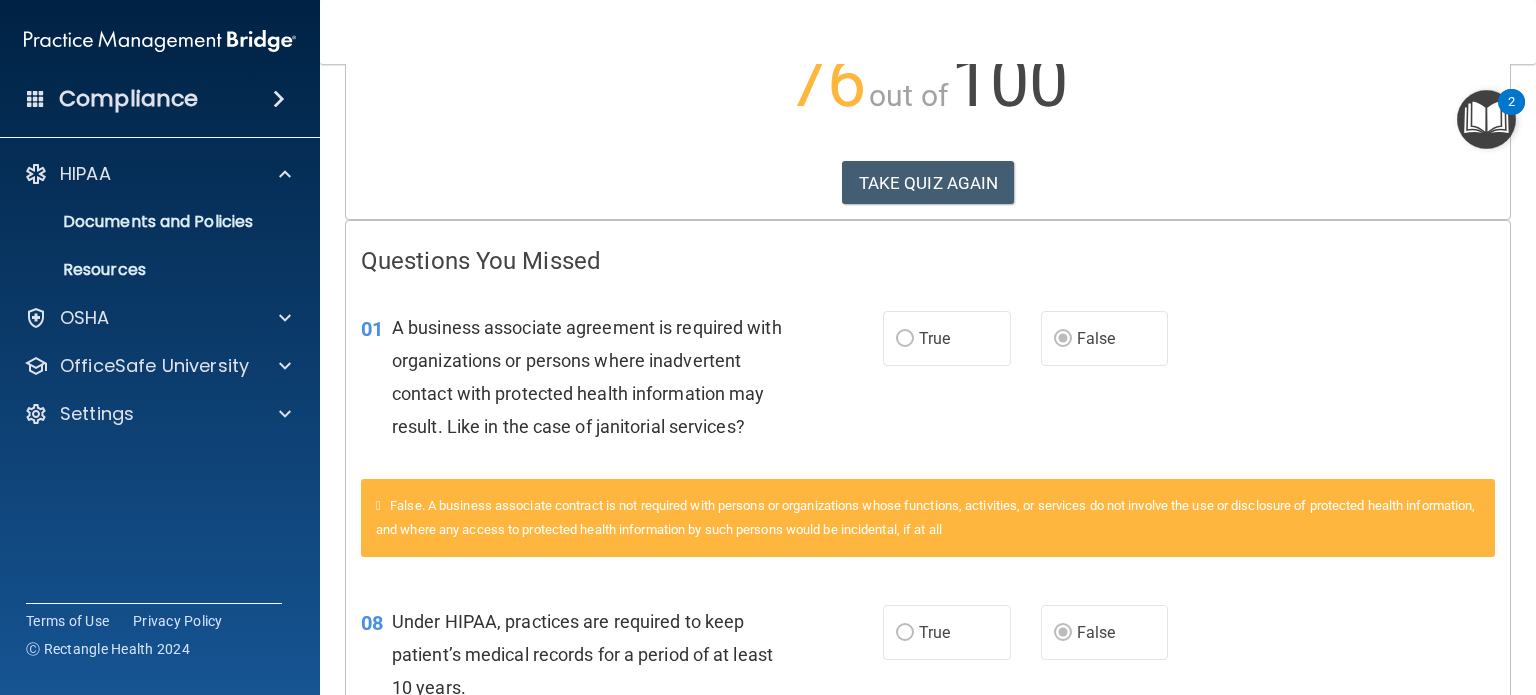 click on "Compliance" at bounding box center [160, 99] 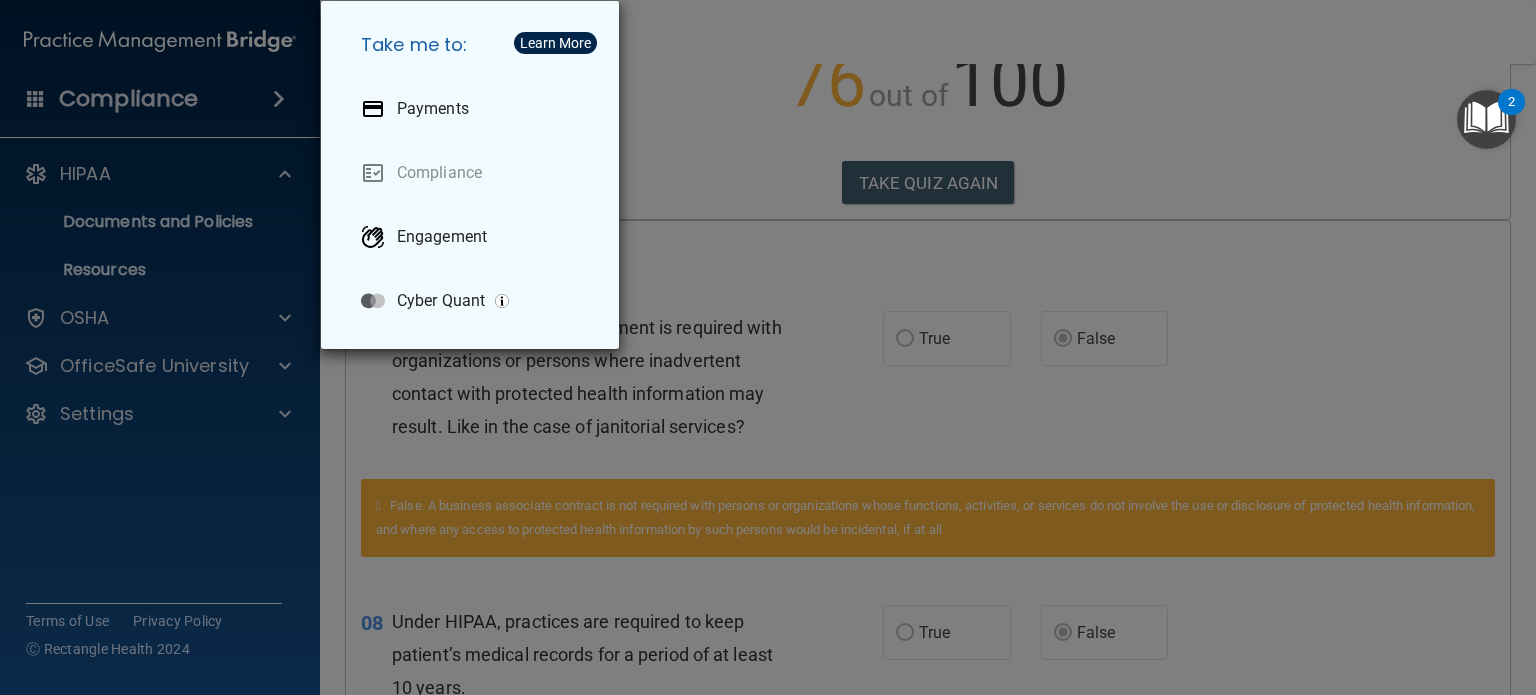 click on "Take me to:             Payments                   Compliance                     Engagement                     Cyber Quant" at bounding box center [768, 347] 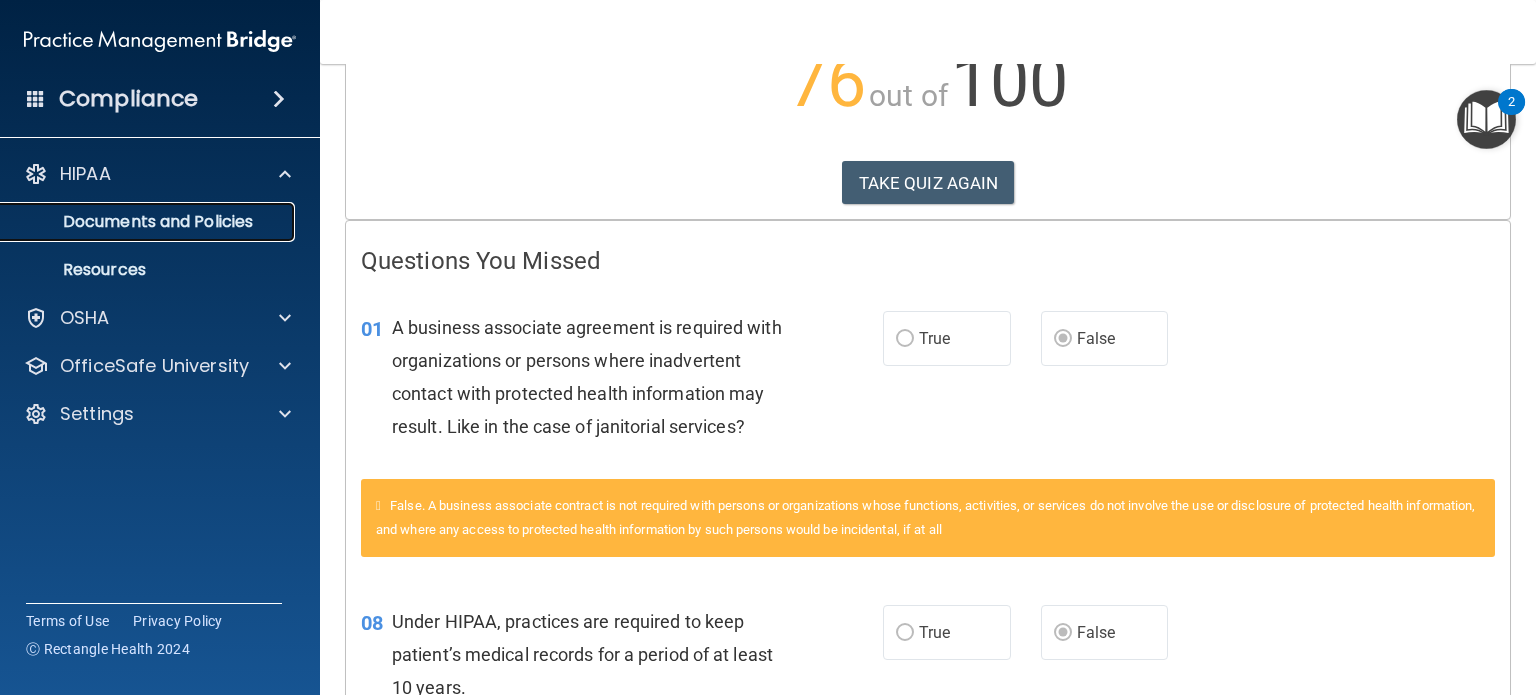 click on "Documents and Policies" at bounding box center (149, 222) 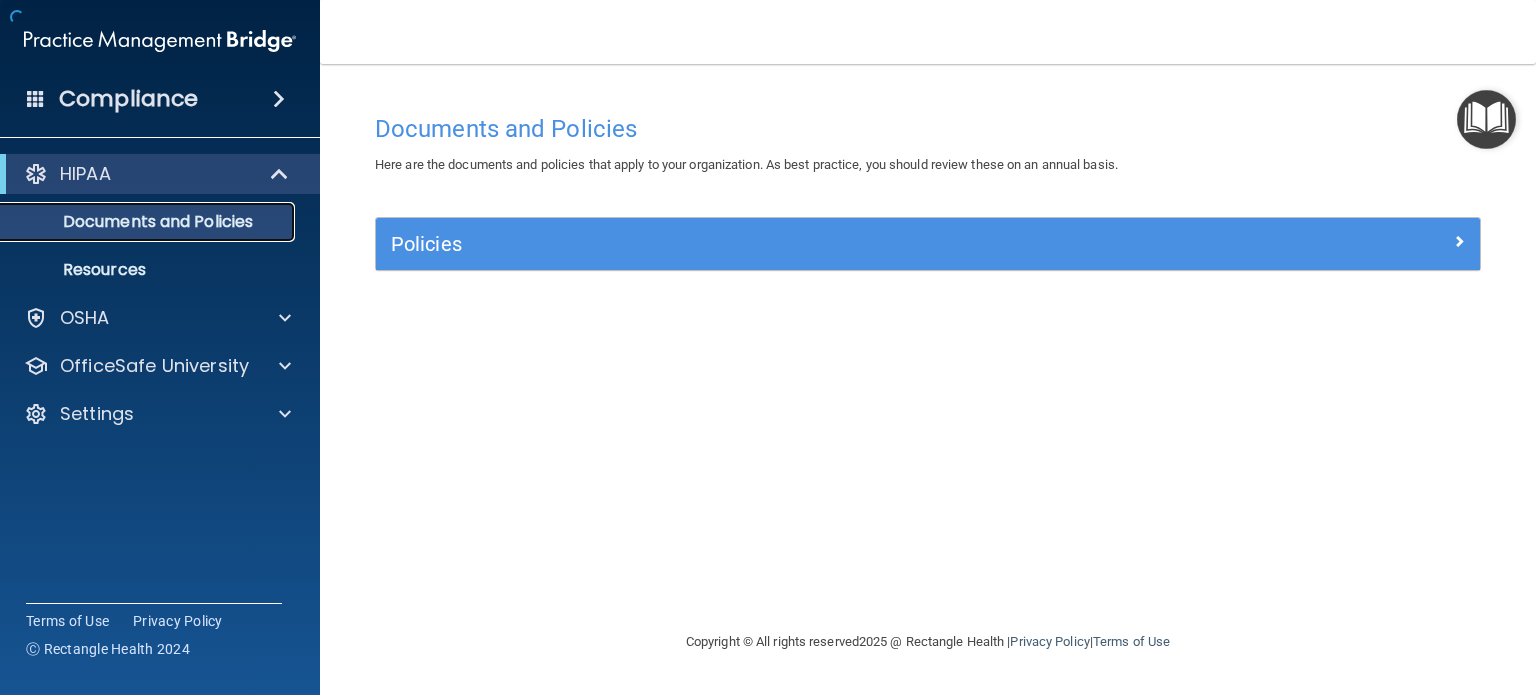 scroll, scrollTop: 0, scrollLeft: 0, axis: both 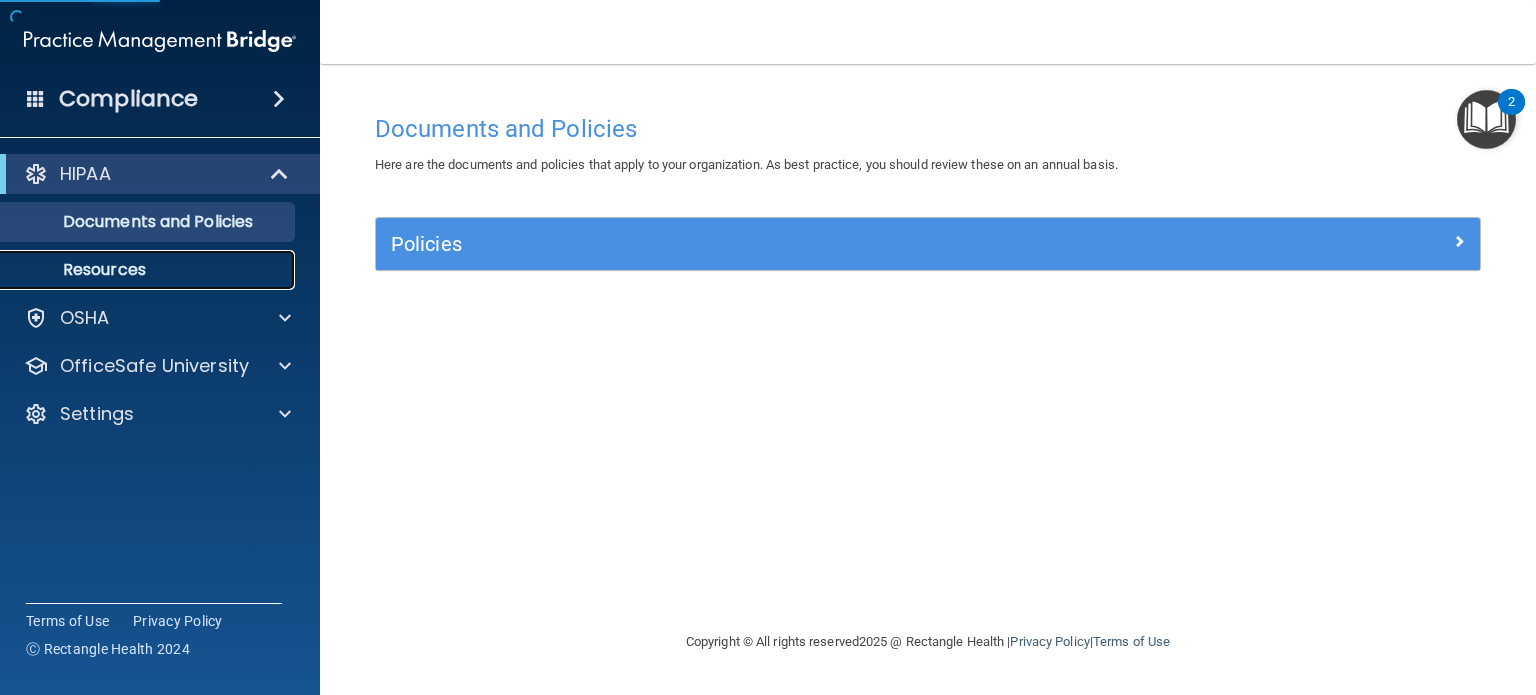 click on "Resources" at bounding box center [137, 270] 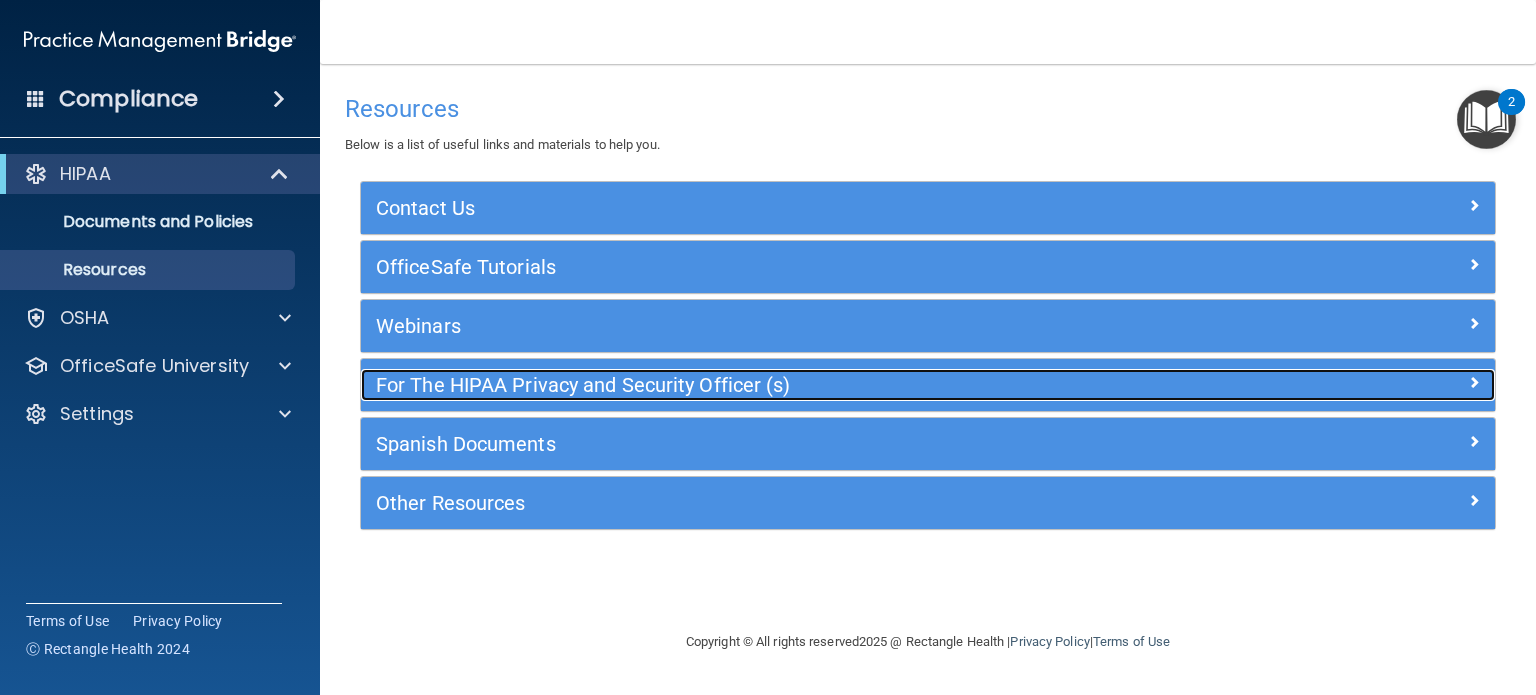 click on "For The HIPAA Privacy and Security Officer (s)" at bounding box center (786, 385) 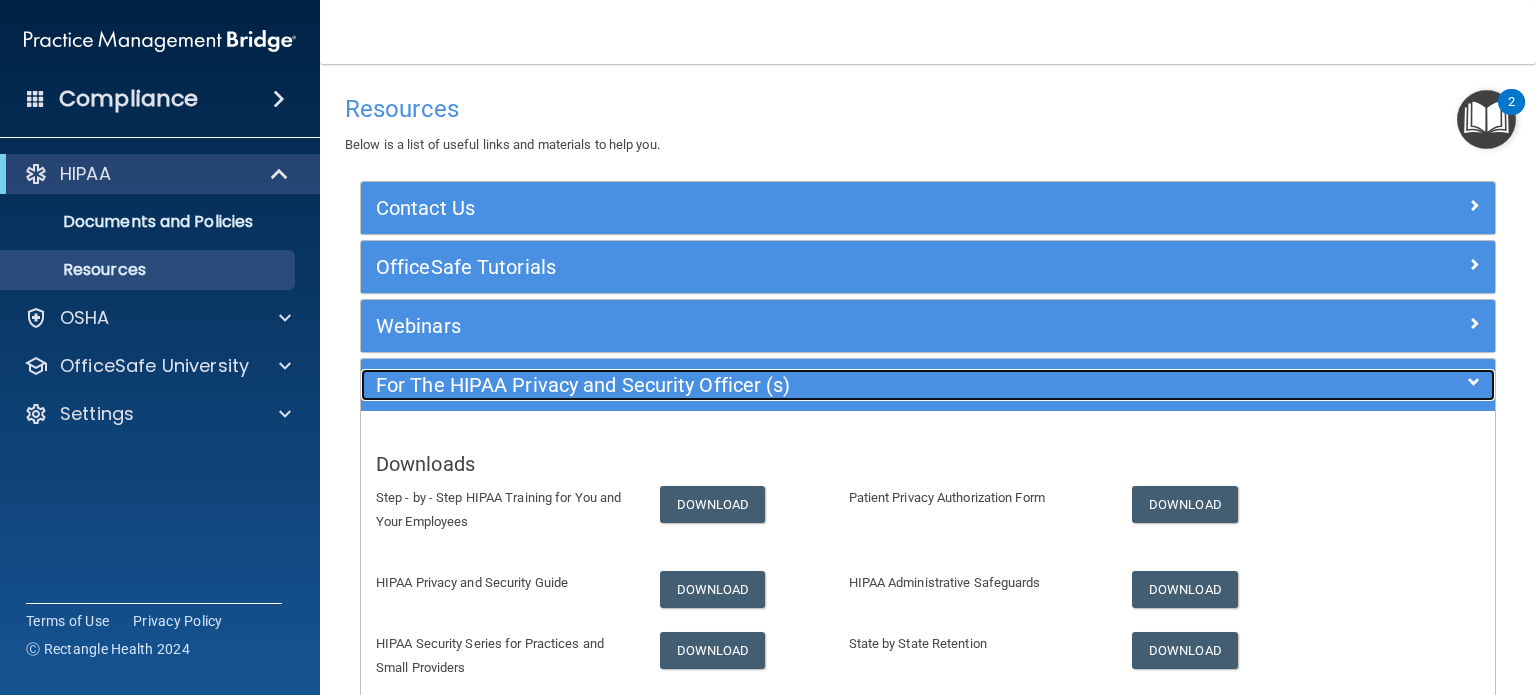 click on "For The HIPAA Privacy and Security Officer (s)" at bounding box center [786, 385] 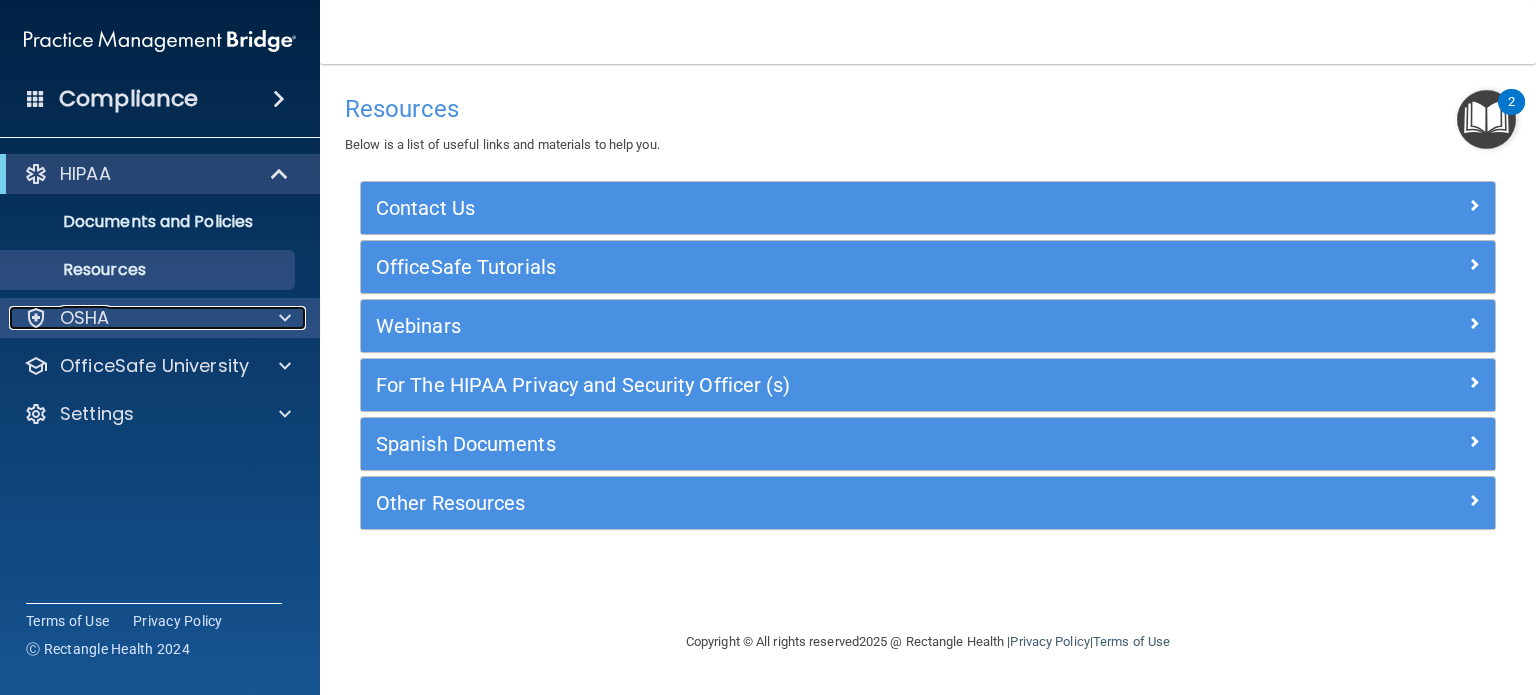 click on "OSHA" at bounding box center (133, 318) 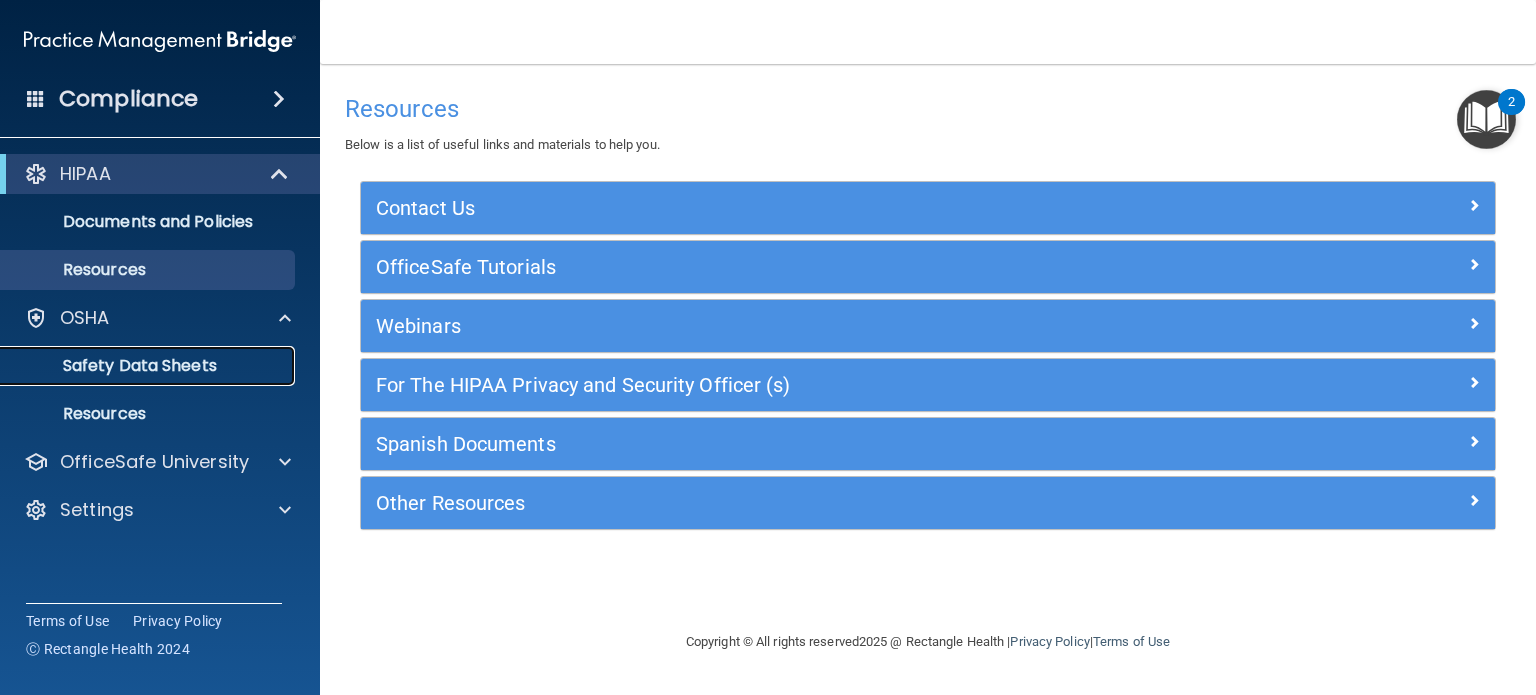 click on "Safety Data Sheets" at bounding box center (149, 366) 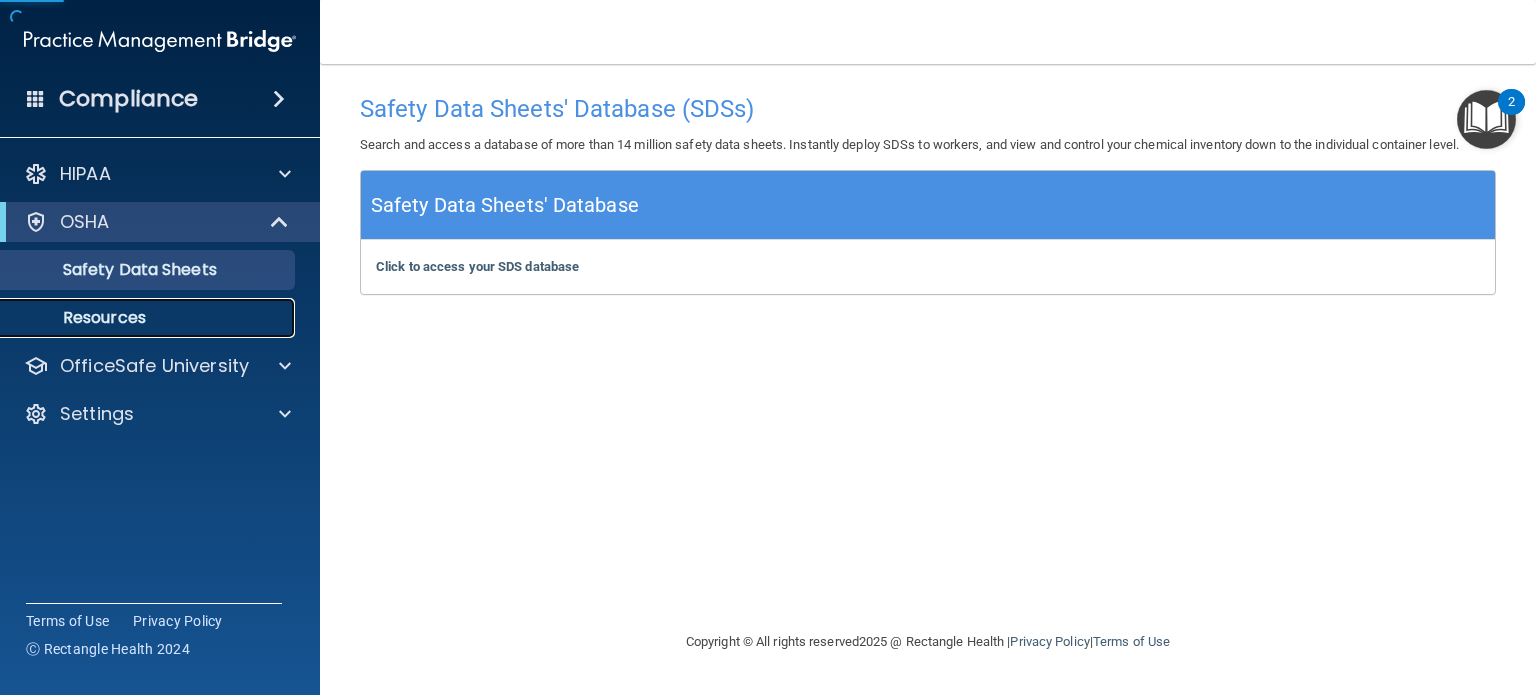 click on "Resources" at bounding box center [137, 318] 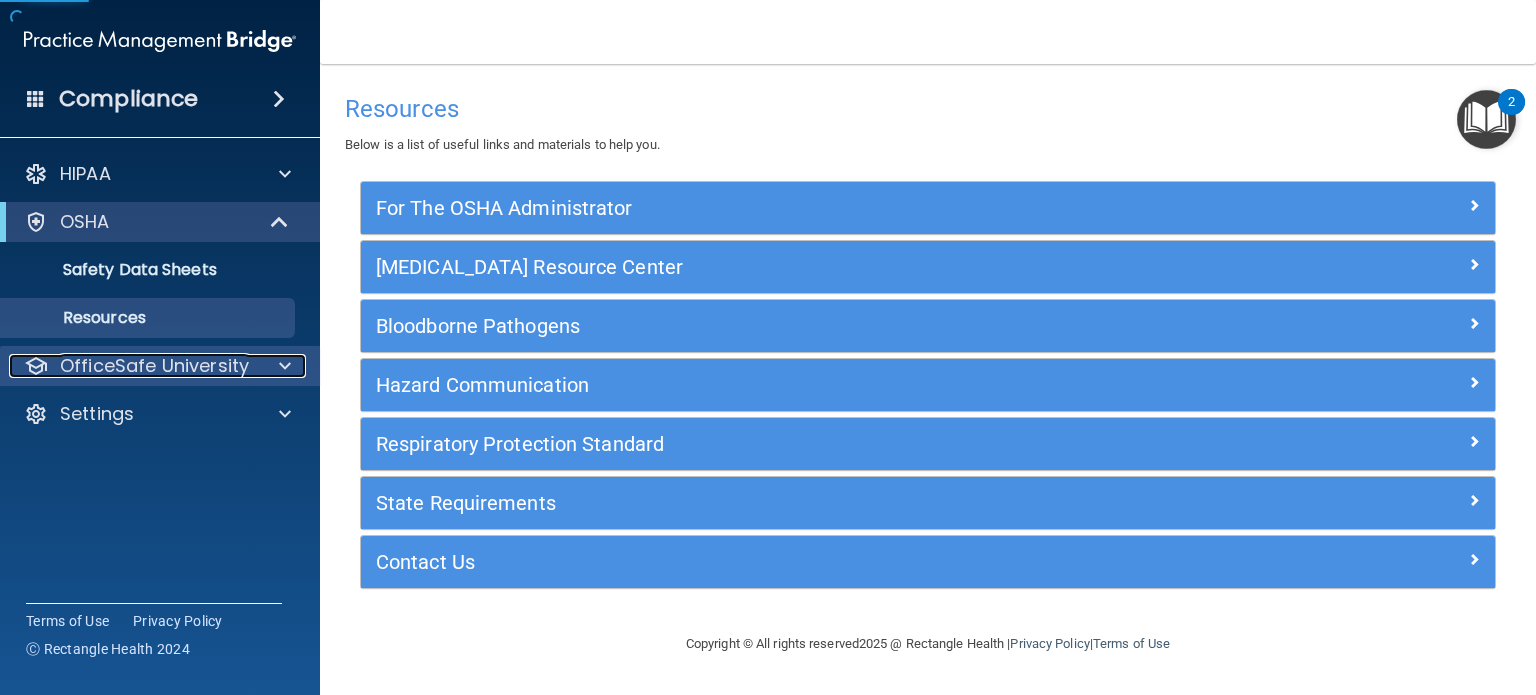 click on "OfficeSafe University" at bounding box center [154, 366] 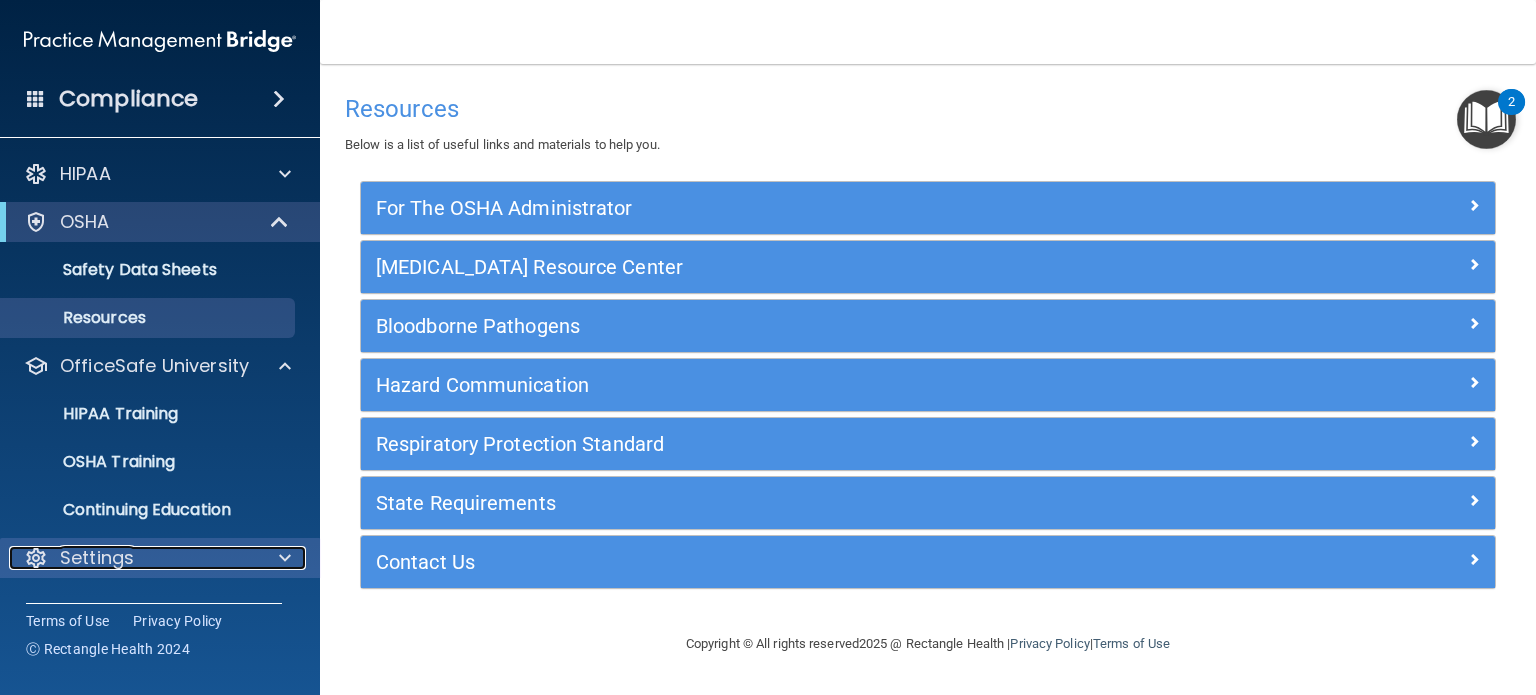 click at bounding box center (282, 558) 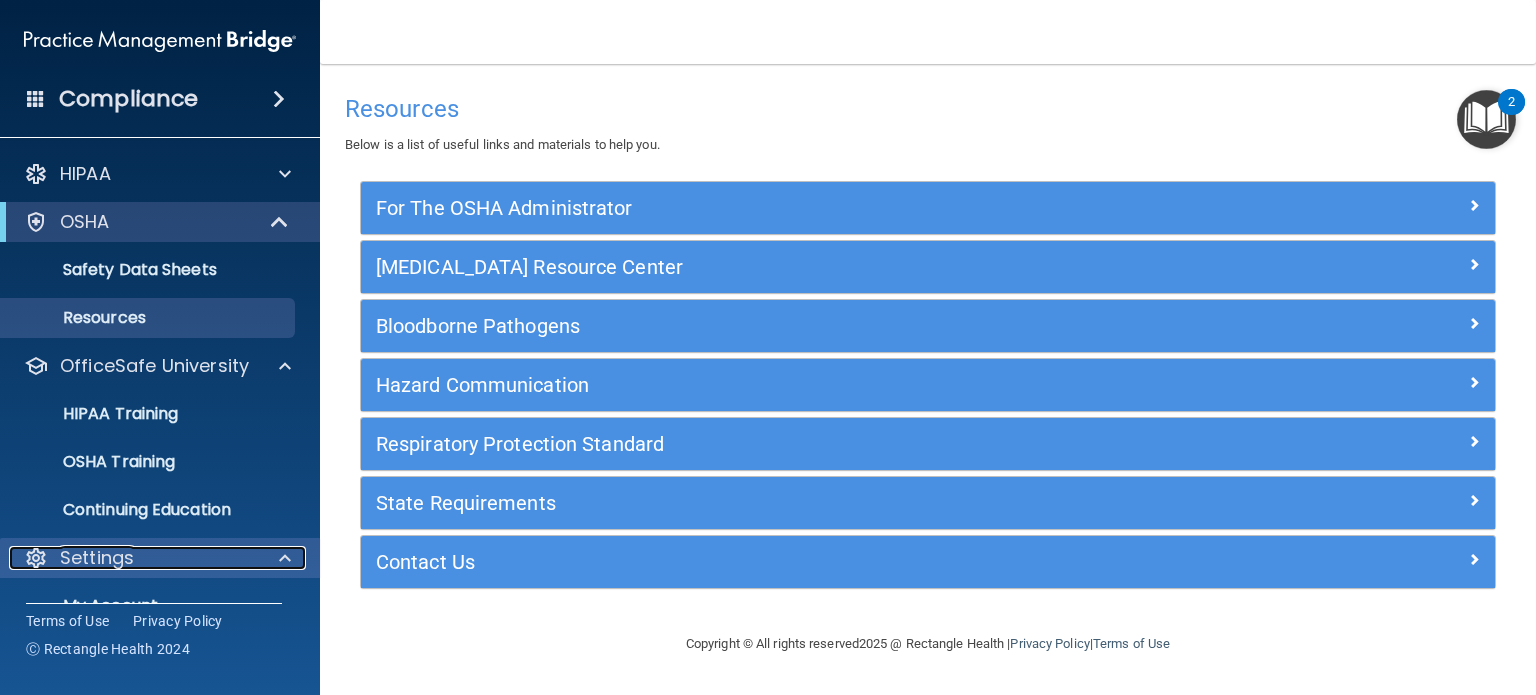 click on "Settings" at bounding box center [133, 558] 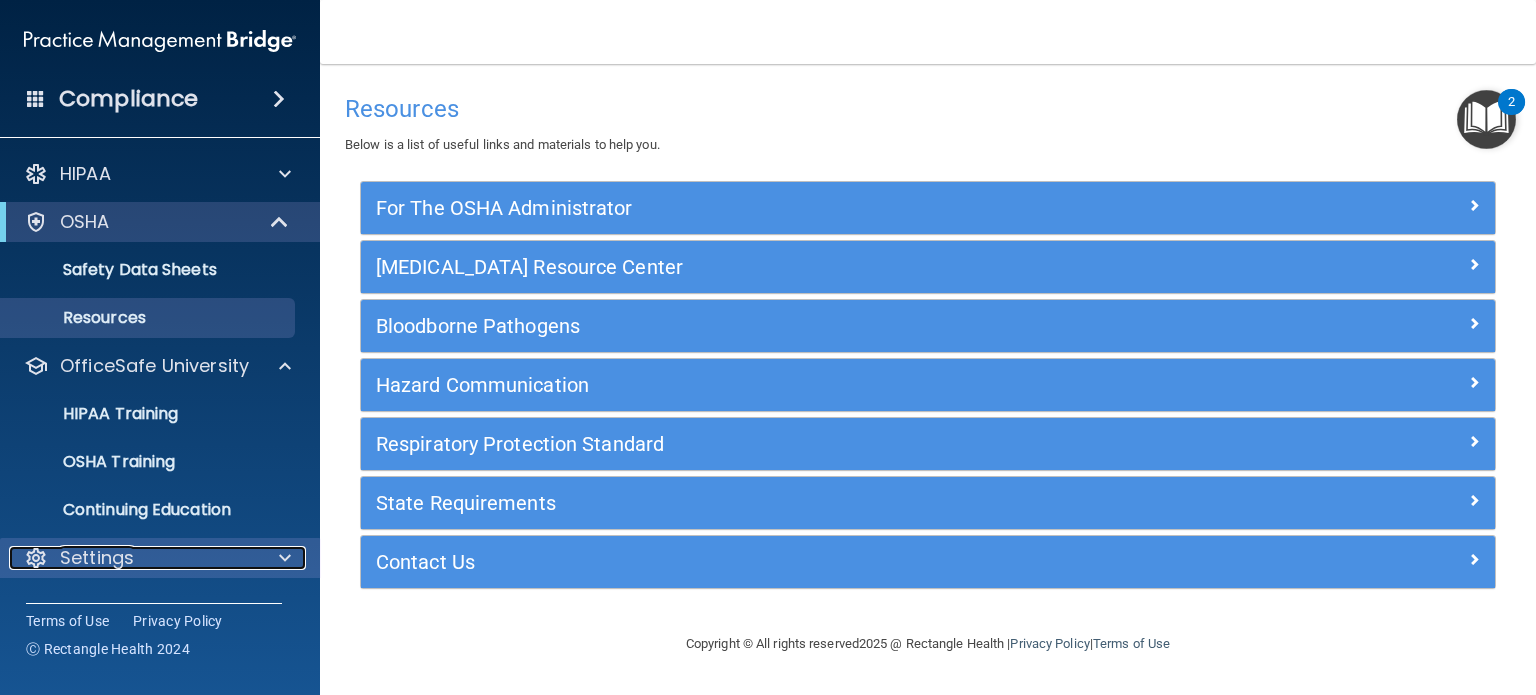 click at bounding box center [285, 558] 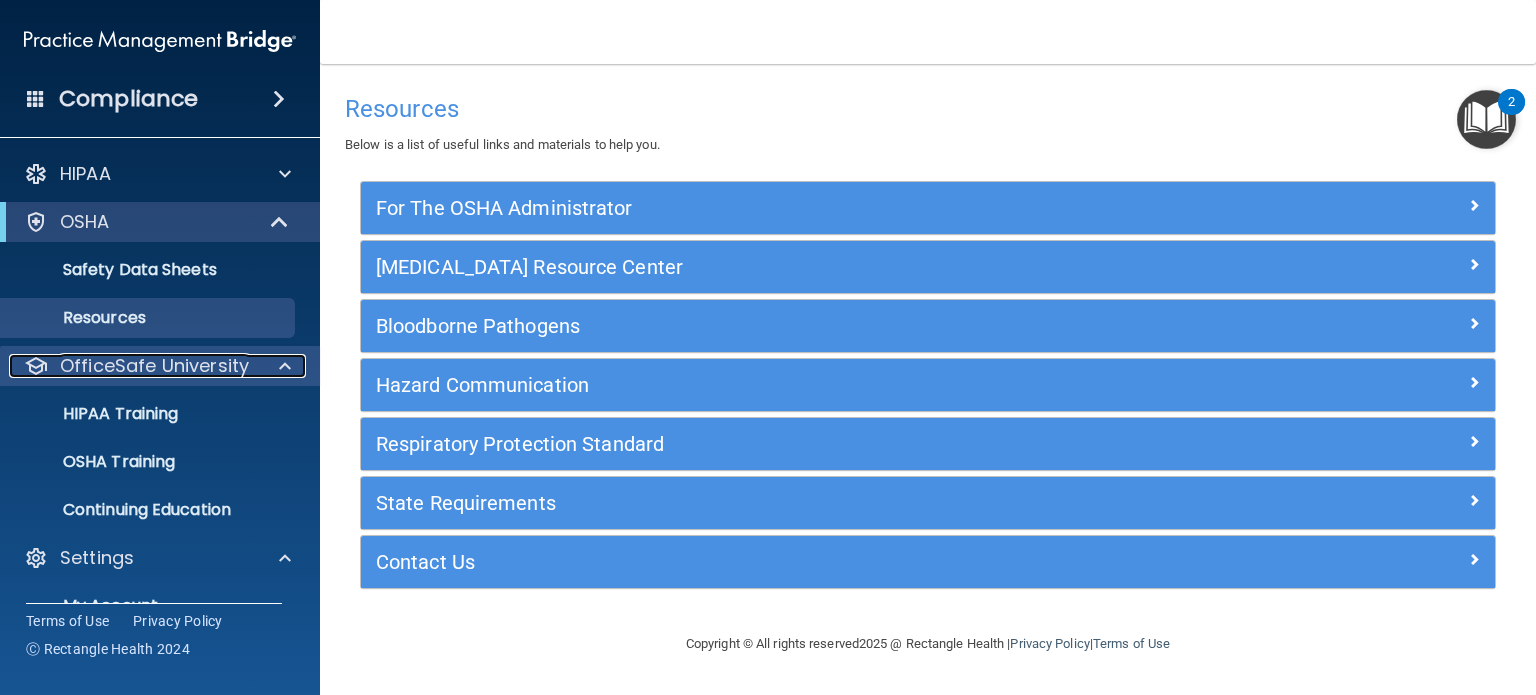 click at bounding box center [282, 366] 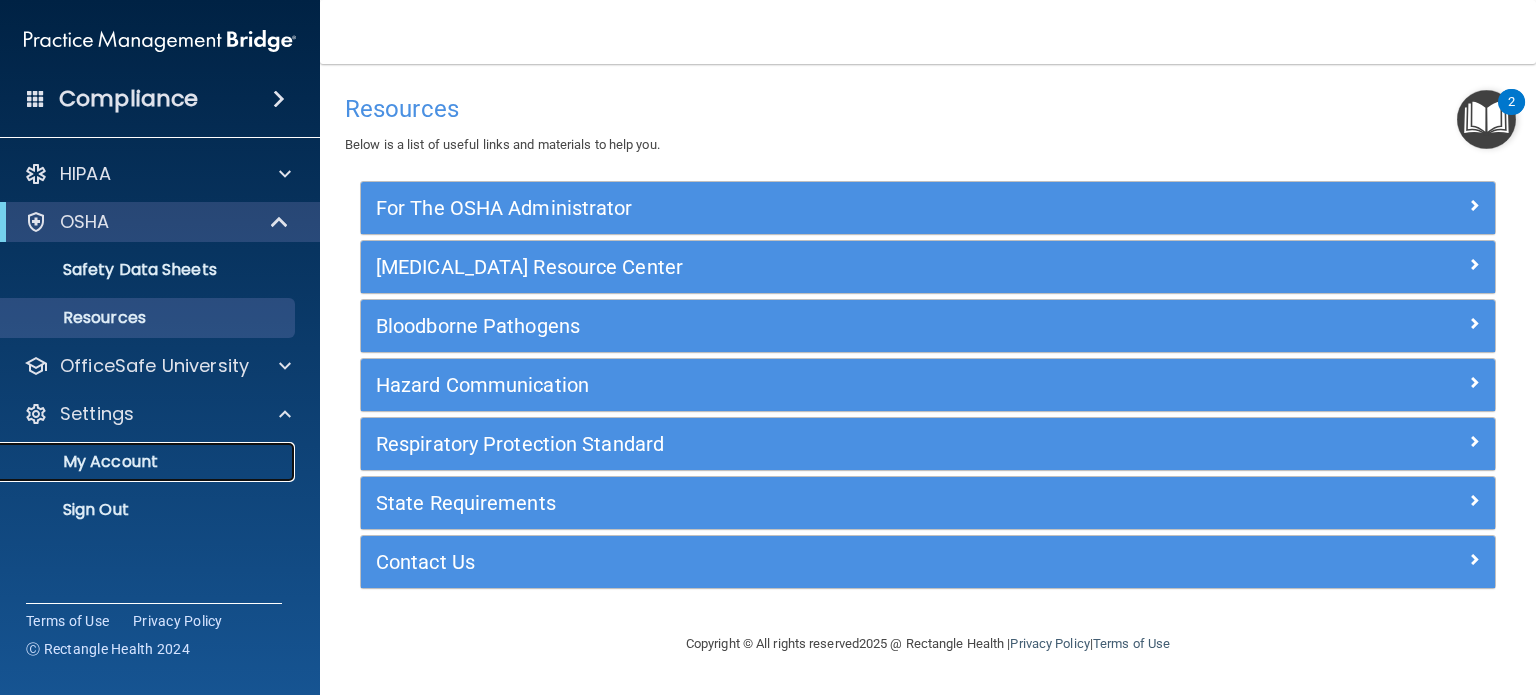 click on "My Account" at bounding box center [149, 462] 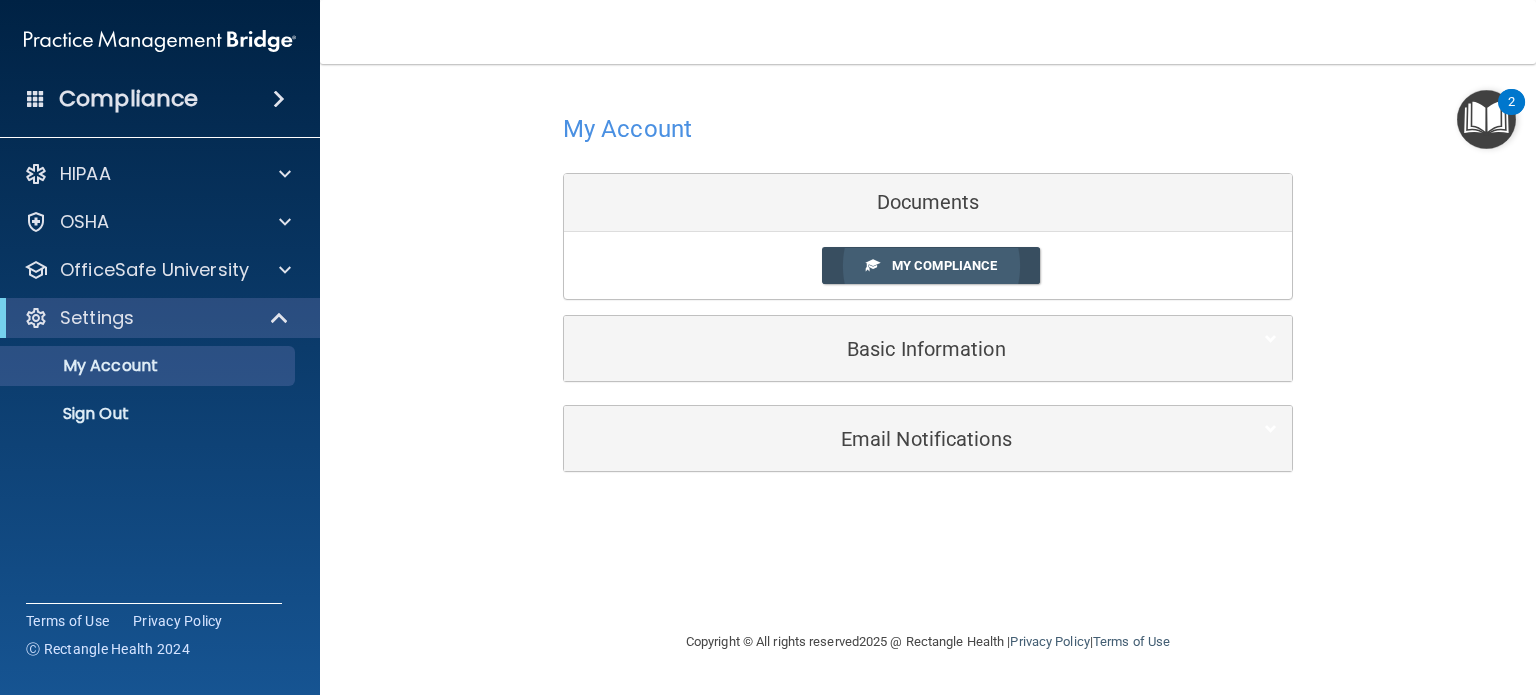 click on "My Compliance" at bounding box center [931, 265] 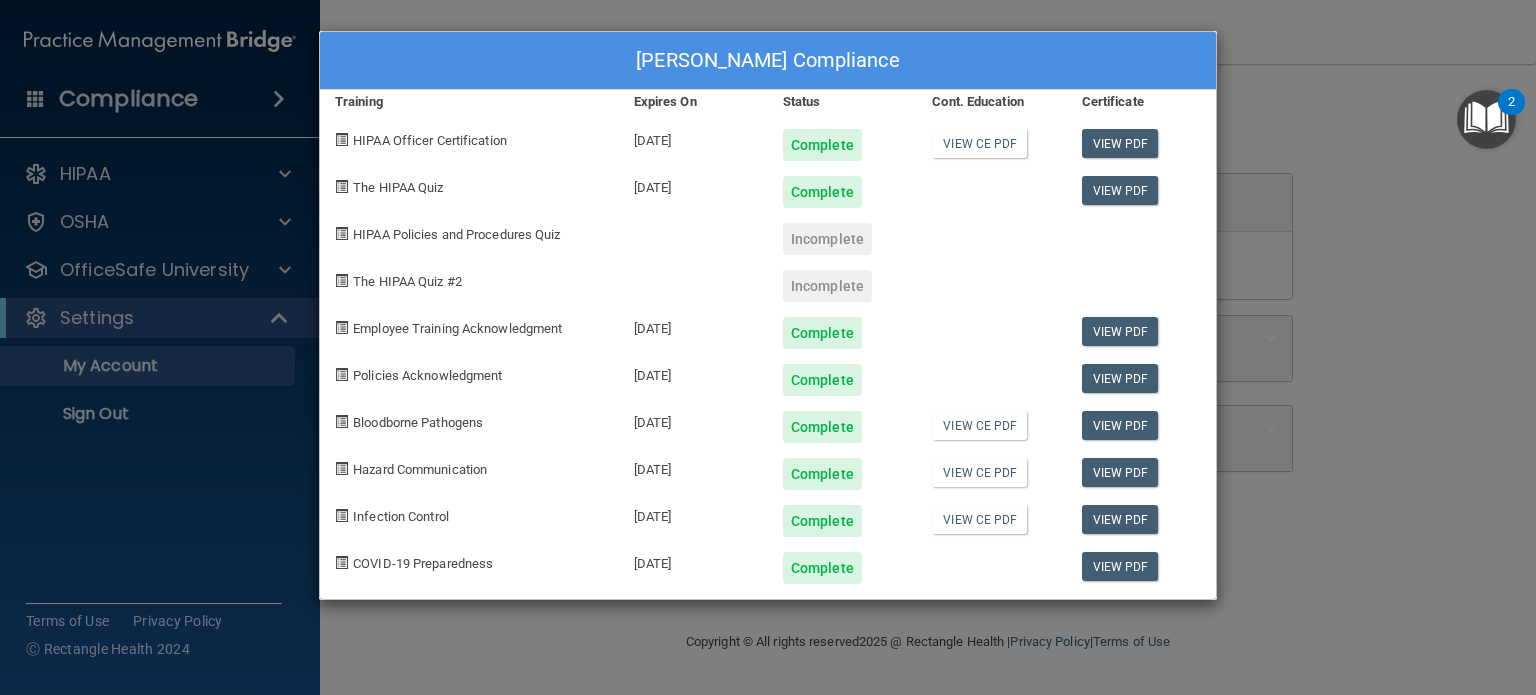 click on "[PERSON_NAME] Compliance      Training   Expires On   Status   Cont. Education   Certificate         HIPAA Officer Certification      [DATE]       Complete        View CE PDF       View PDF         The HIPAA Quiz      [DATE]       Complete              View PDF         HIPAA Policies and Procedures Quiz             Incomplete                      The HIPAA Quiz #2             Incomplete                      Employee Training Acknowledgment      [DATE]       Complete              View PDF         Policies Acknowledgment      [DATE]       Complete              View PDF         Bloodborne Pathogens      [DATE]       Complete        View CE PDF       View PDF         Hazard Communication      [DATE]       Complete        View CE PDF       View PDF         Infection Control      [DATE]       Complete        View CE PDF       View PDF         [MEDICAL_DATA] Preparedness      [DATE]       Complete              View PDF" at bounding box center (768, 347) 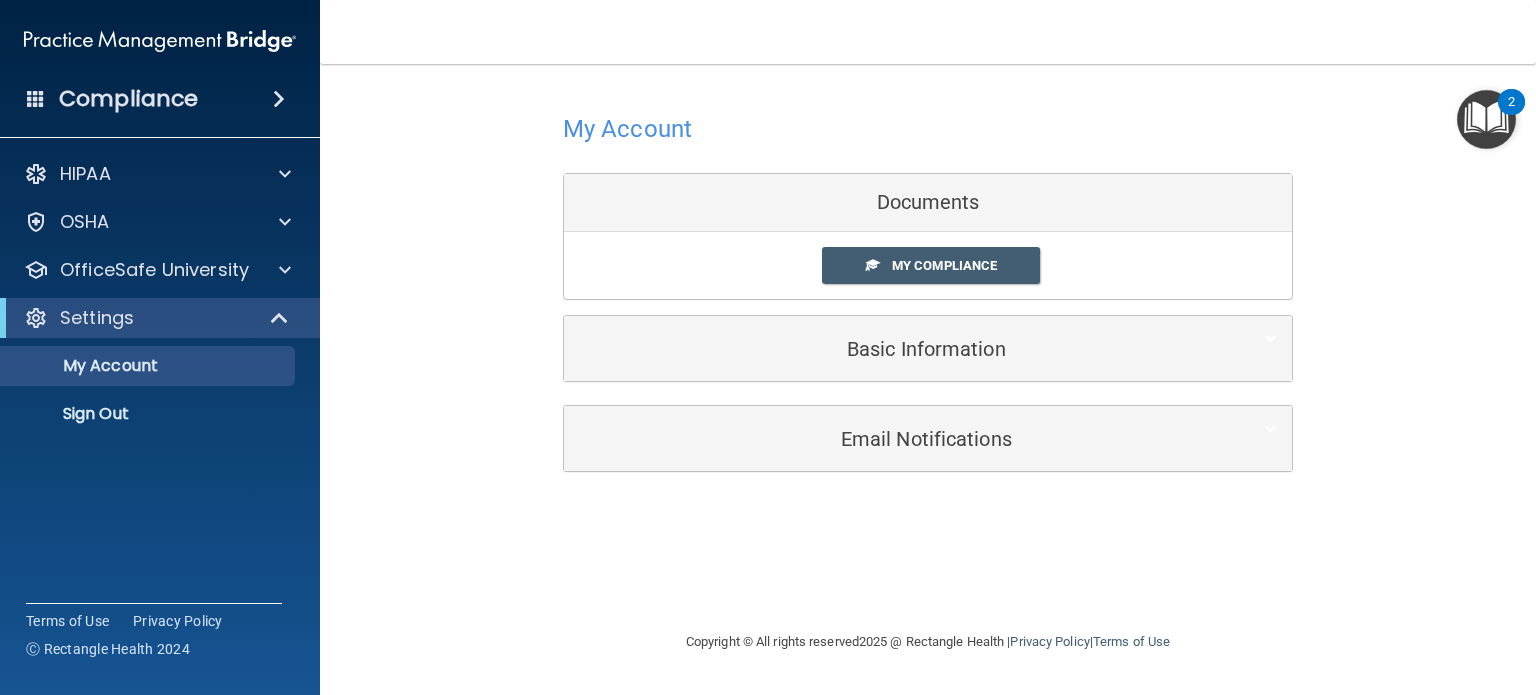click on "My Compliance" at bounding box center [928, 265] 